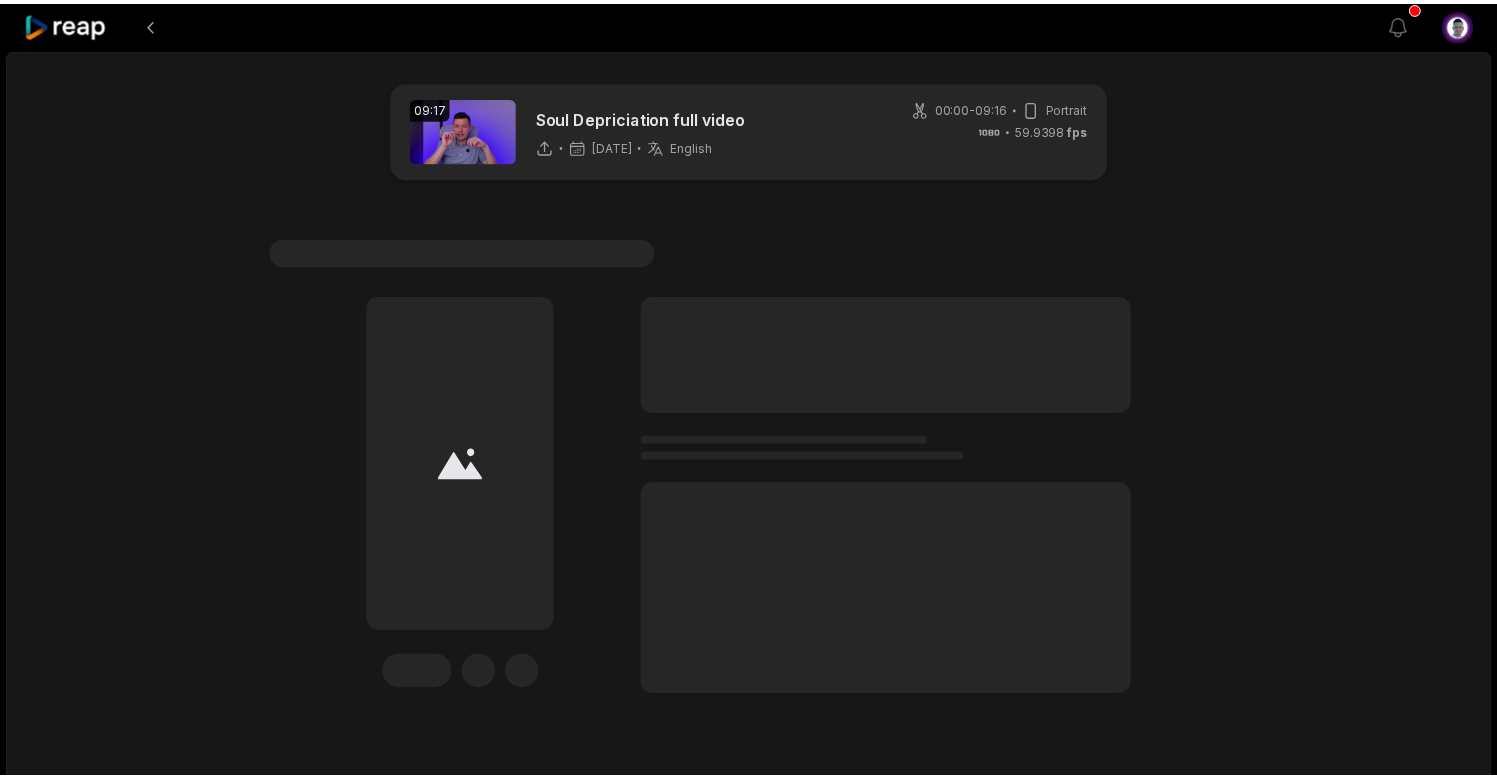 scroll, scrollTop: 0, scrollLeft: 0, axis: both 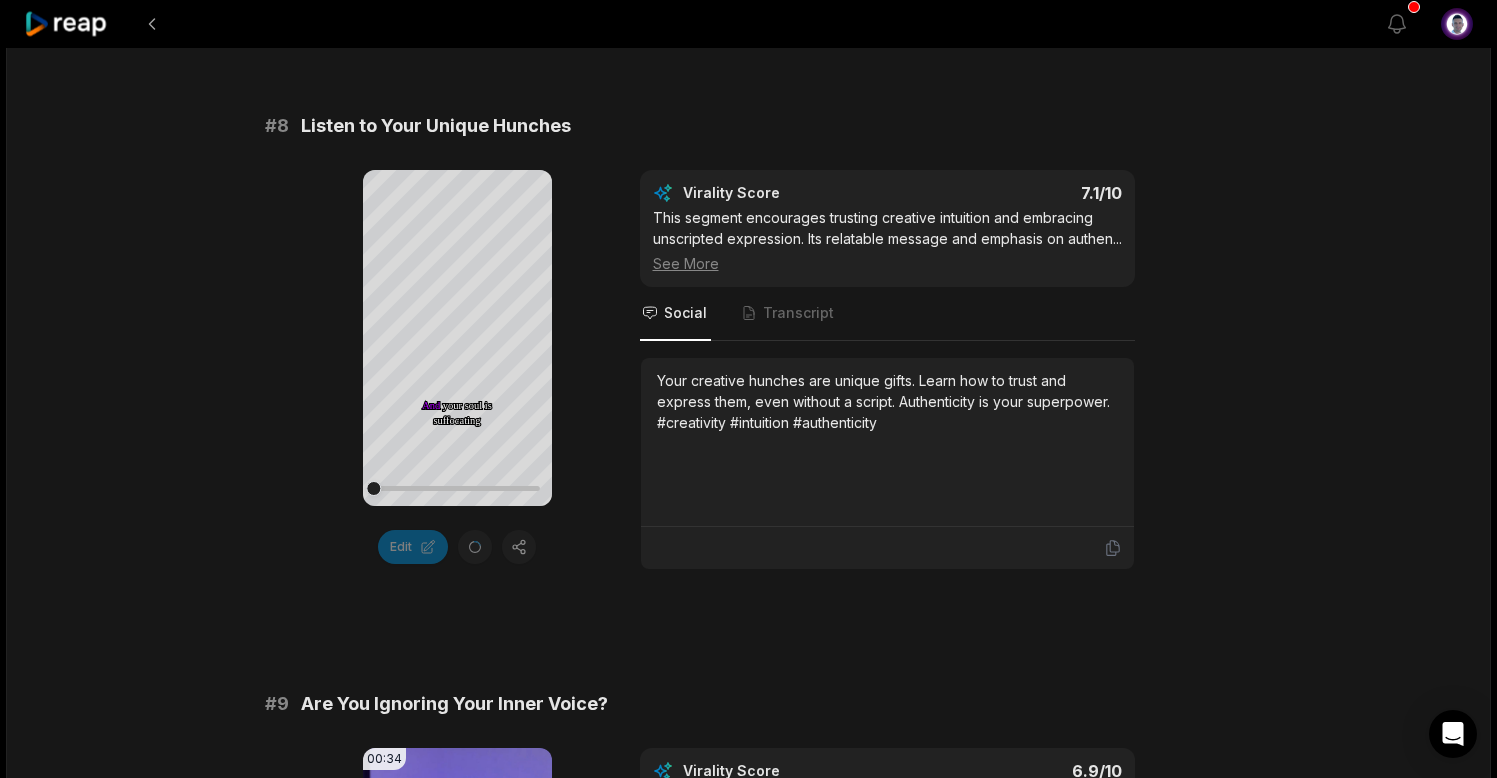 click on "# 1 Express Your Essence Without Fear 00:49 Your browser does not support mp4 format. Edit Virality Score 8.2 /10 This segment addresses common fears and the desire for validation, encouraging immediate action. Its emotional resonance and motivati ...   See More Social Transcript Stop waiting for the perfect moment. Express your essence now and let your soul be seen and heard. Fulfillment starts with sharing your truth. #courage #authenticity #expression # 2 Your Unique Voice Is Your Advantage 00:41 Your browser does not support mp4 format. Edit Virality Score 8 /10 This clip powerfully reframes perceived flaws as advantages, inspiring viewers to embrace their uniqueness. Its empowering message an ...   See More Social Transcript No one can express like you. Embrace your unique voice and turn your differences into your greatest strengths. #uniquevoice #selfexpression #confidence # 3 Your Experiences Are Your Teachings 00:38 Your browser does not support mp4 format. Edit Virality Score 7.7 /10 ...   See More #" at bounding box center (749, -1125) 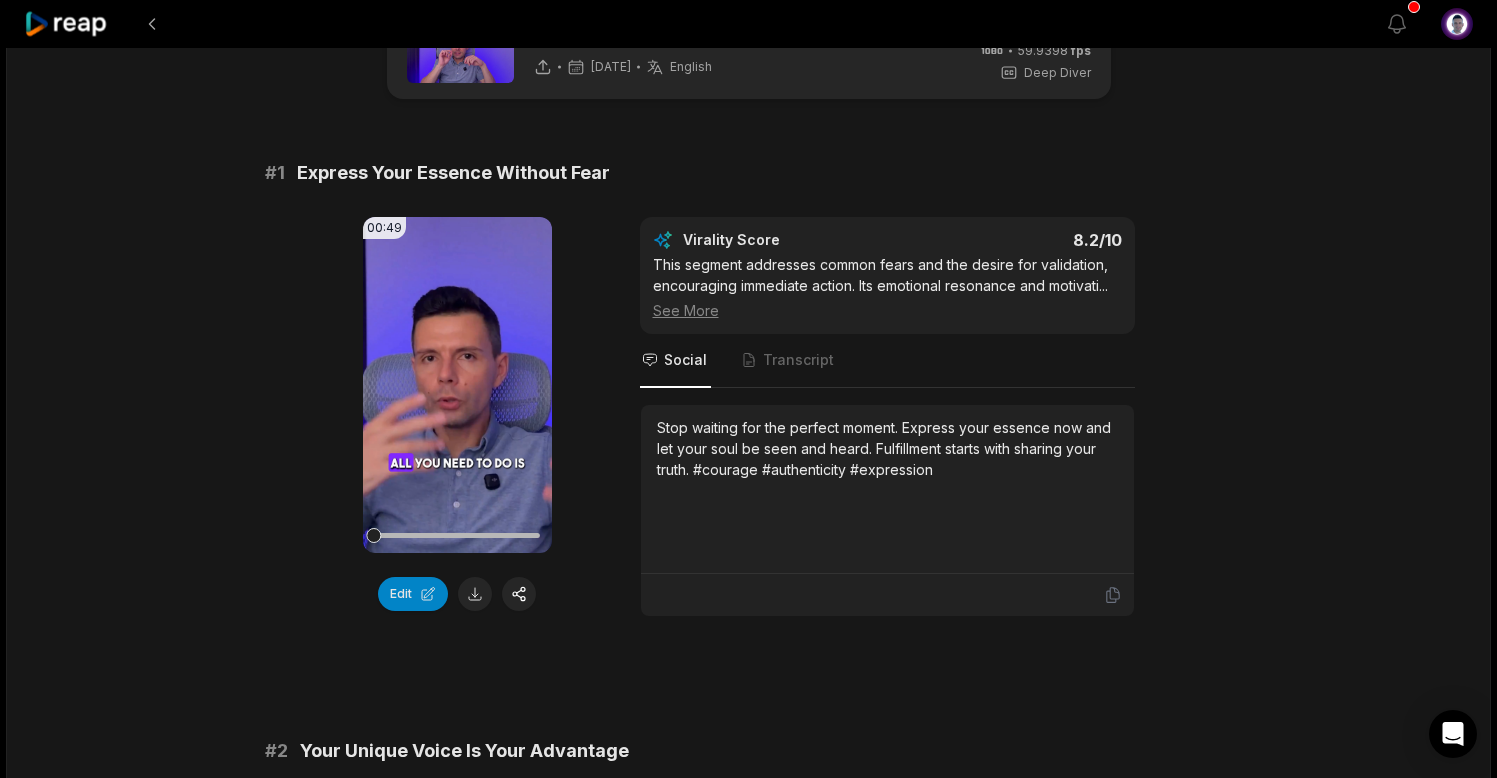 scroll, scrollTop: 0, scrollLeft: 0, axis: both 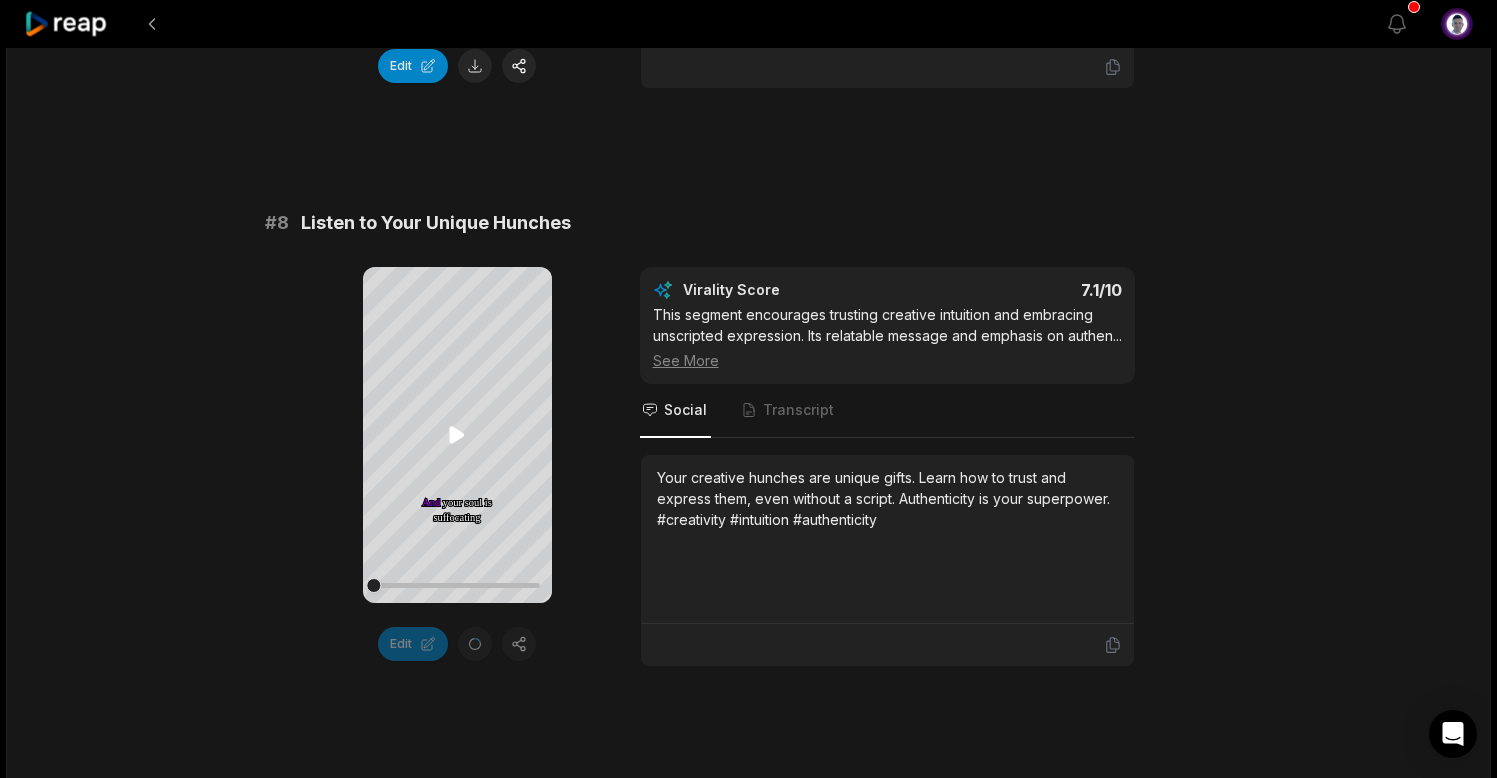 click 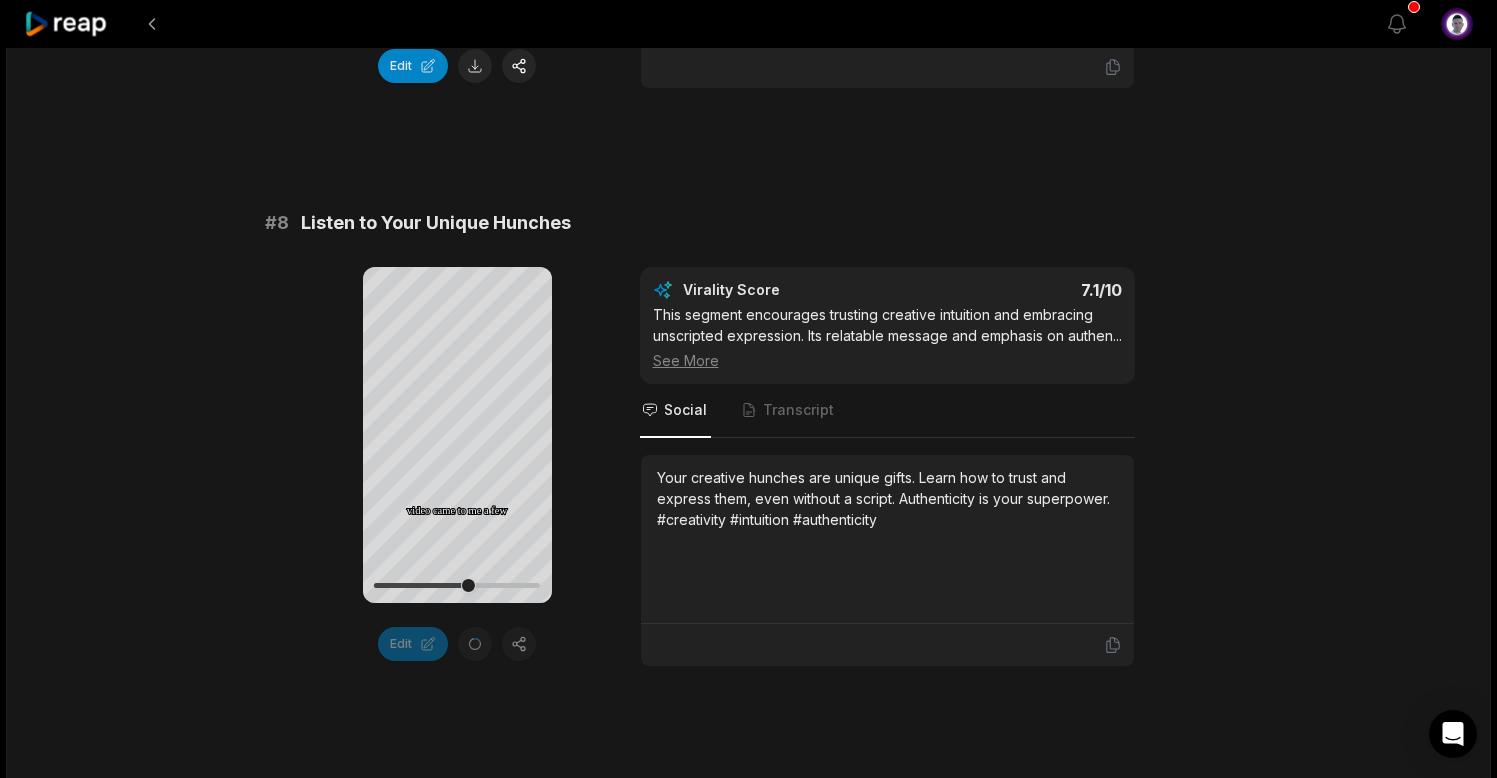 click on "09:17 Soul Depriciation full video 2 days ago English en 00:00  -  09:16 Portrait 59.9398   fps Deep Diver # 1 Express Your Essence Without Fear 00:49 Your browser does not support mp4 format. Edit Virality Score 8.2 /10 This segment addresses common fears and the desire for validation, encouraging immediate action. Its emotional resonance and motivati ...   See More Social Transcript Stop waiting for the perfect moment. Express your essence now and let your soul be seen and heard. Fulfillment starts with sharing your truth. #courage #authenticity #expression # 2 Your Unique Voice Is Your Advantage 00:41 Your browser does not support mp4 format. Edit Virality Score 8 /10 This clip powerfully reframes perceived flaws as advantages, inspiring viewers to embrace their uniqueness. Its empowering message an ...   See More Social Transcript No one can express like you. Embrace your unique voice and turn your differences into your greatest strengths. #uniquevoice #selfexpression #confidence # 3 00:38 Edit 7.7 /10" at bounding box center (748, -1027) 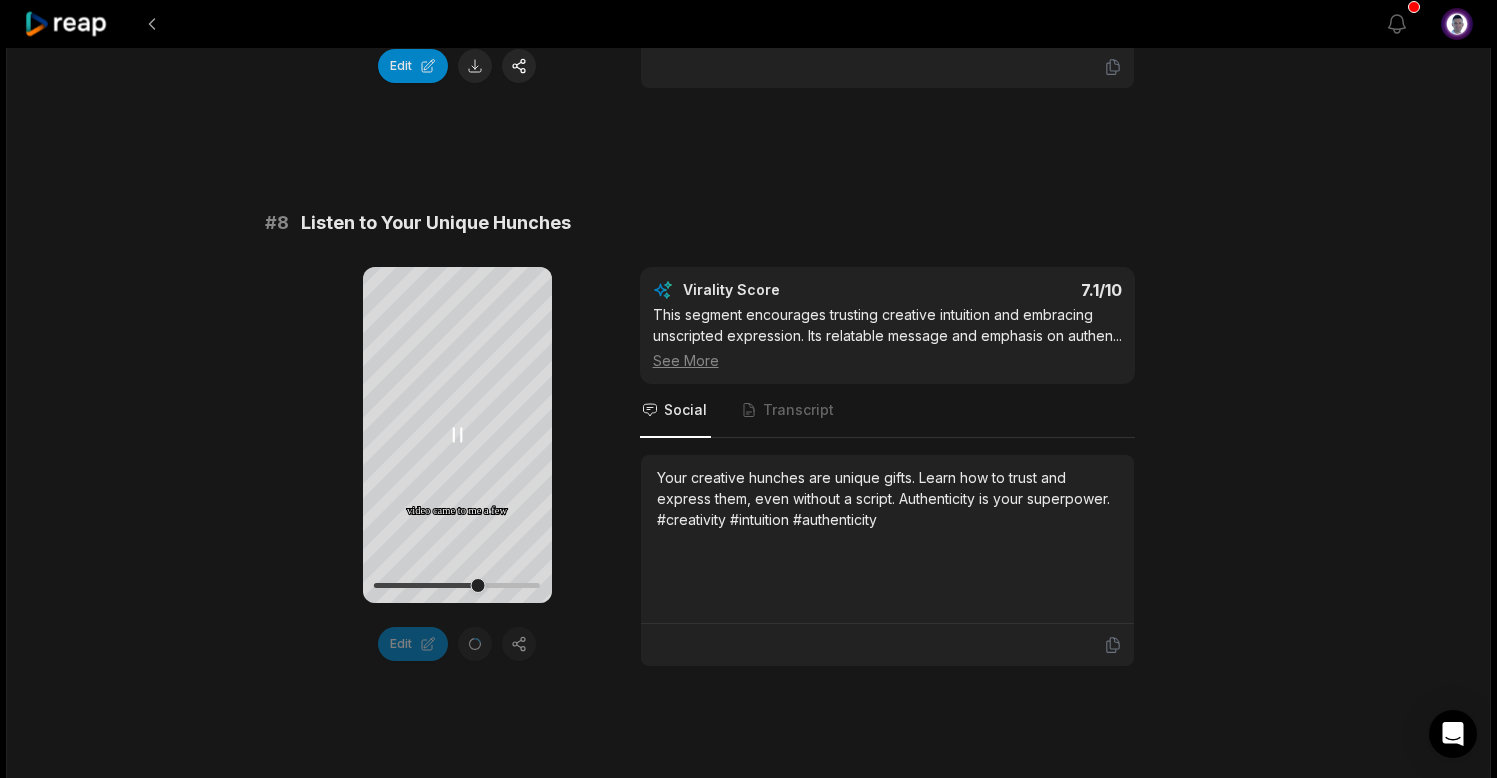 click 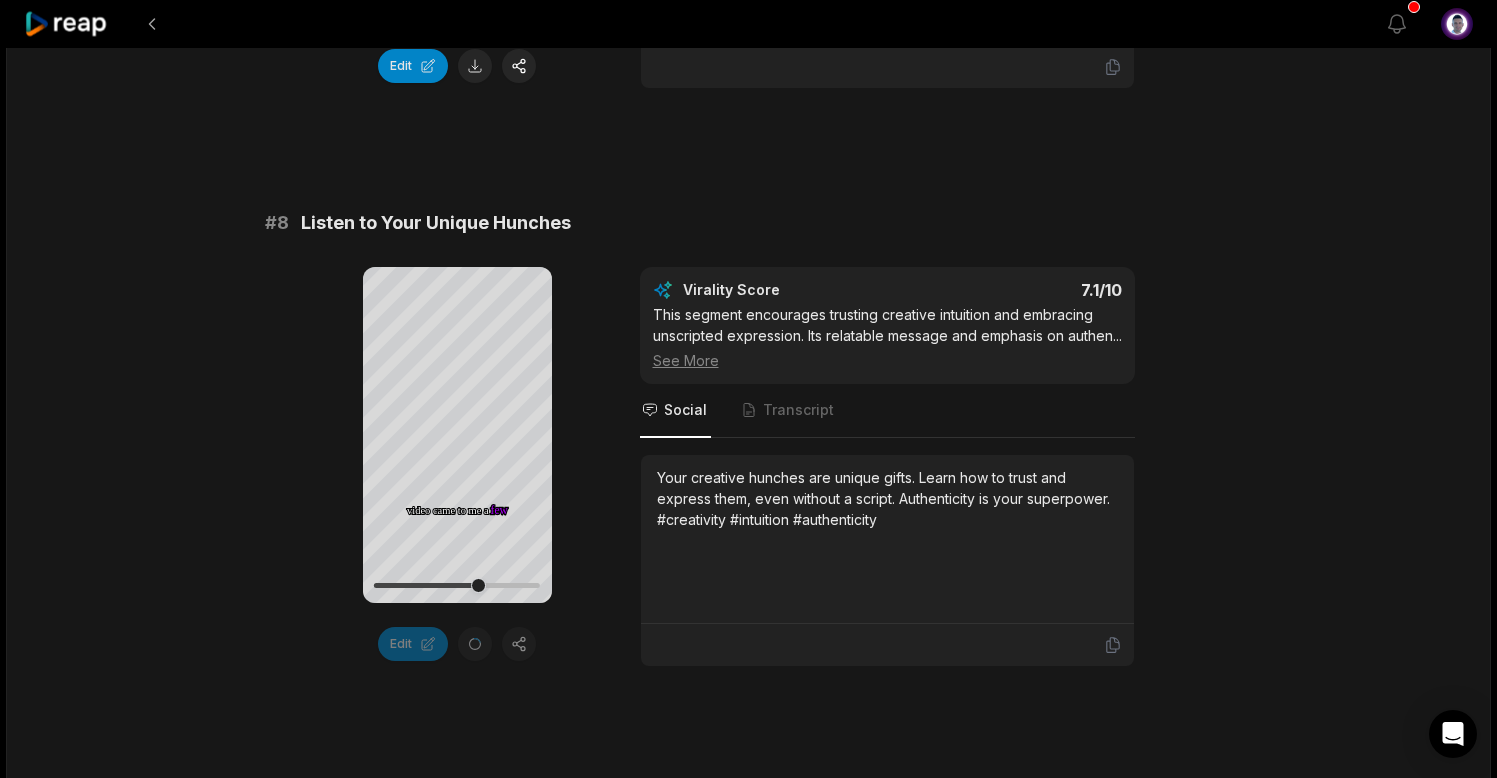 click on "Edit" at bounding box center (457, 644) 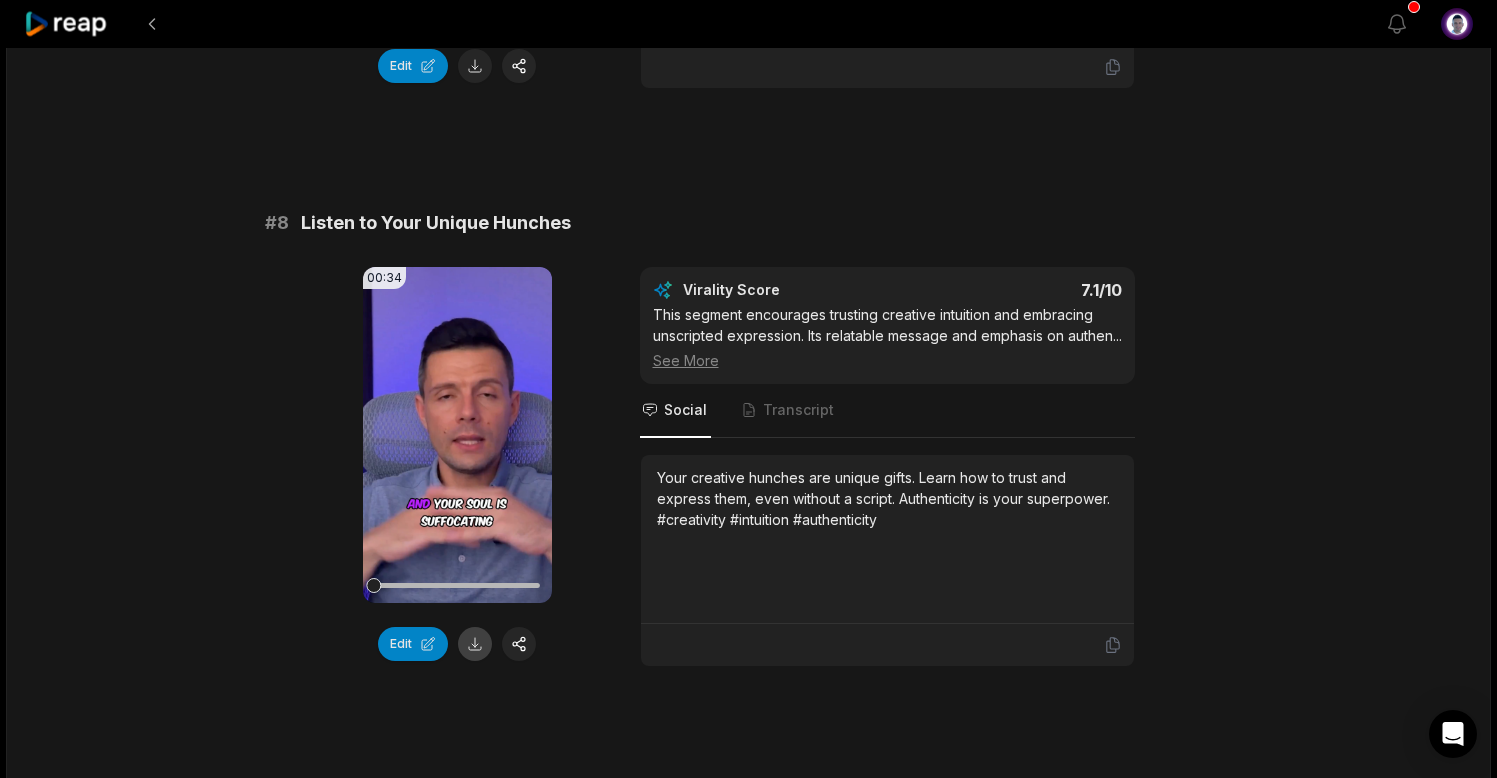 click at bounding box center (475, 644) 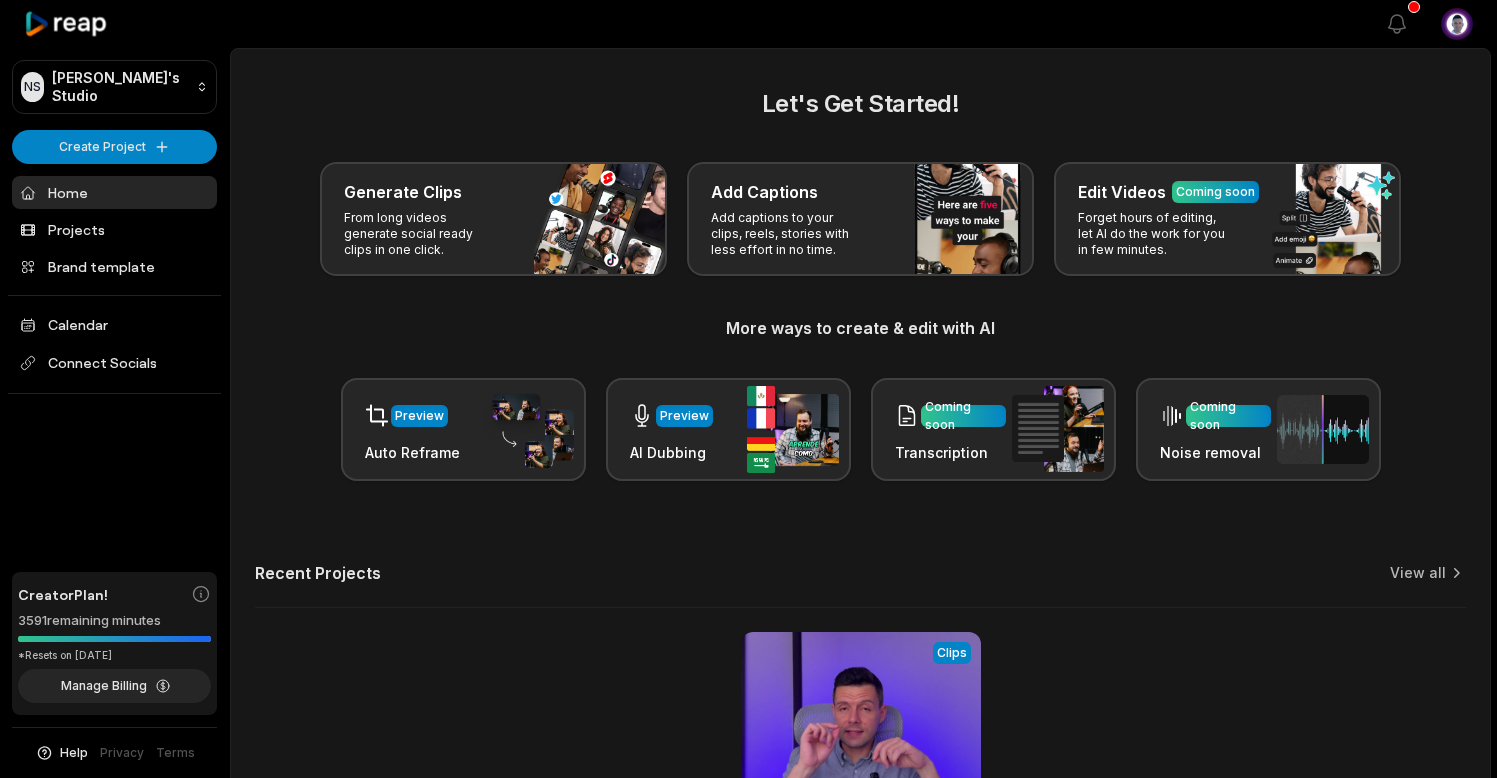 scroll, scrollTop: 0, scrollLeft: 0, axis: both 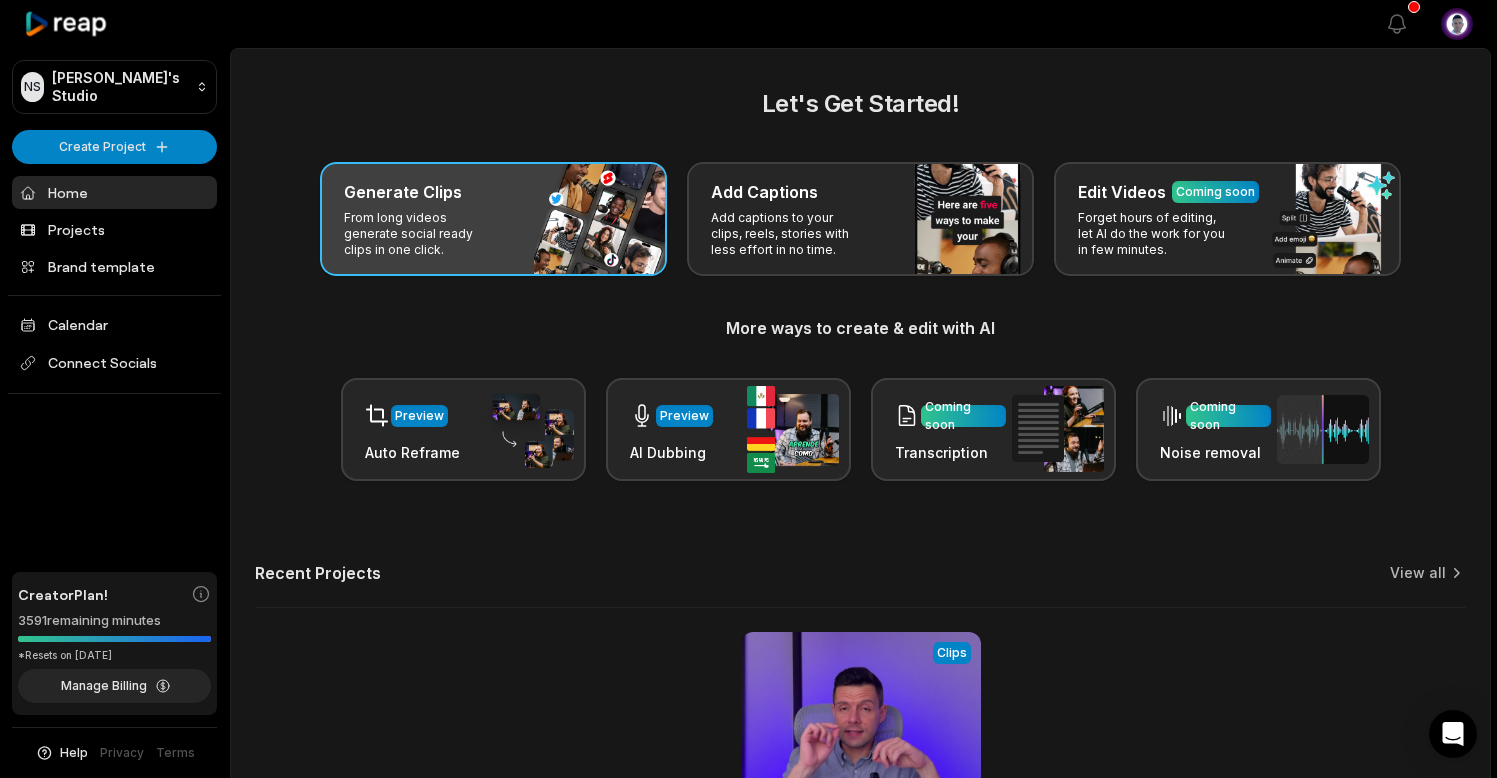 click on "Generate Clips" at bounding box center [403, 192] 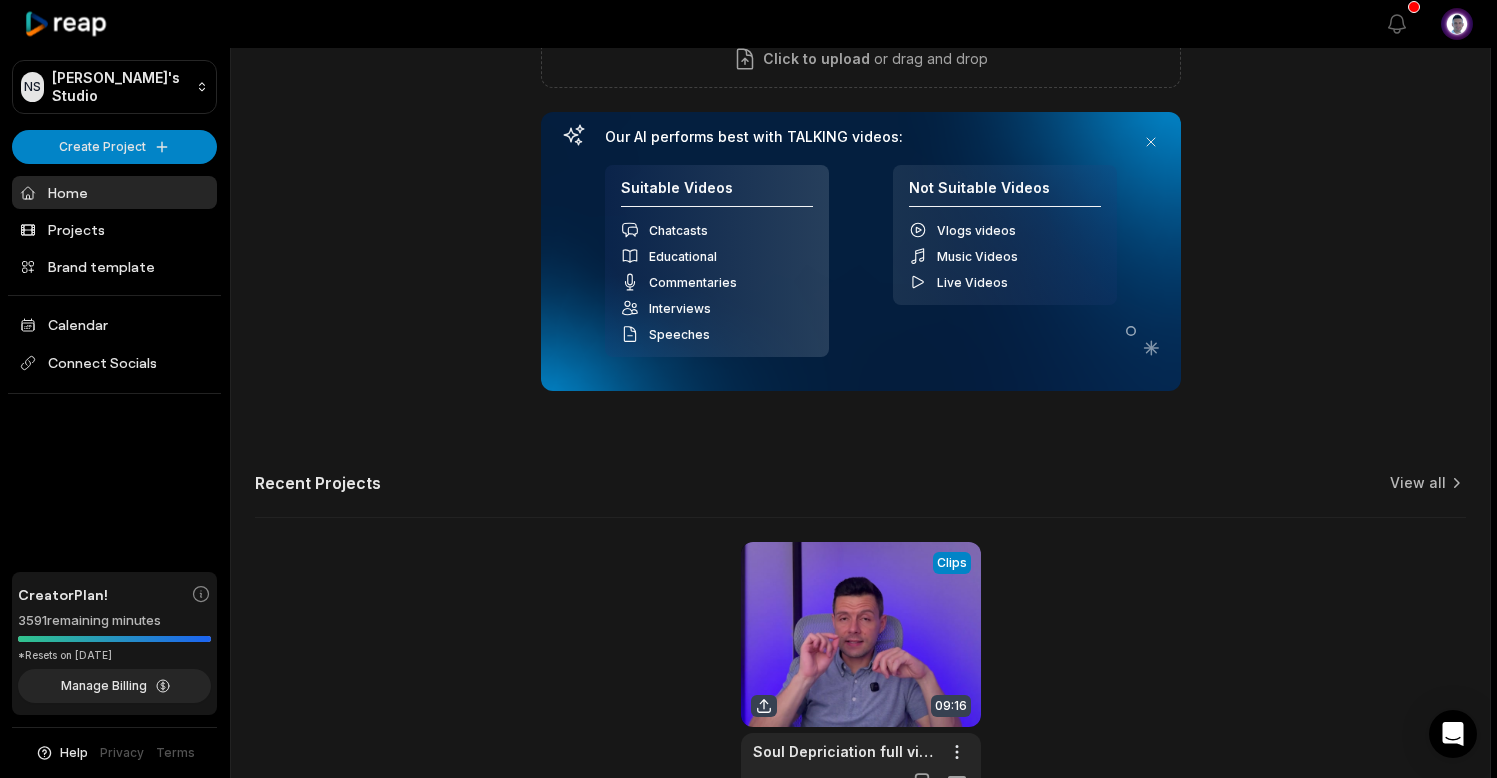 scroll, scrollTop: 0, scrollLeft: 0, axis: both 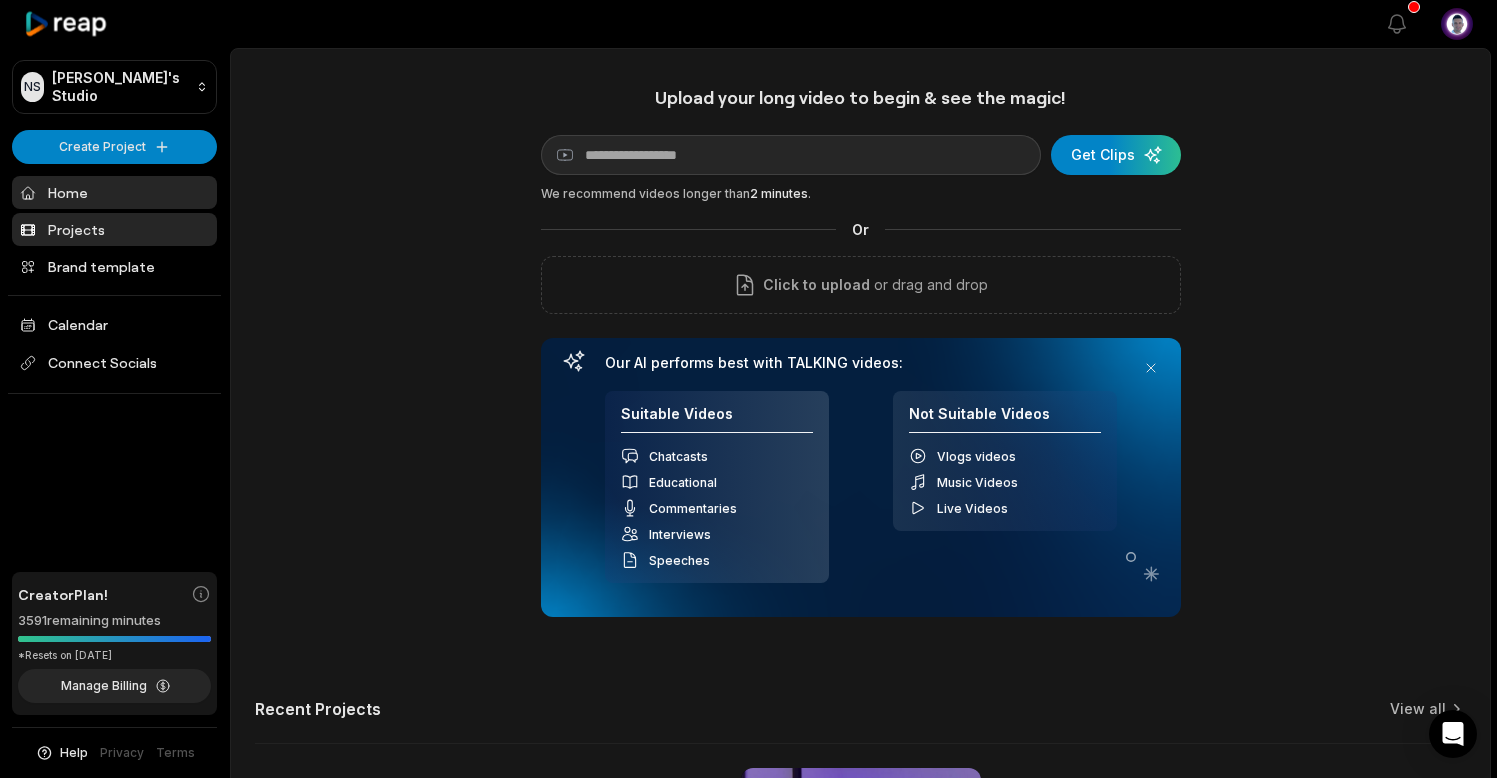 click on "Projects" at bounding box center (114, 229) 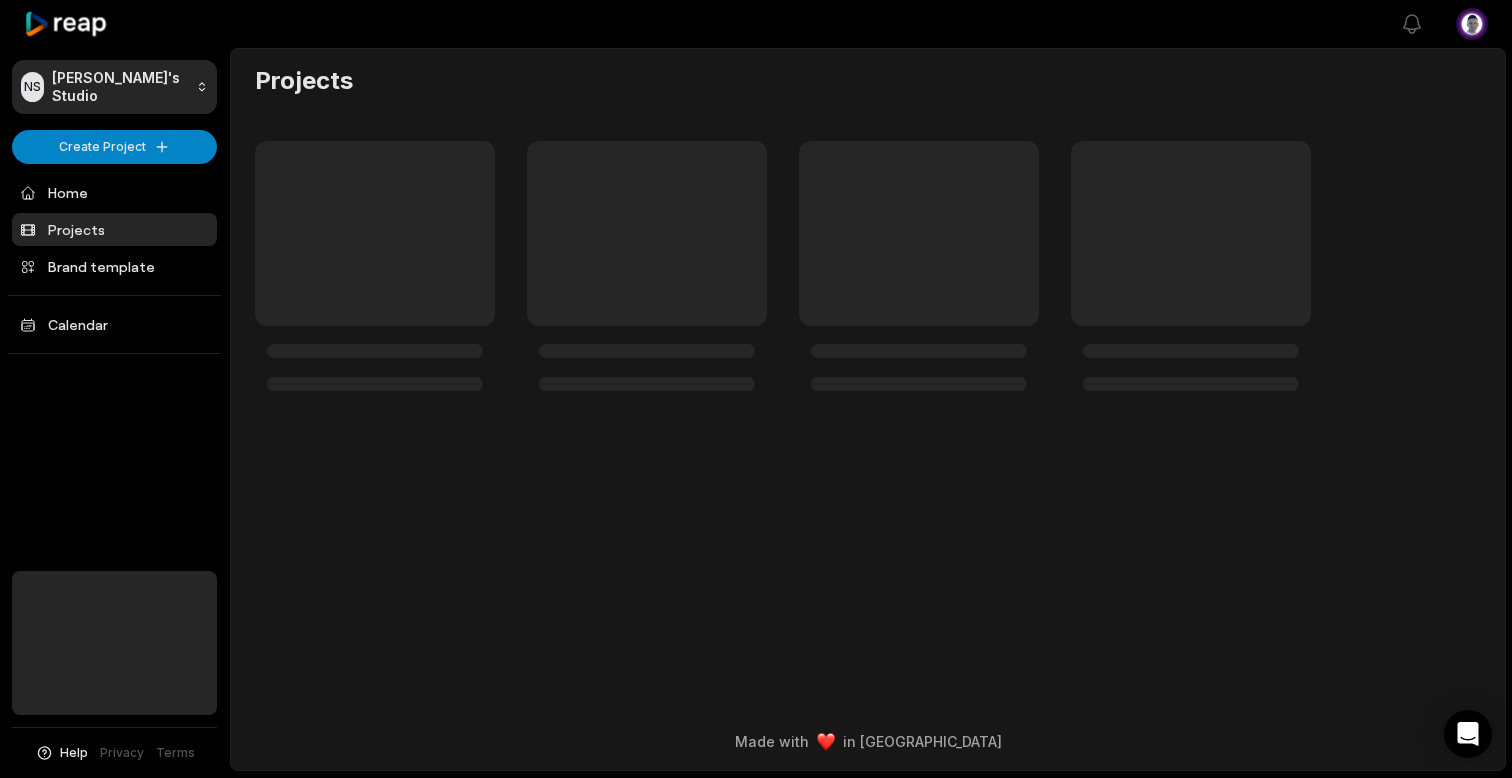 scroll, scrollTop: 0, scrollLeft: 0, axis: both 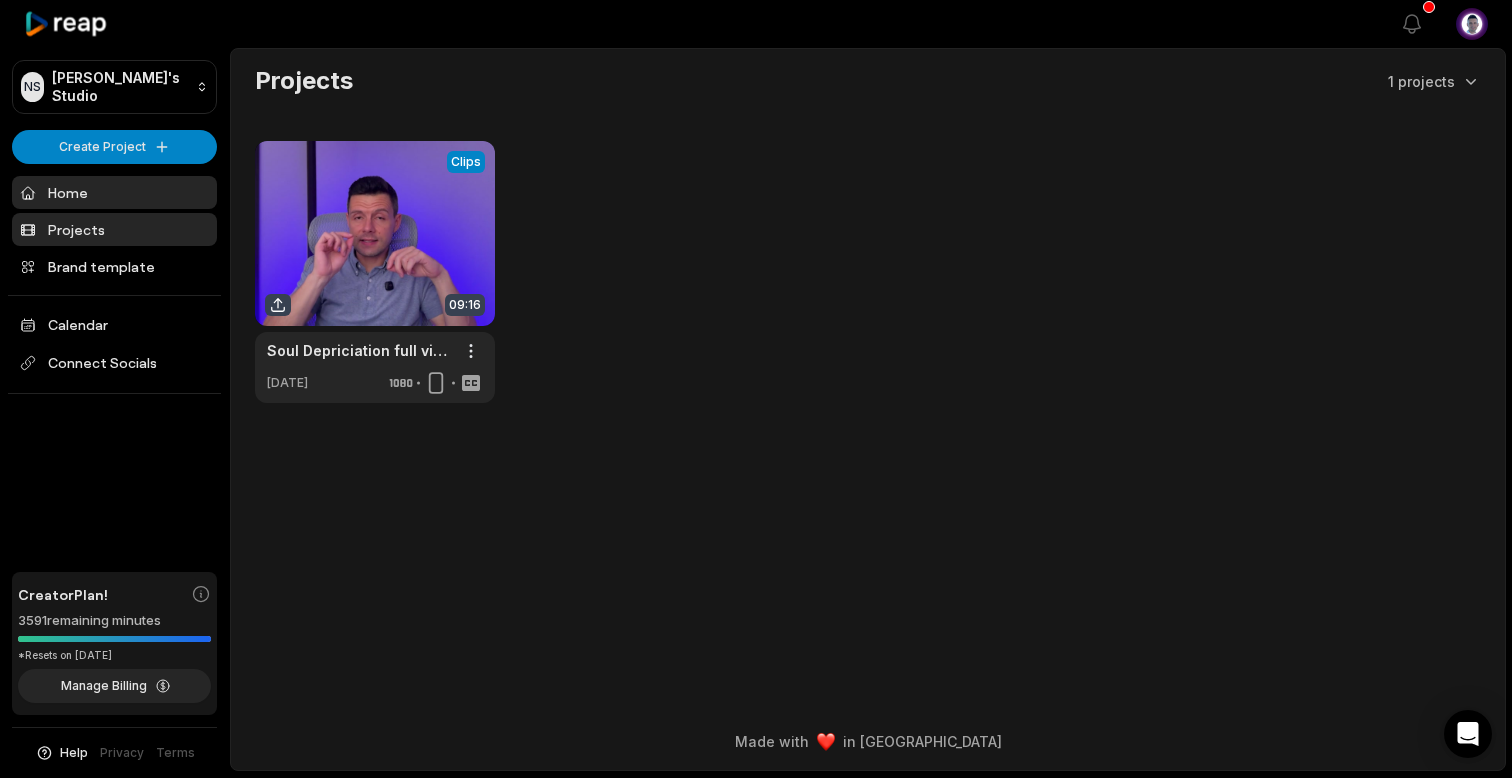 click on "Home" at bounding box center (114, 192) 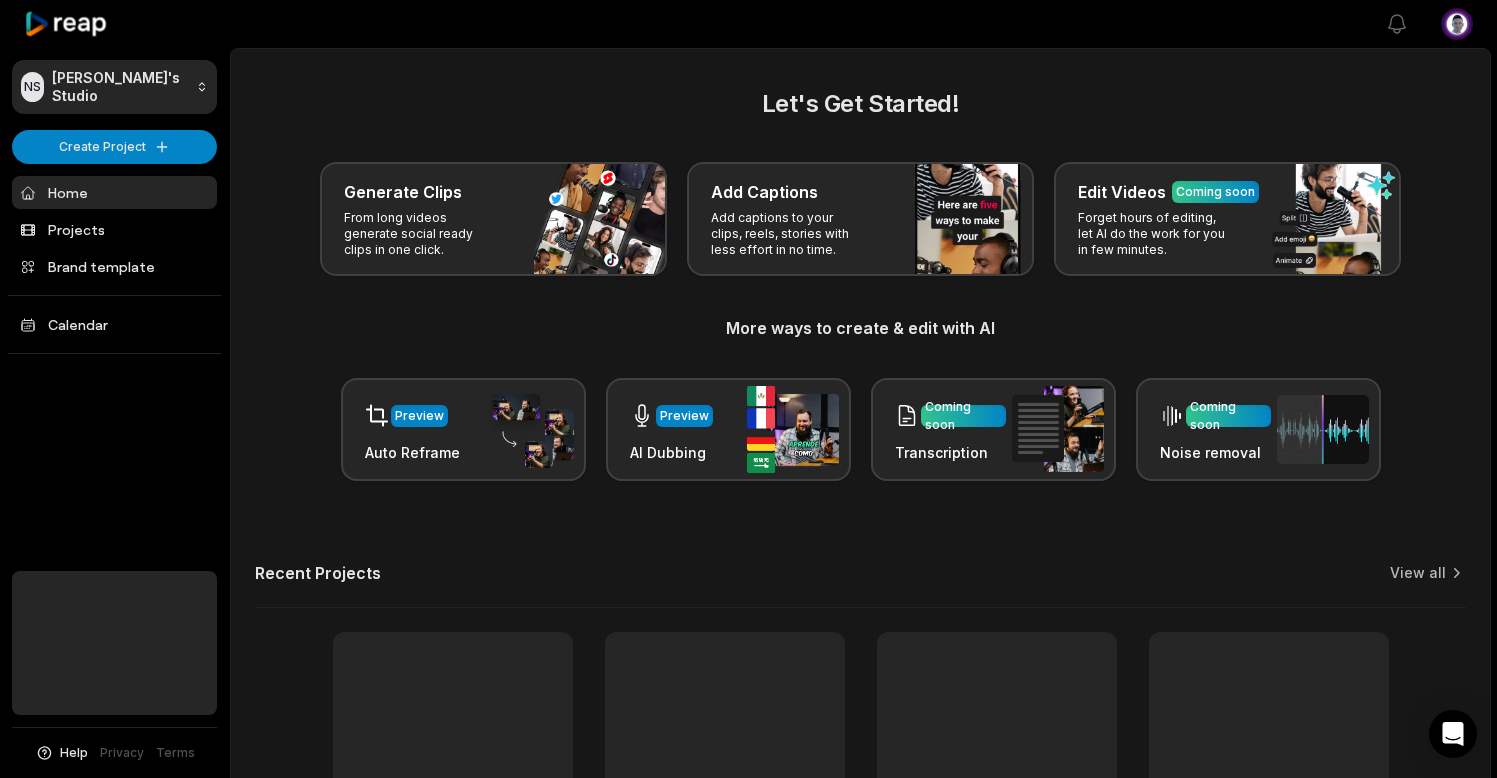 scroll, scrollTop: 0, scrollLeft: 0, axis: both 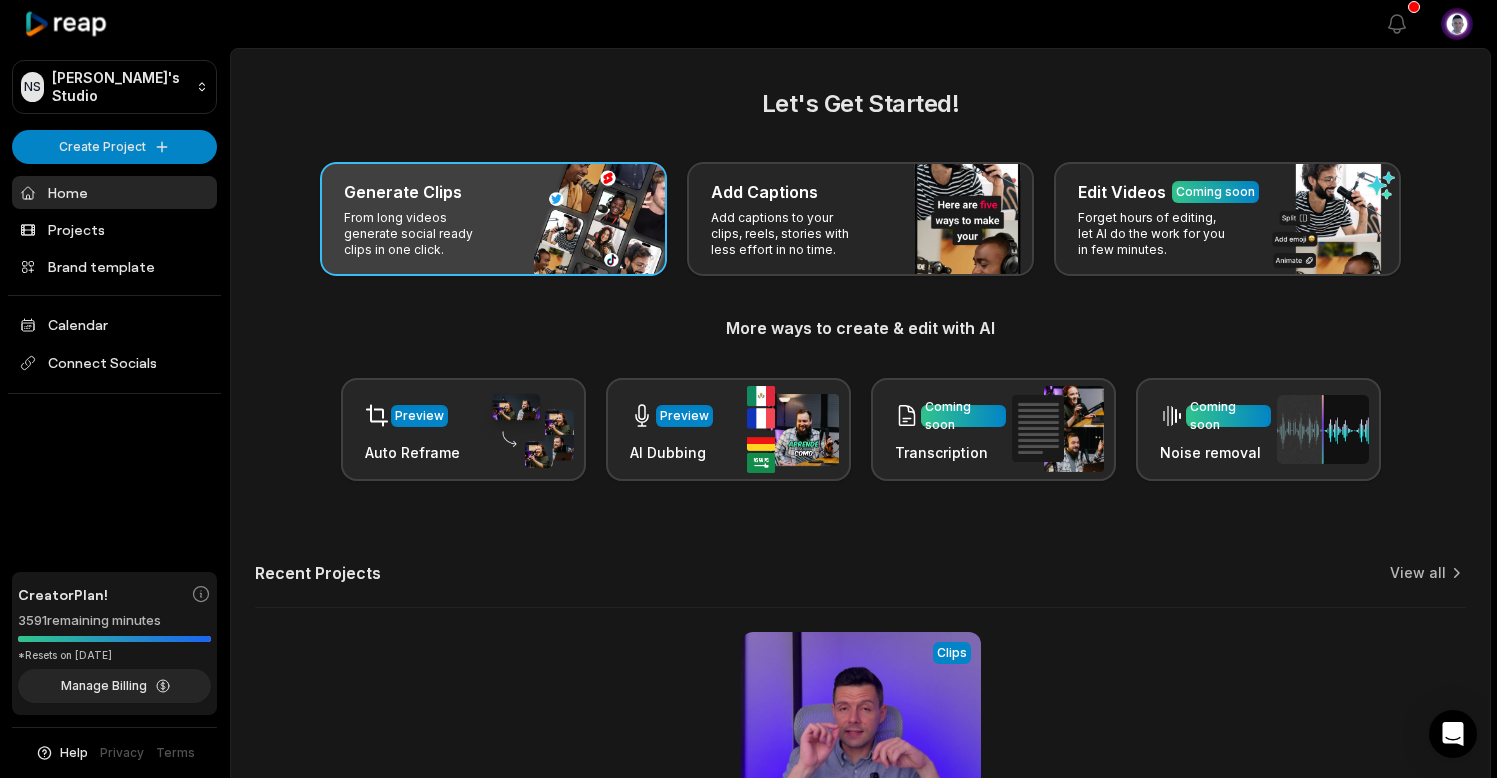 click on "From long videos generate social ready clips in one click." at bounding box center [421, 234] 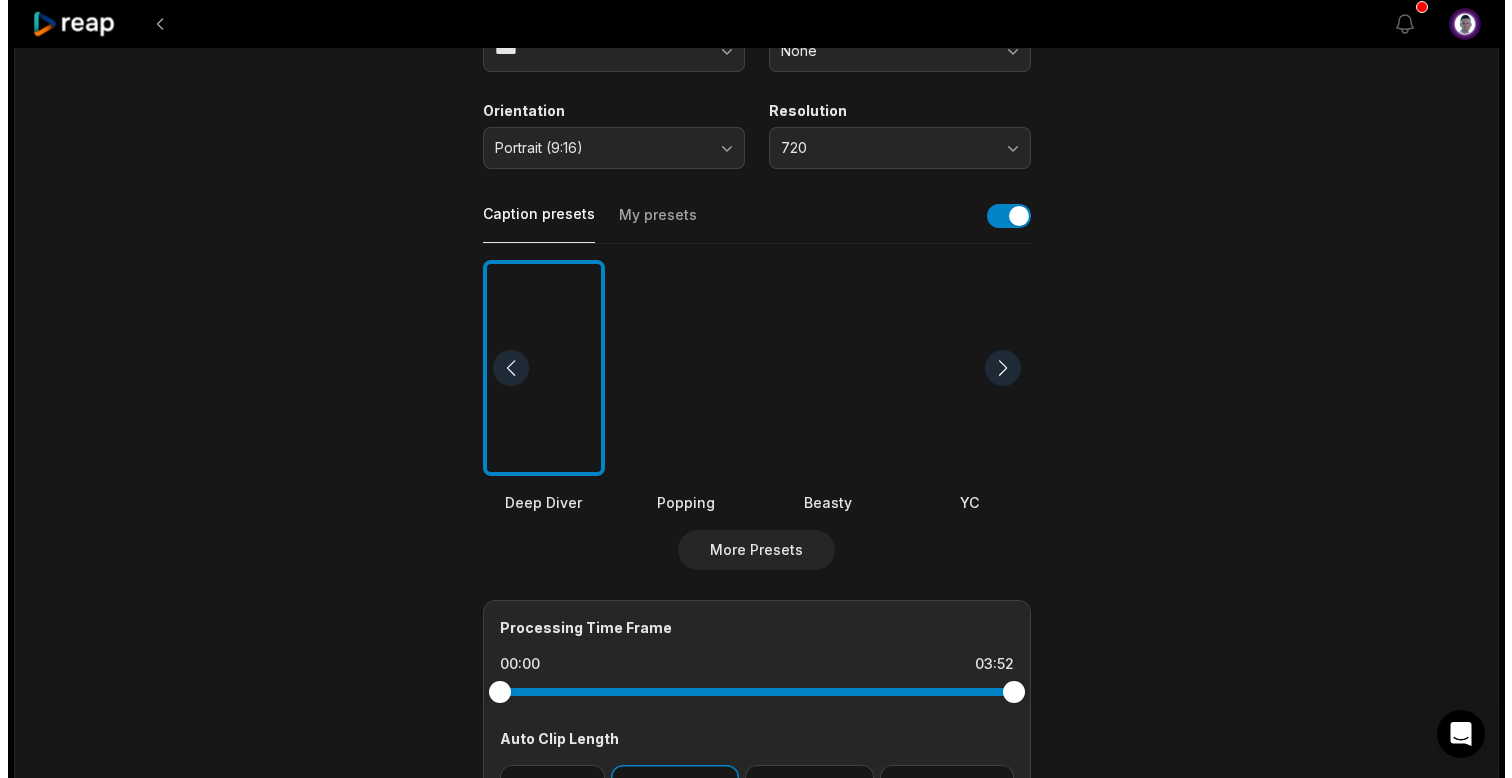 scroll, scrollTop: 324, scrollLeft: 0, axis: vertical 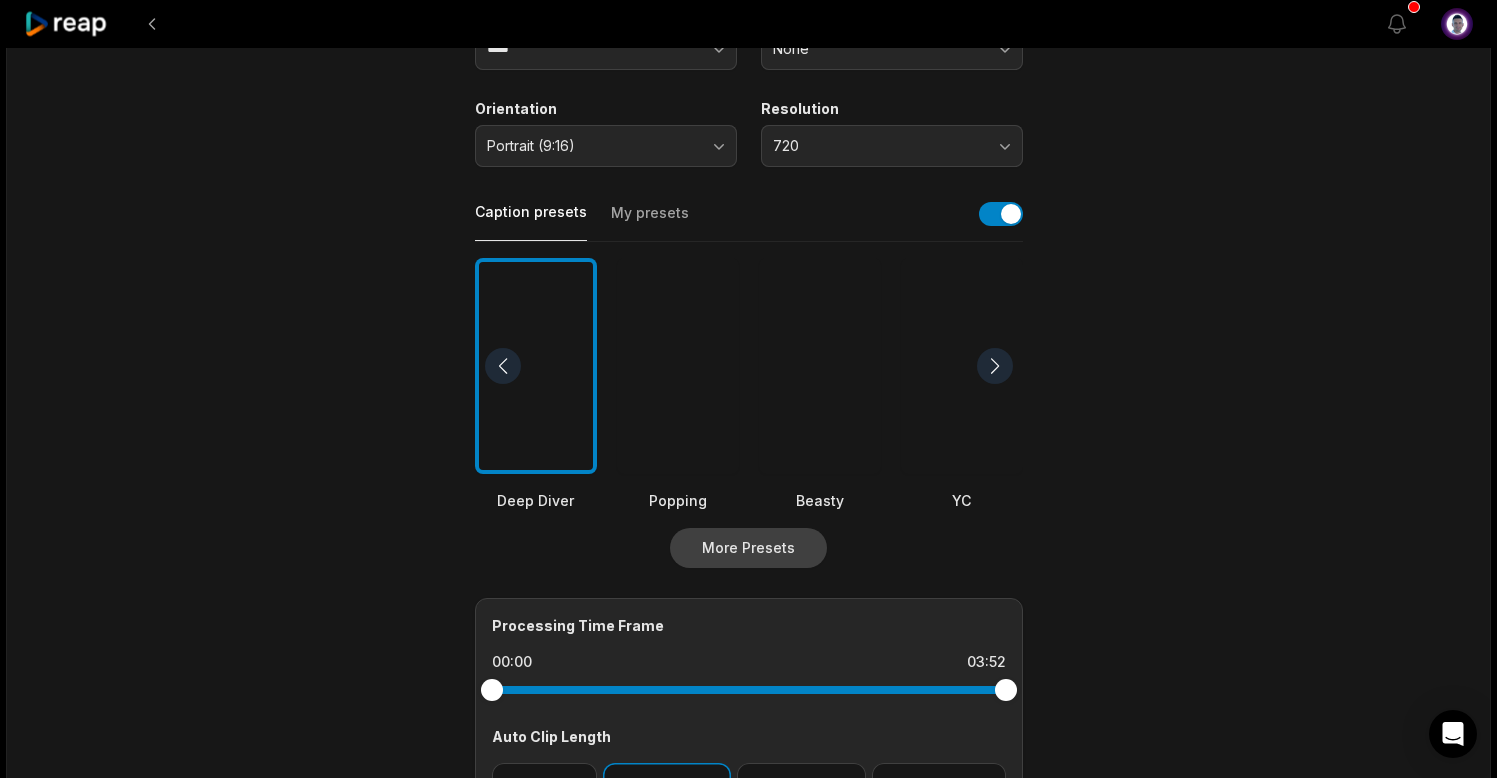 click on "More Presets" at bounding box center [748, 548] 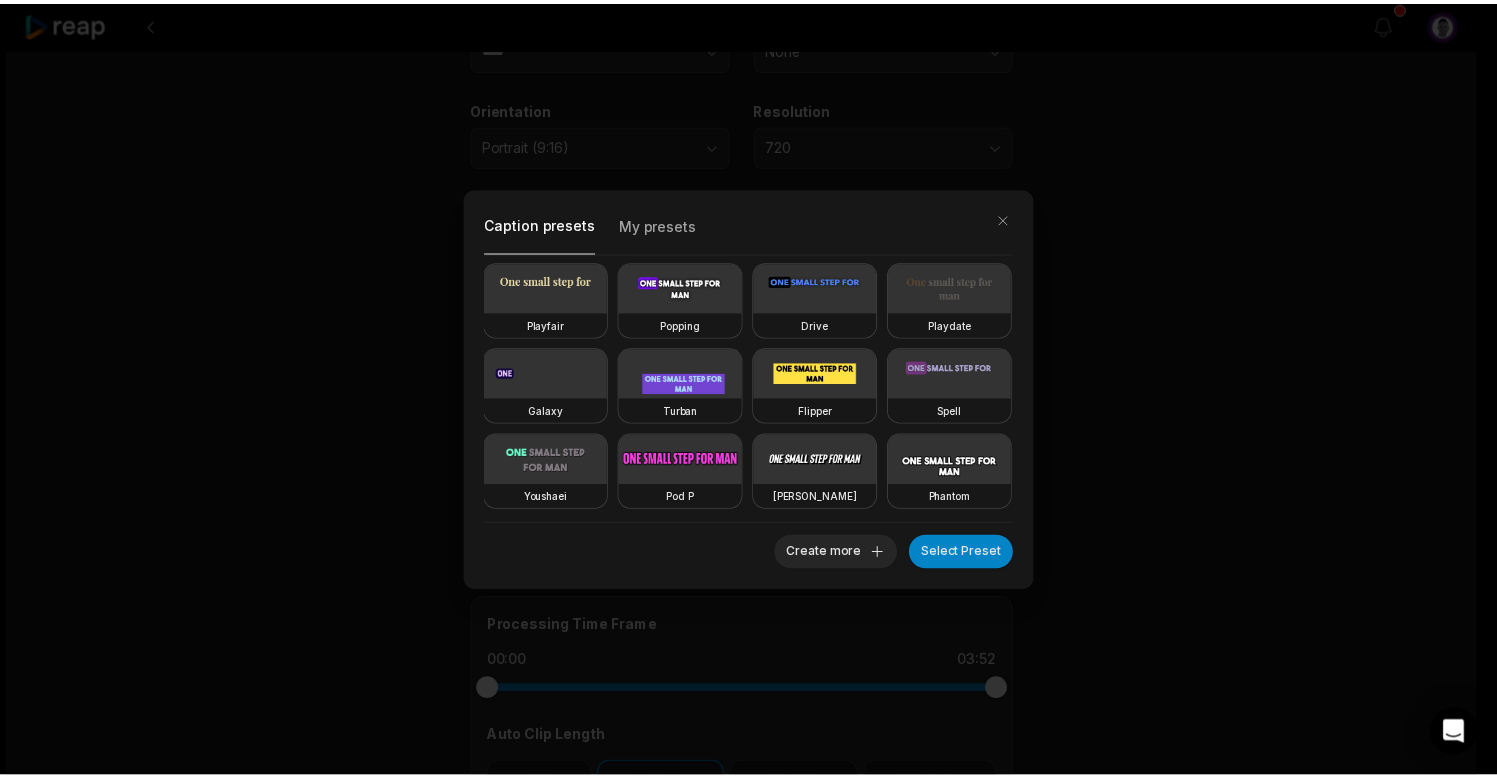 scroll, scrollTop: 347, scrollLeft: 0, axis: vertical 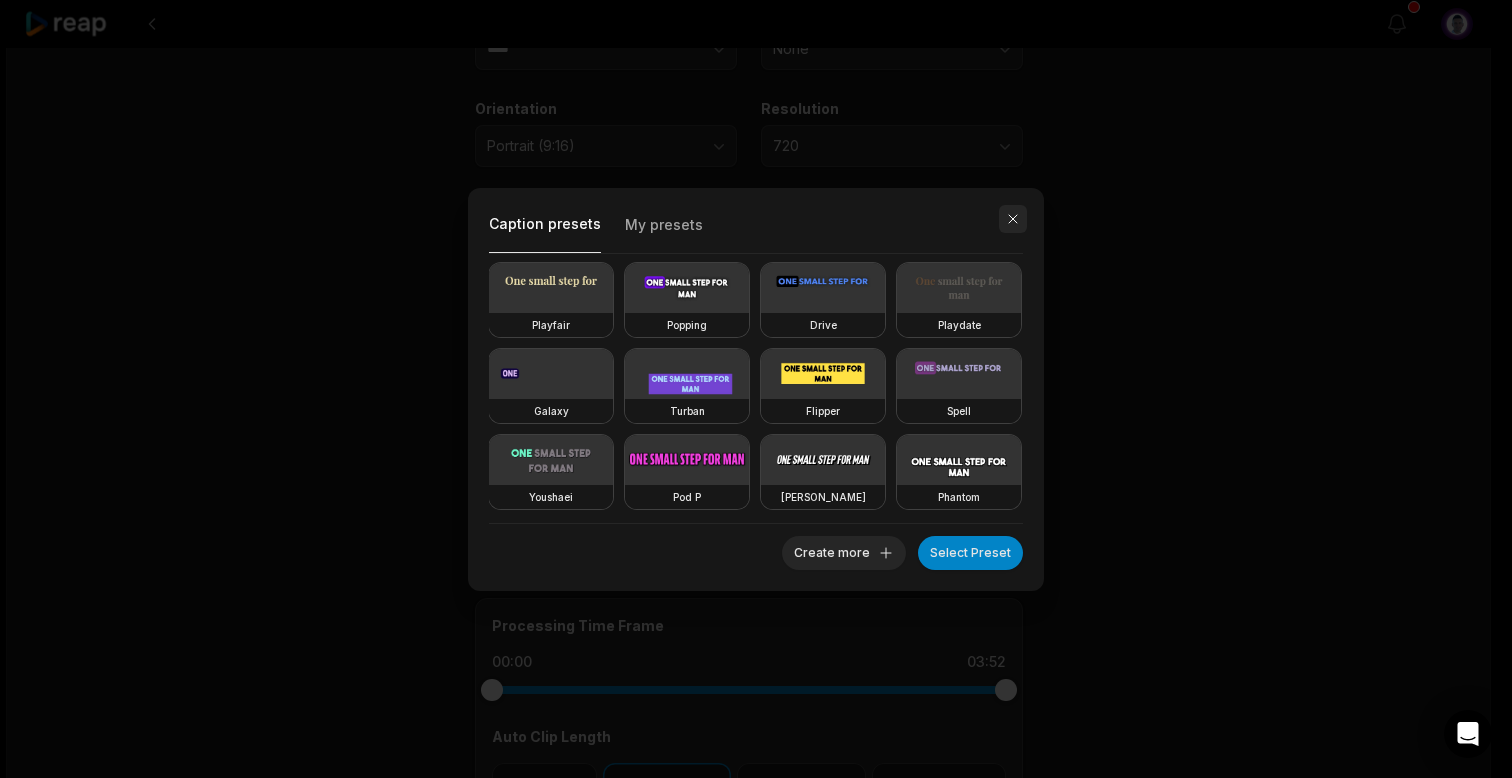 click at bounding box center [1013, 219] 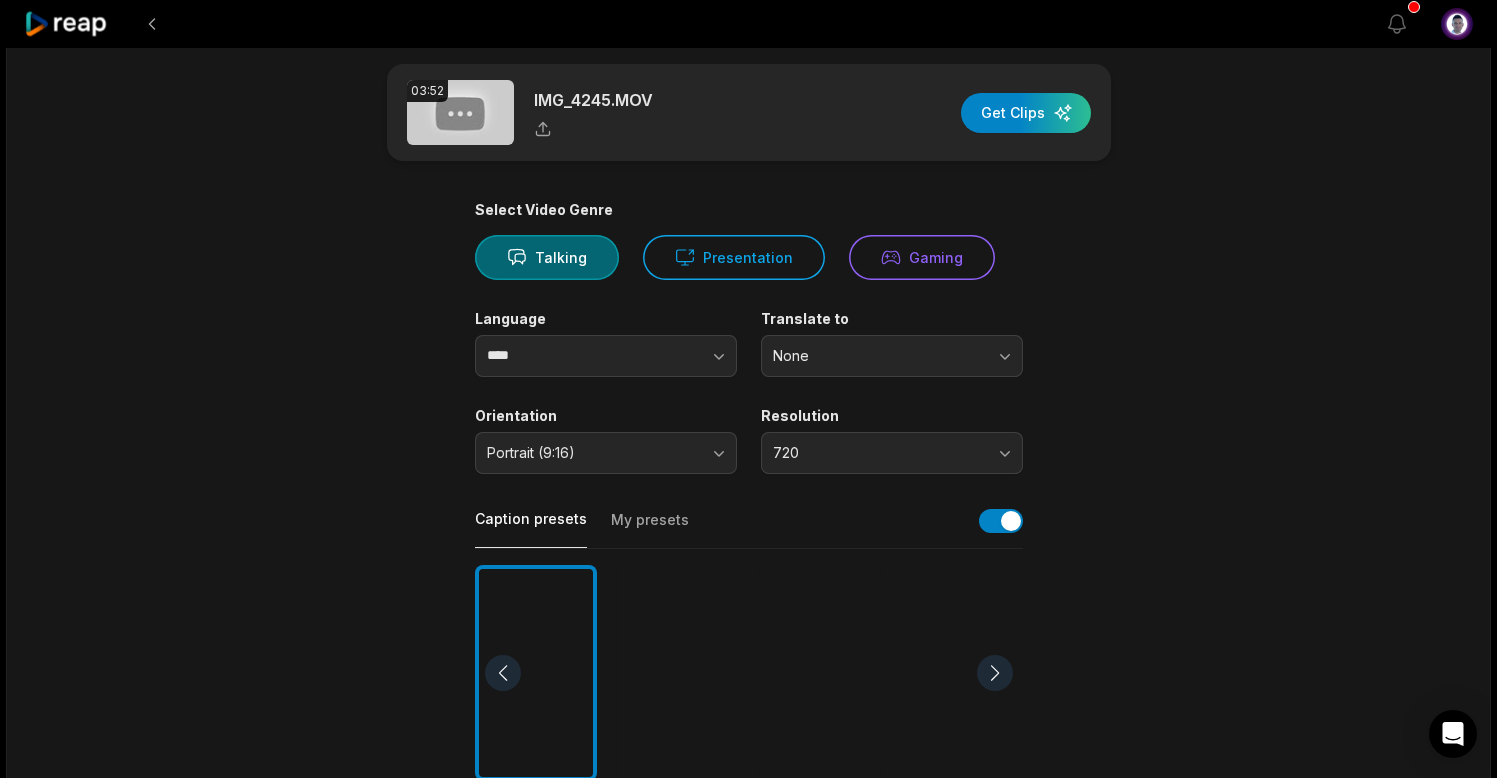 scroll, scrollTop: 0, scrollLeft: 0, axis: both 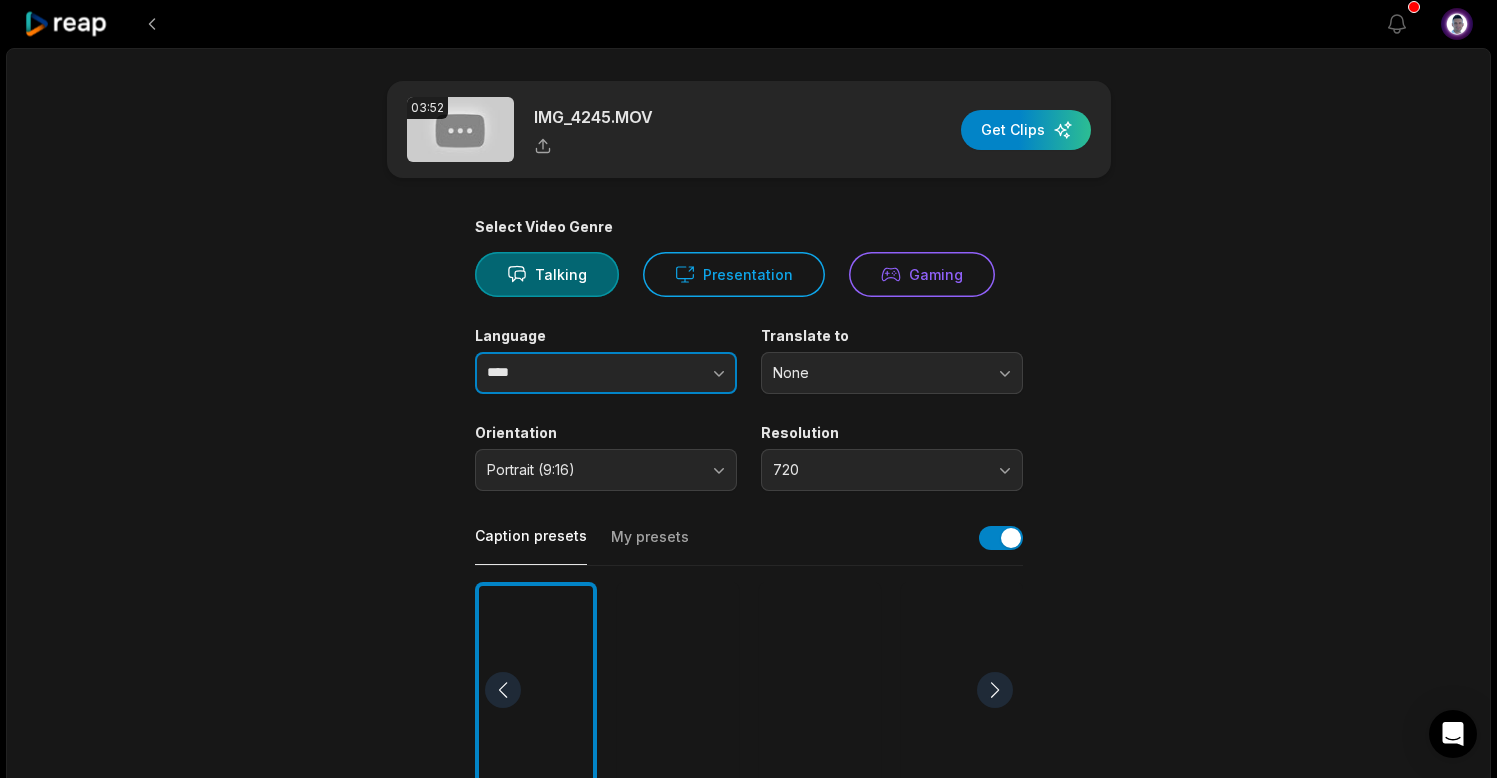 click 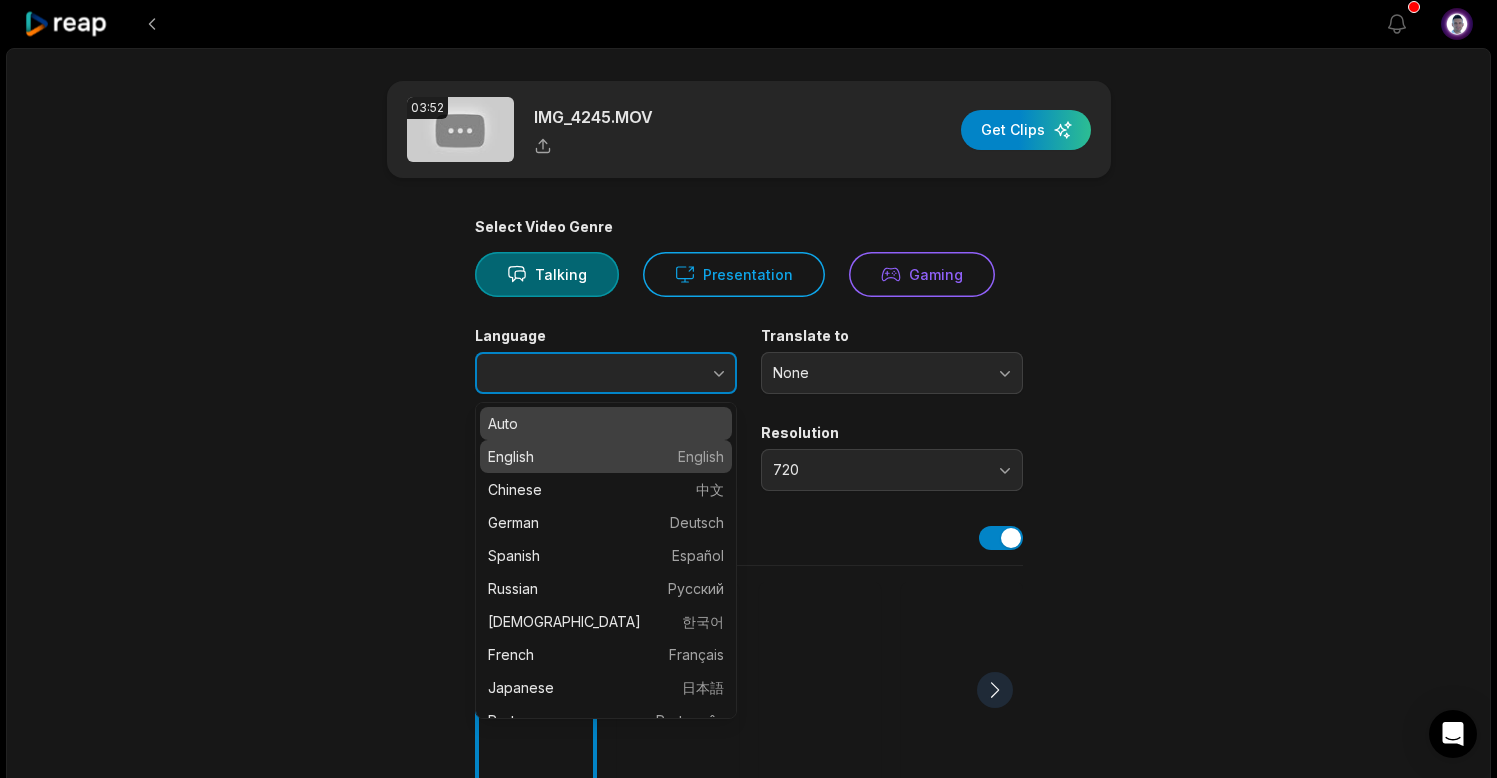 type on "*******" 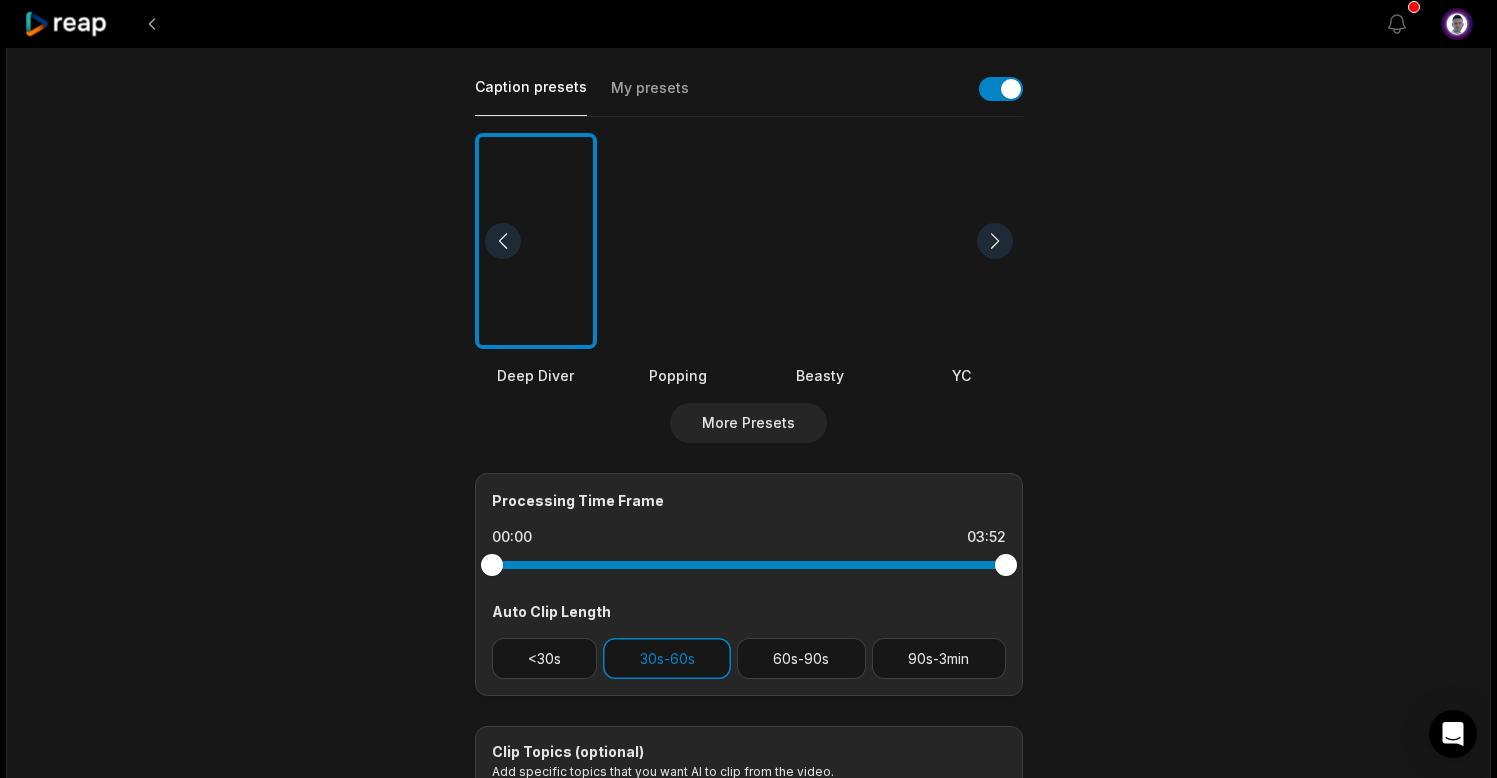 scroll, scrollTop: 448, scrollLeft: 0, axis: vertical 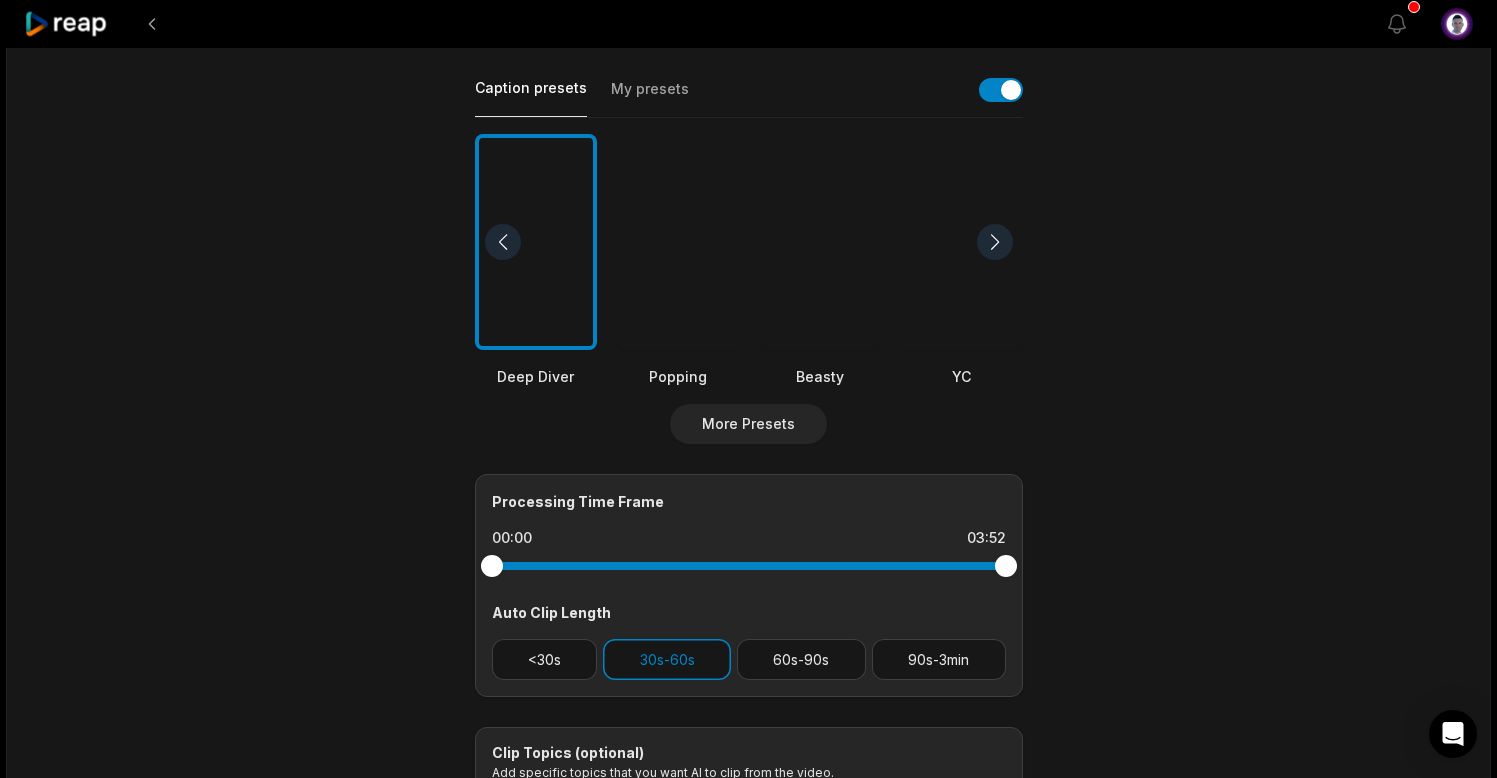 click at bounding box center [820, 242] 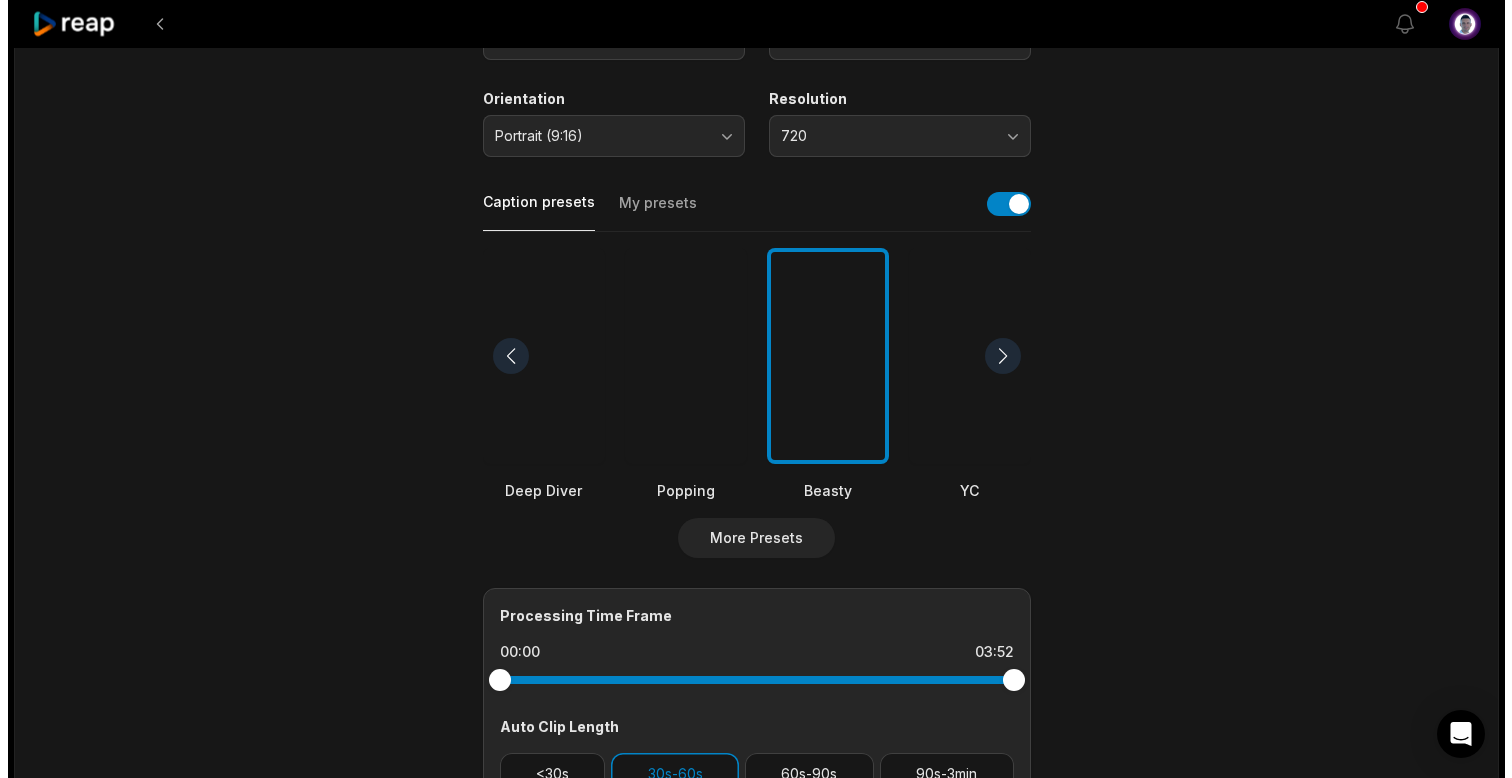 scroll, scrollTop: 315, scrollLeft: 0, axis: vertical 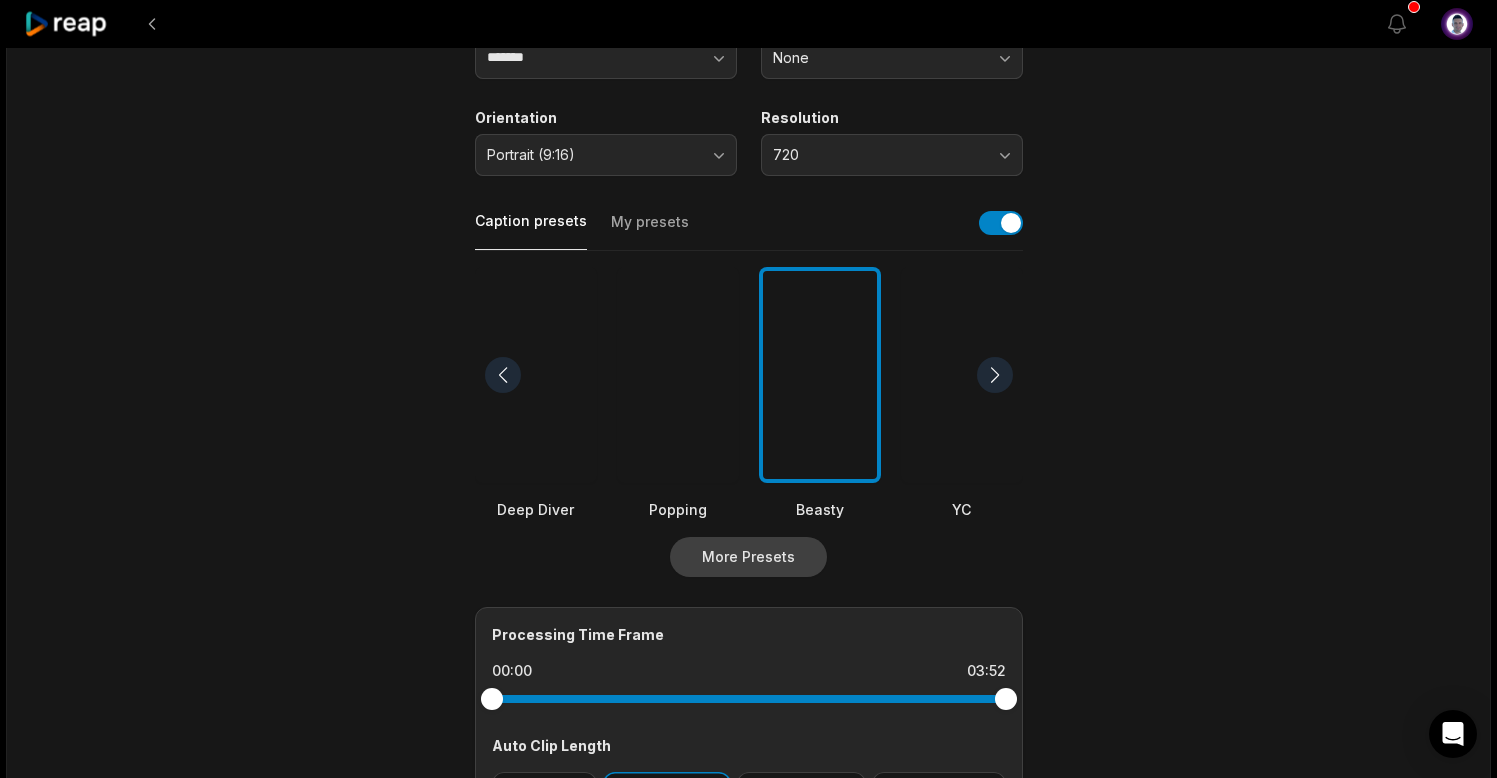 click on "More Presets" at bounding box center (748, 557) 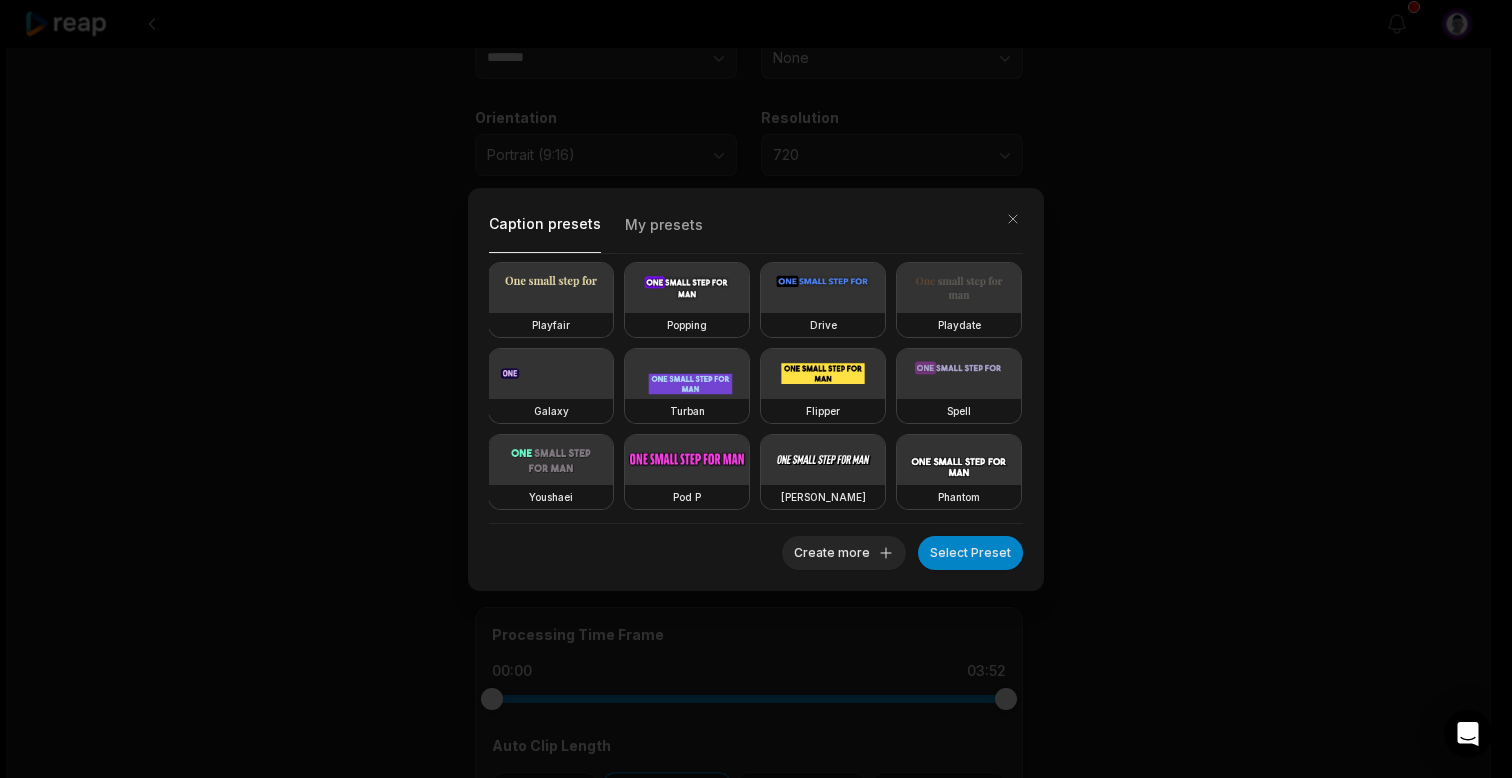 scroll, scrollTop: 0, scrollLeft: 0, axis: both 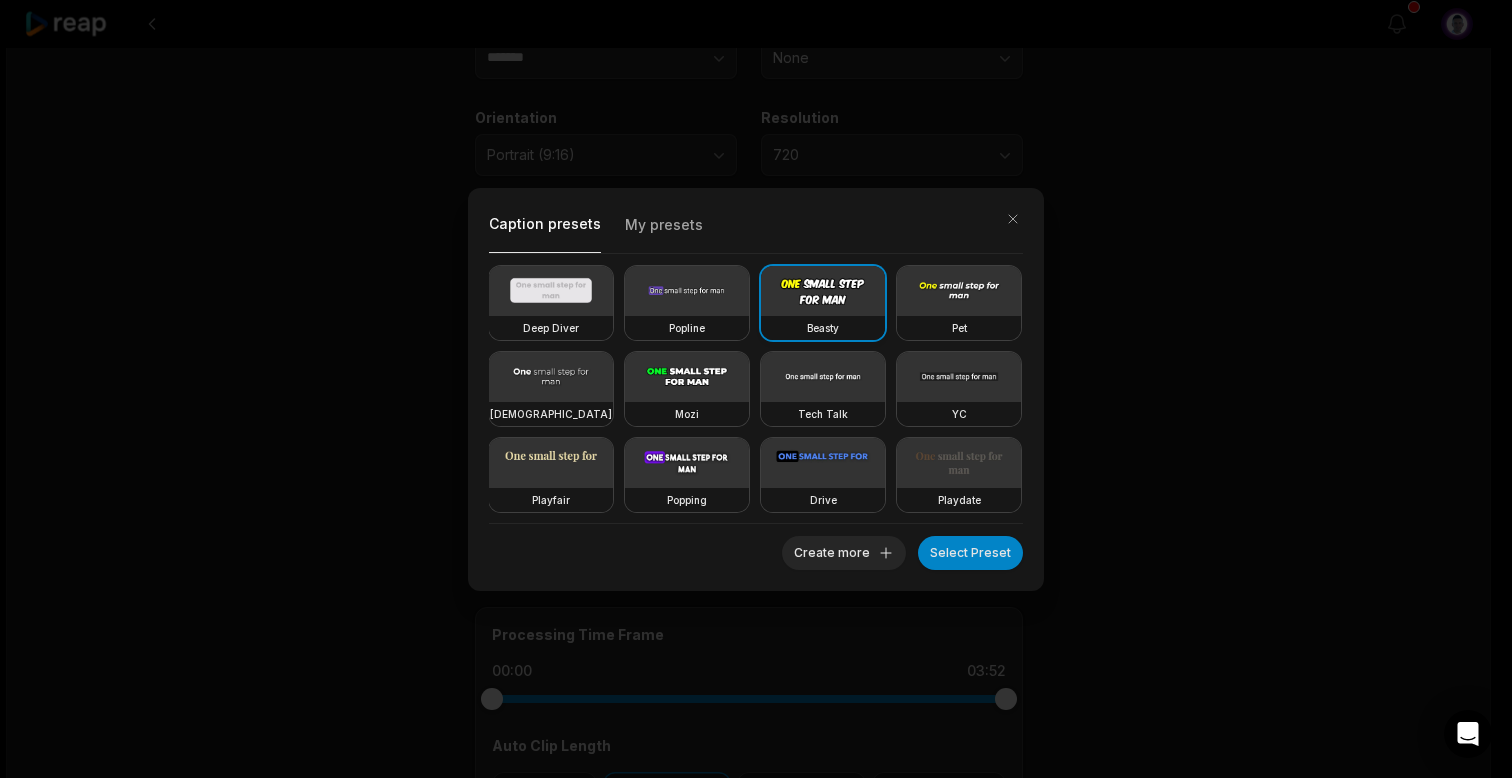 click at bounding box center [823, 291] 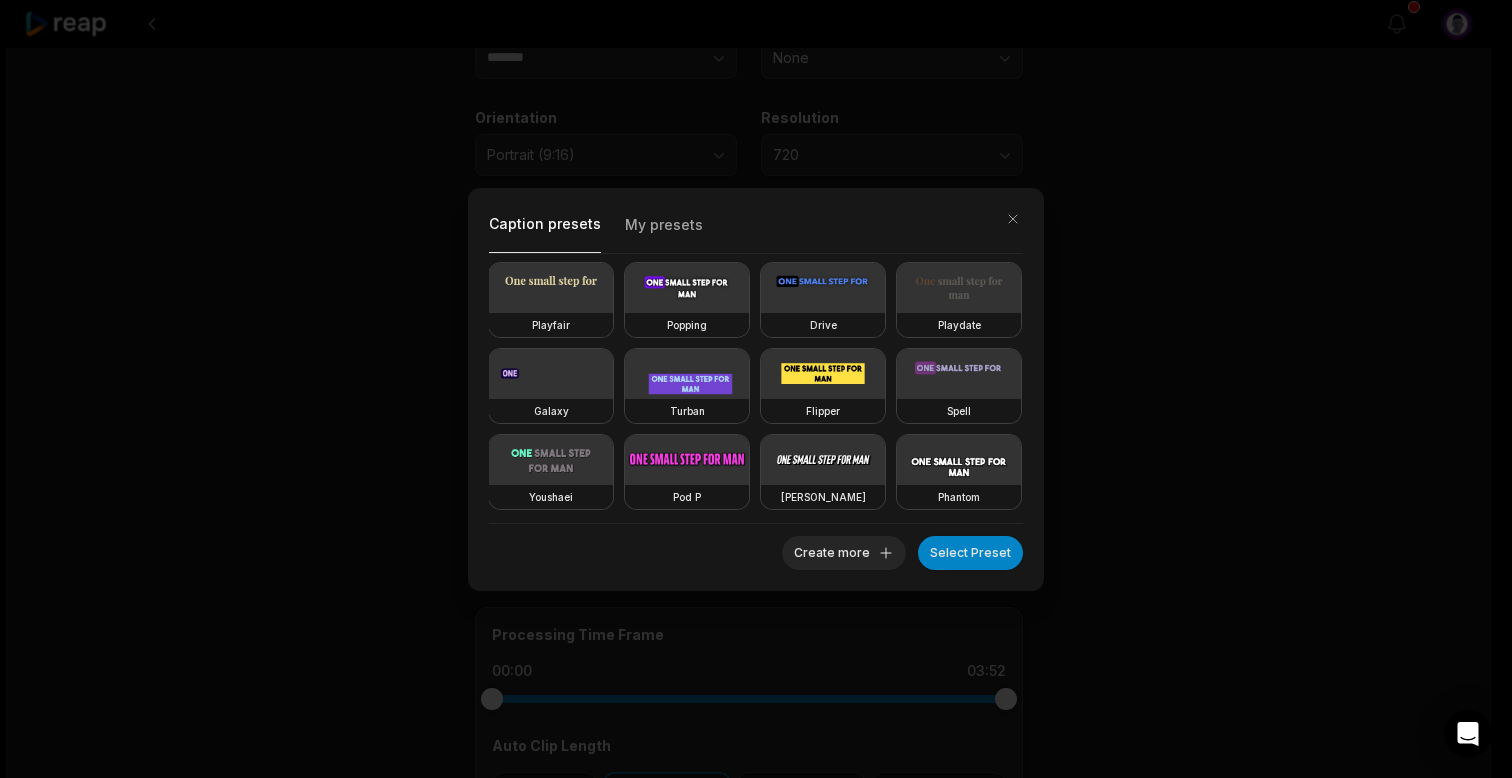 scroll, scrollTop: 347, scrollLeft: 0, axis: vertical 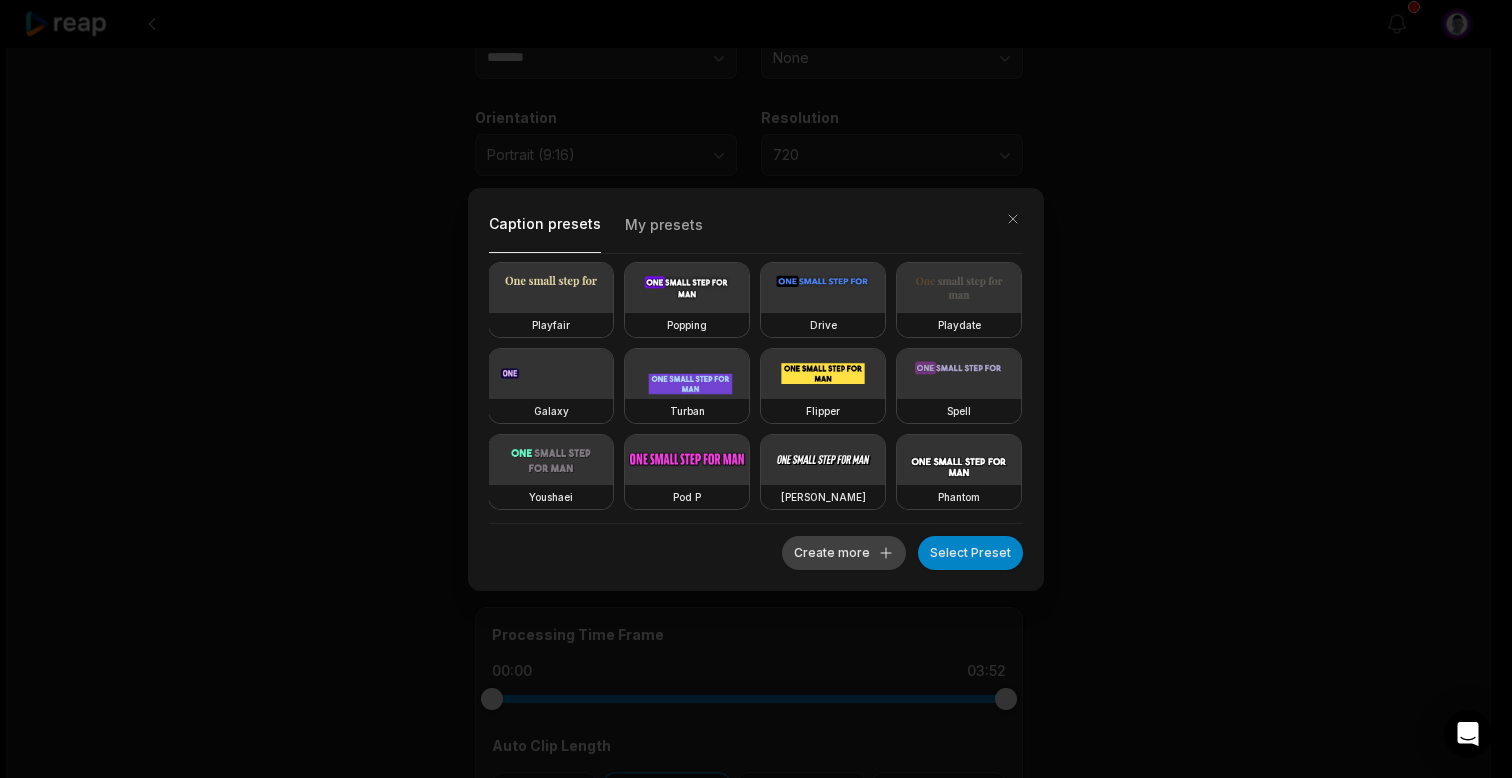 click on "Create more" at bounding box center [844, 553] 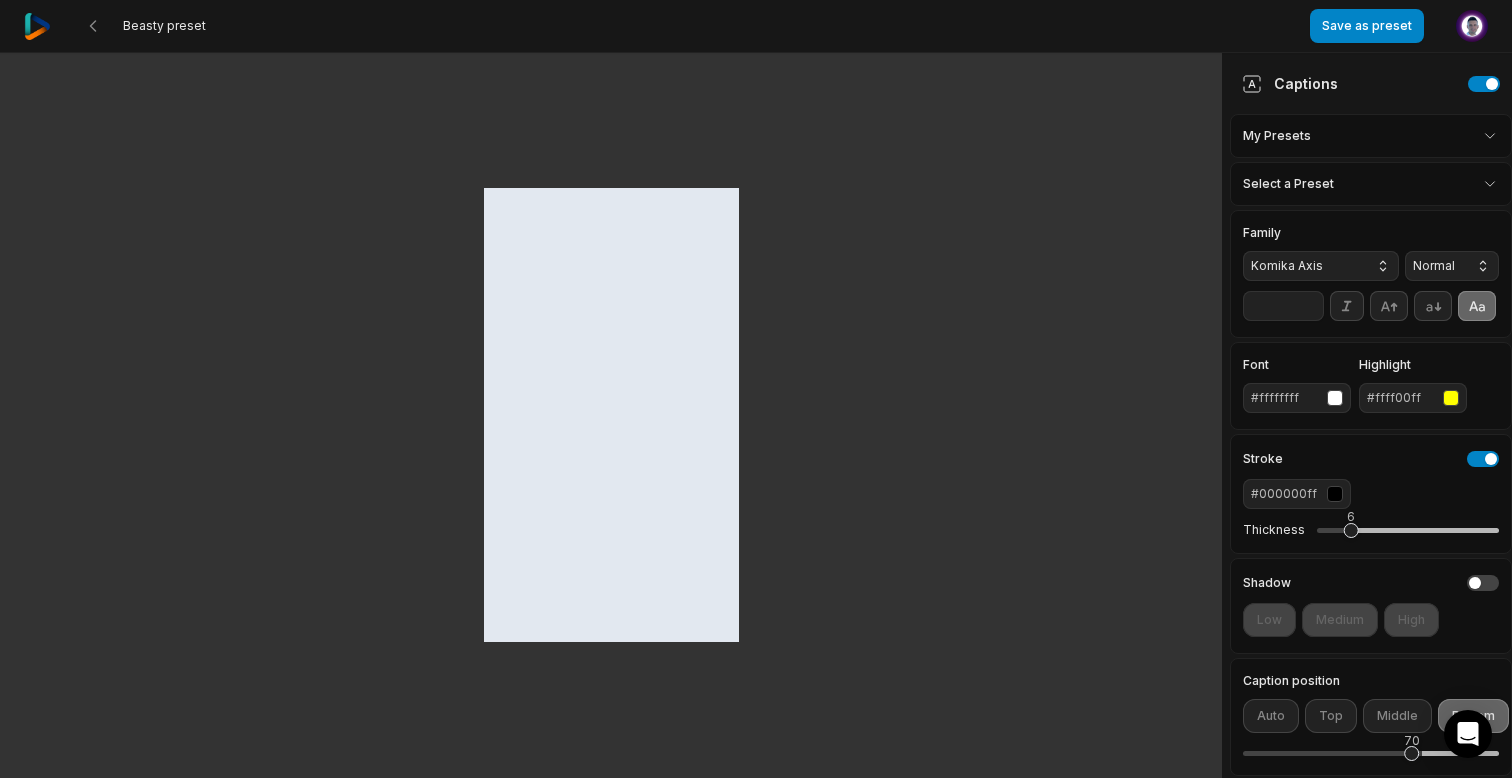 scroll, scrollTop: 0, scrollLeft: 0, axis: both 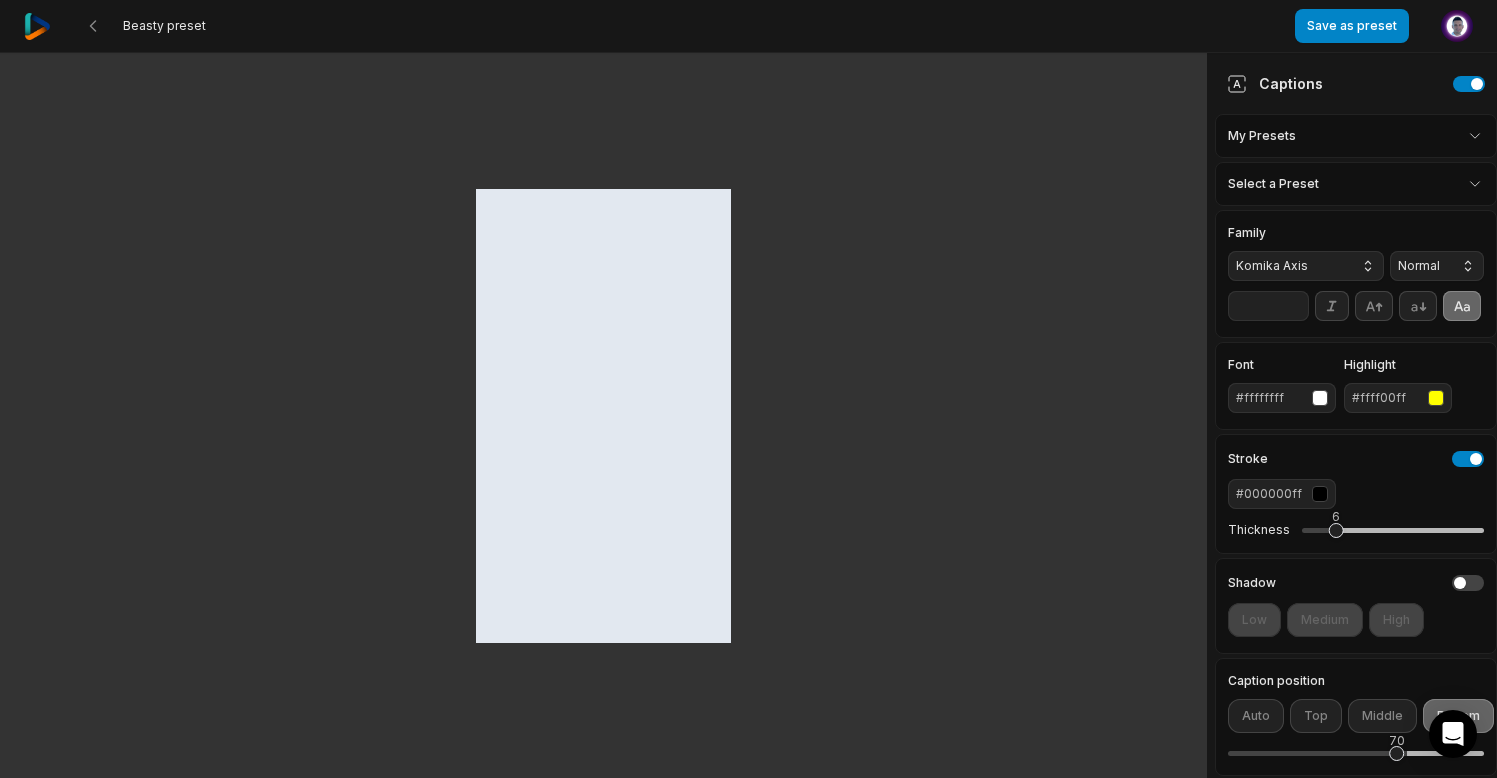 click at bounding box center (1436, 398) 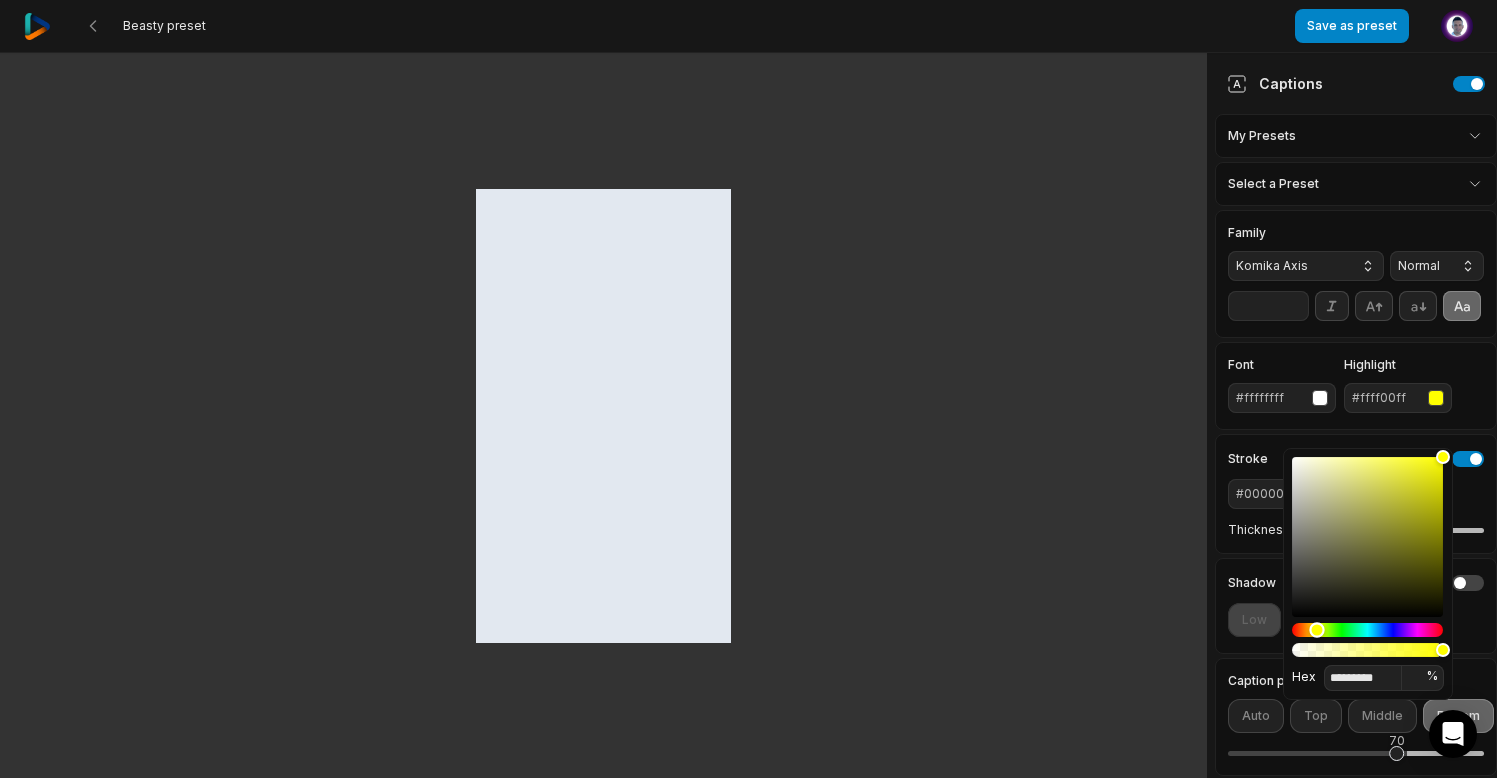 click at bounding box center (1367, 630) 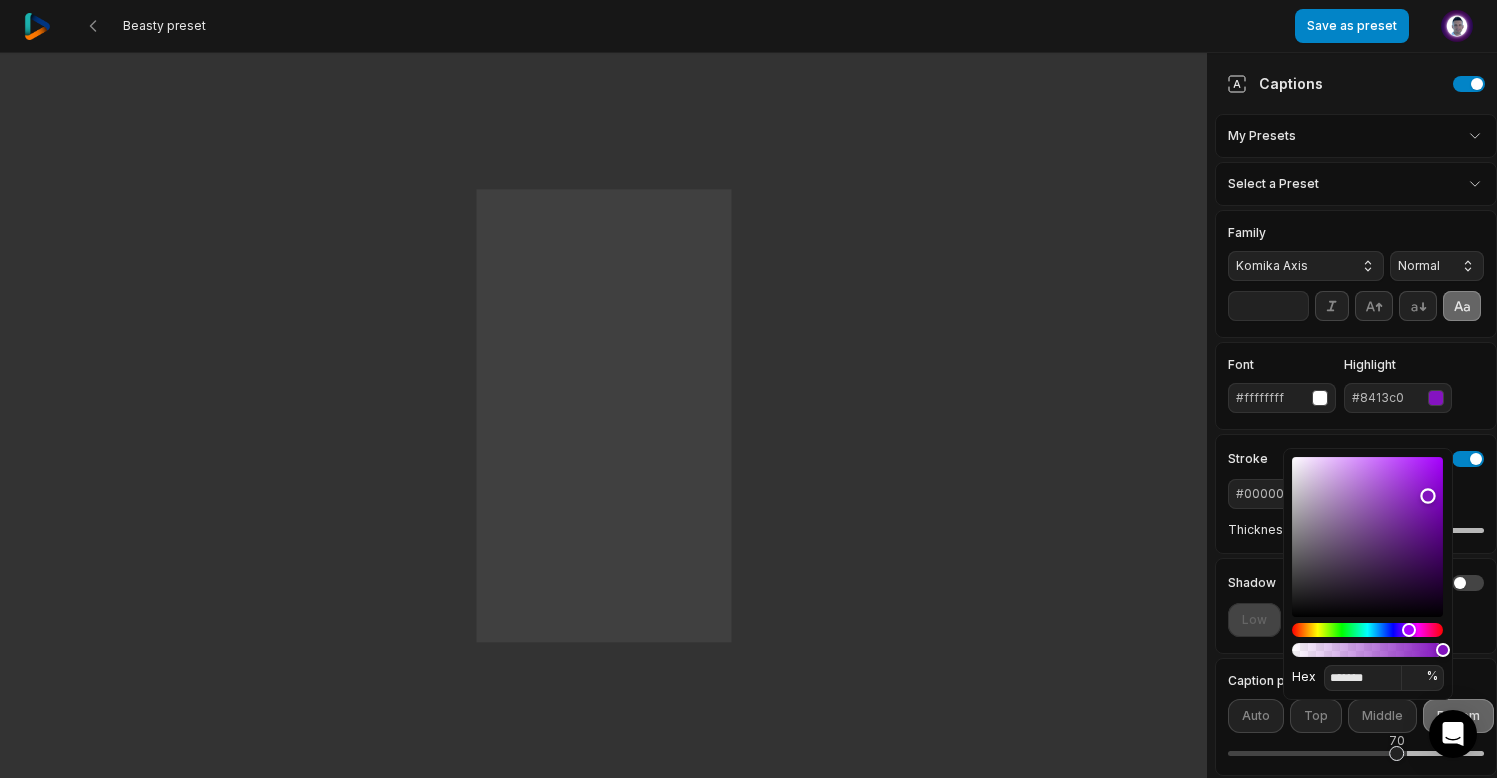 type on "*******" 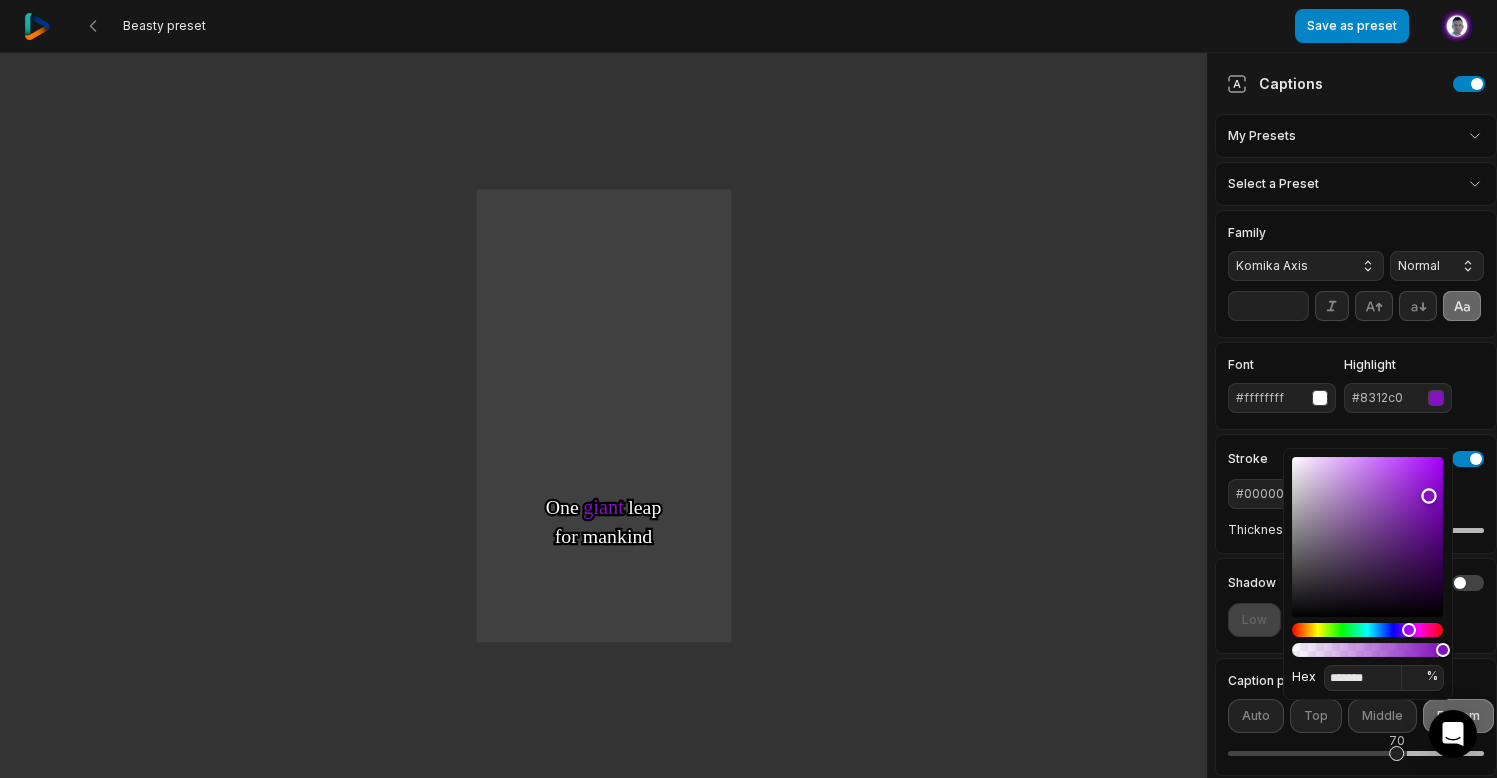 drag, startPoint x: 1443, startPoint y: 458, endPoint x: 1429, endPoint y: 496, distance: 40.496914 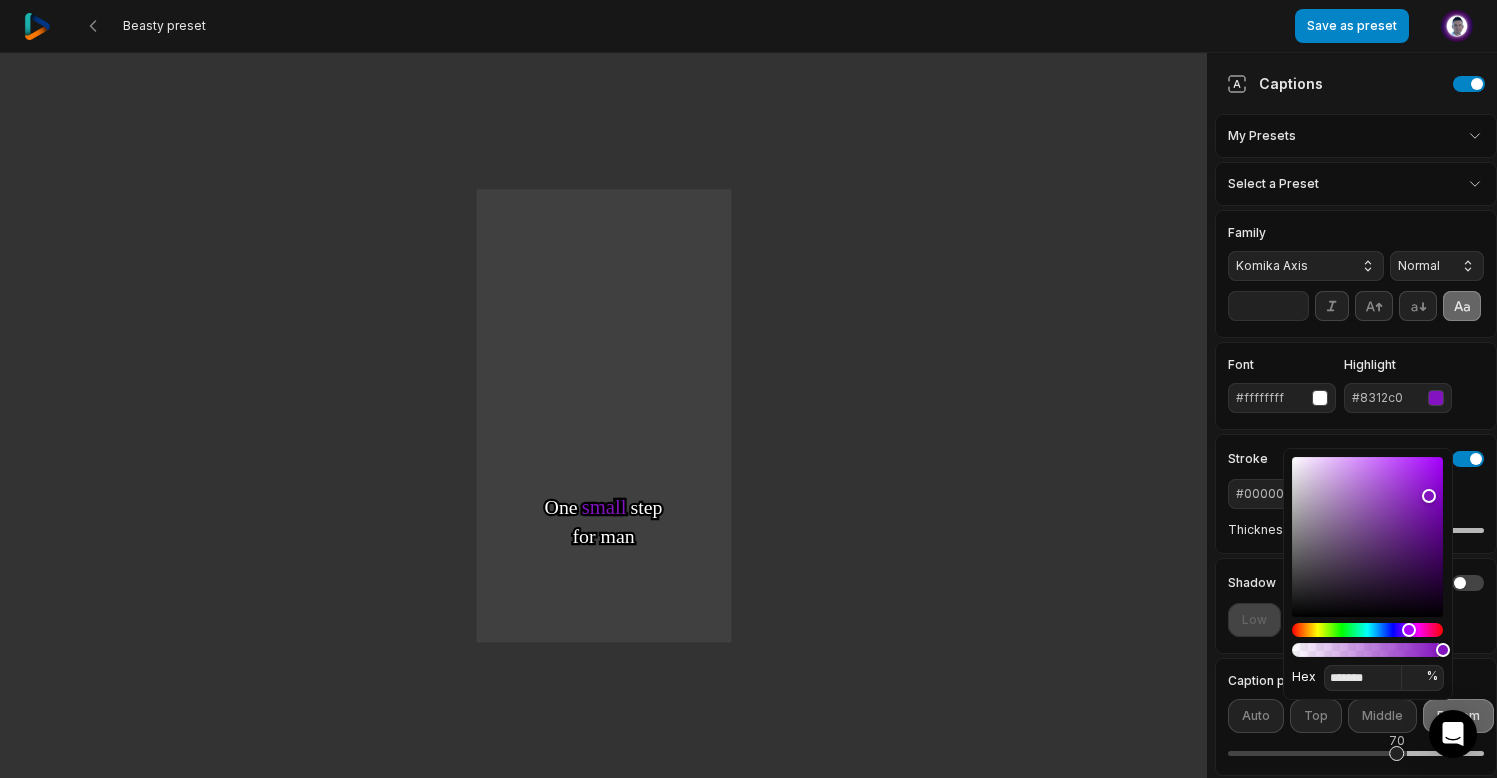 click on "Komika Axis" at bounding box center (1306, 266) 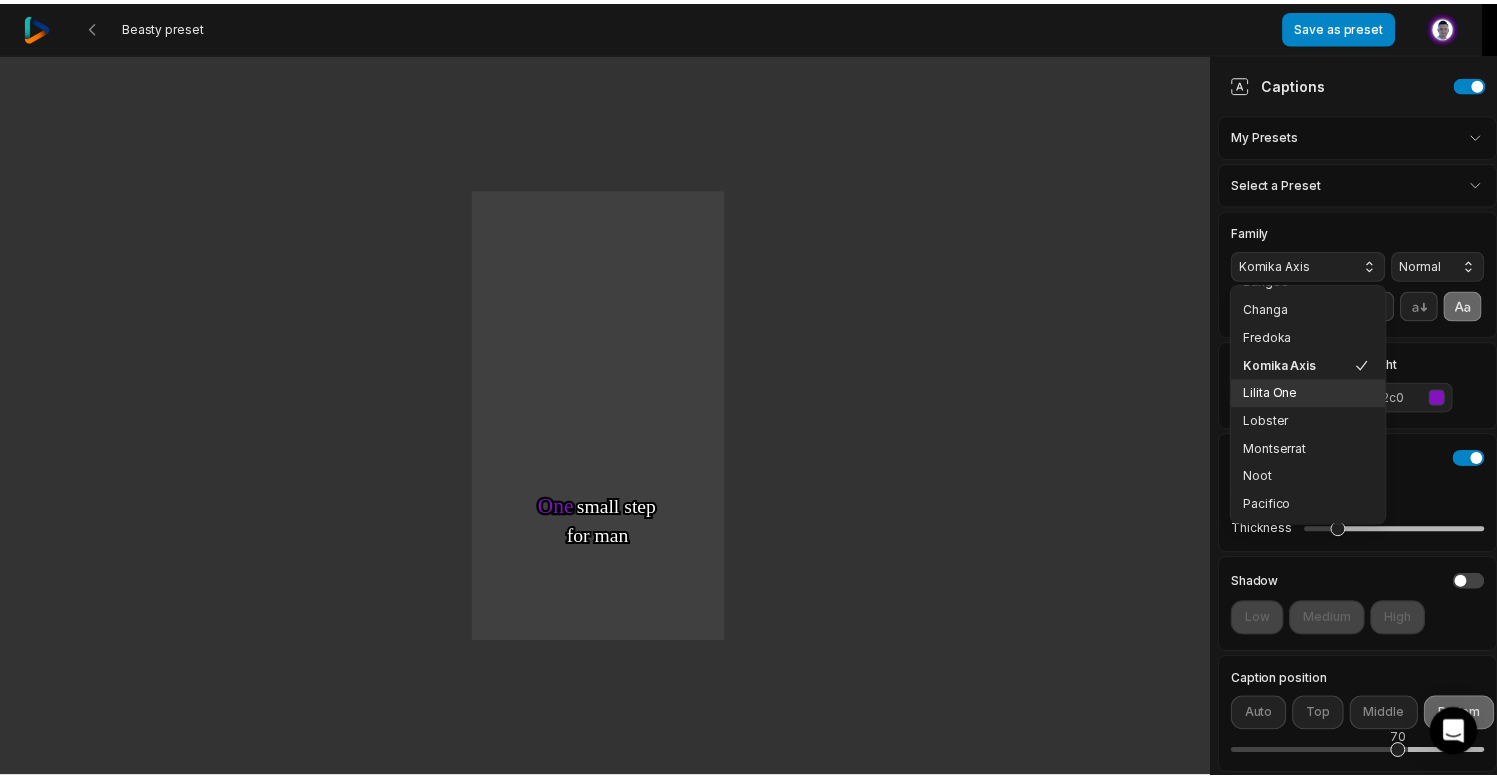 scroll, scrollTop: 162, scrollLeft: 0, axis: vertical 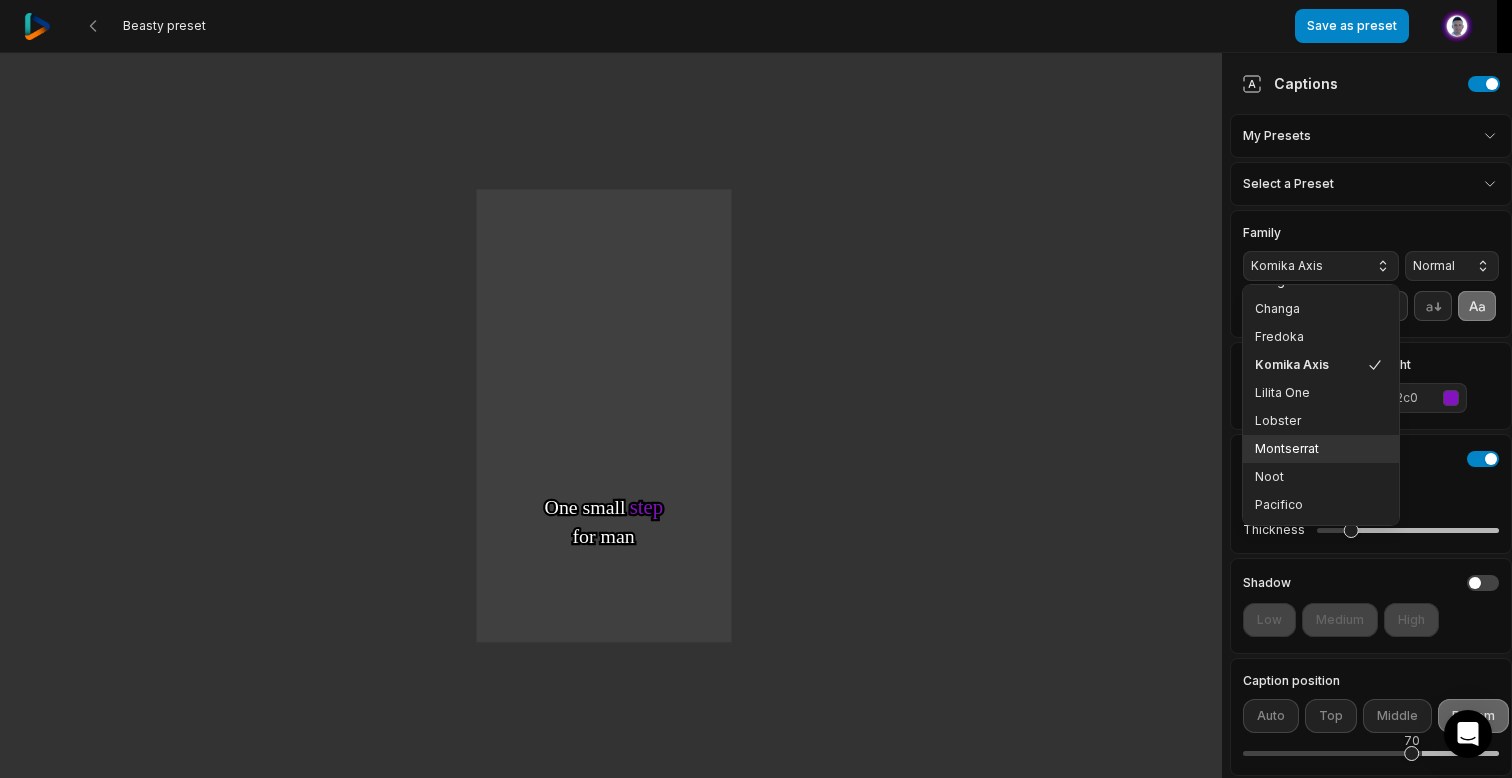 click on "Montserrat" at bounding box center [1309, 449] 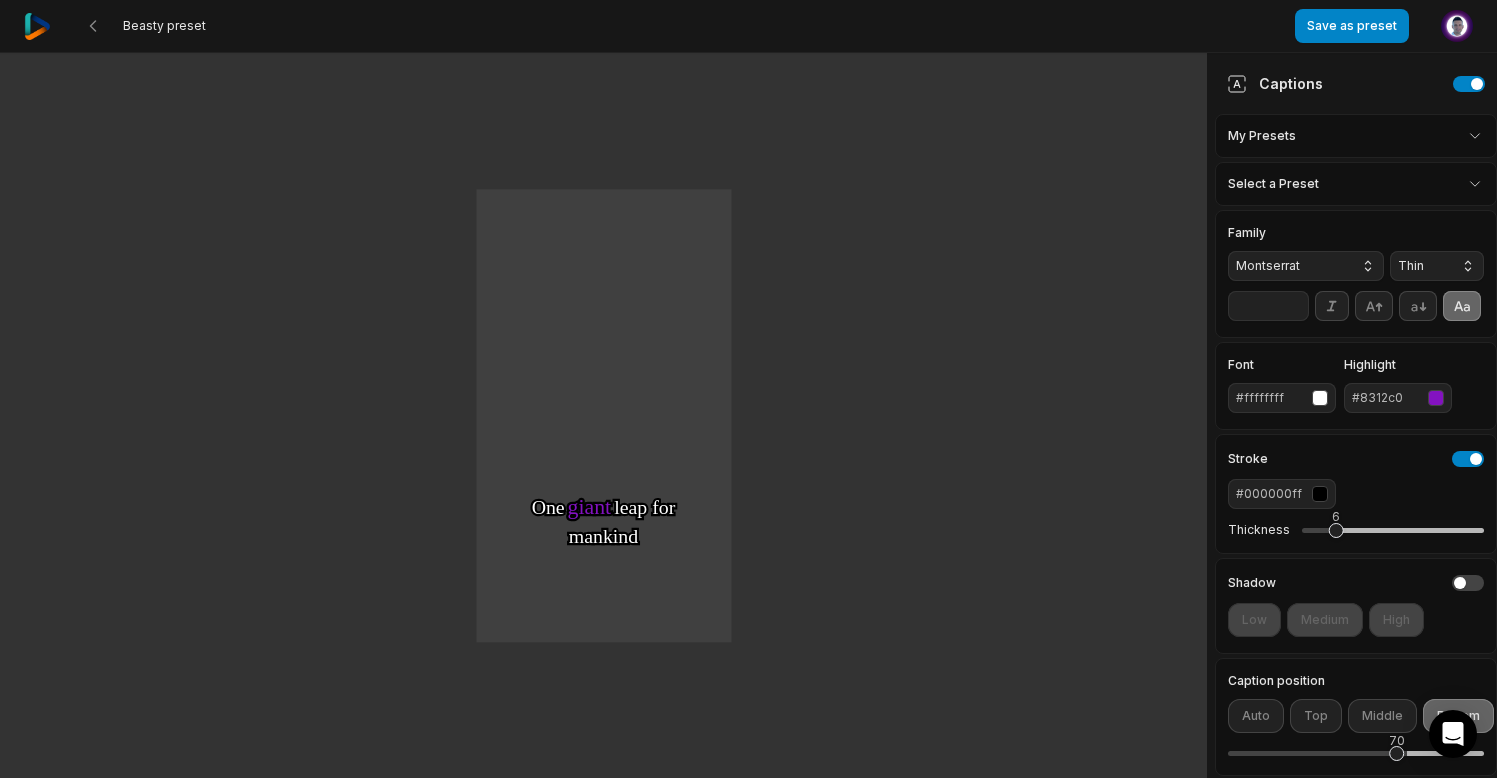 click on "Thin" at bounding box center (1437, 266) 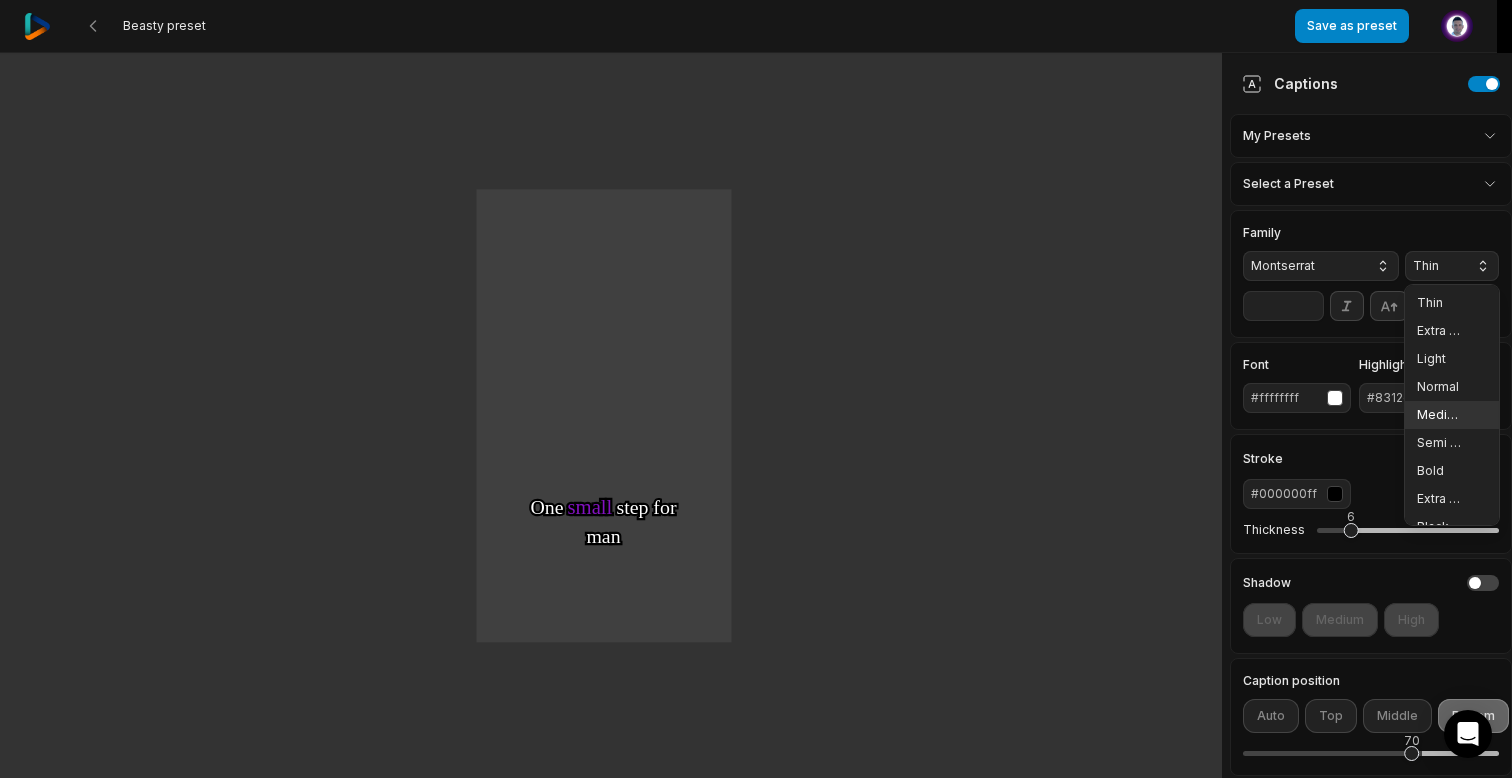click on "Medium" at bounding box center (1452, 415) 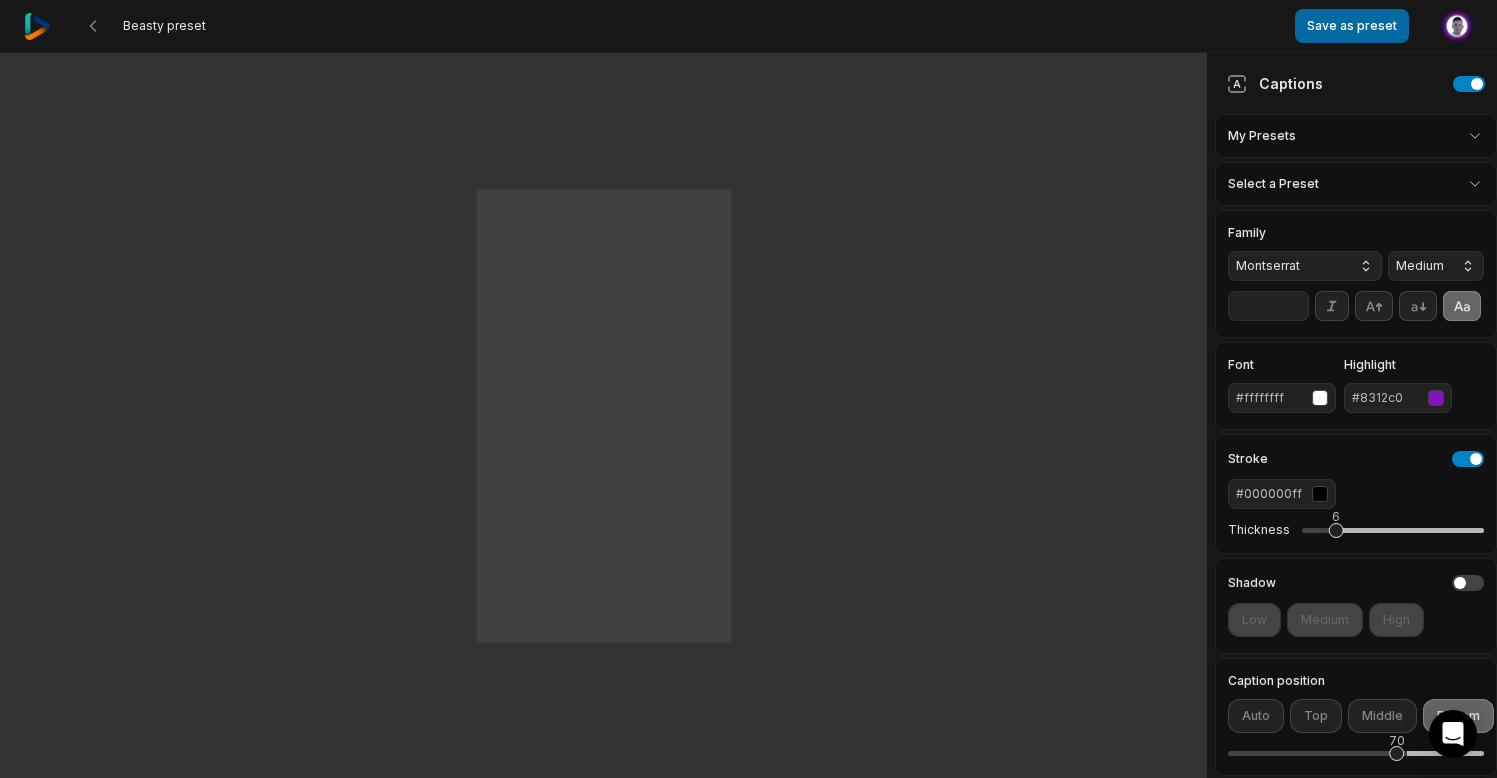 click on "Save as preset" at bounding box center (1352, 26) 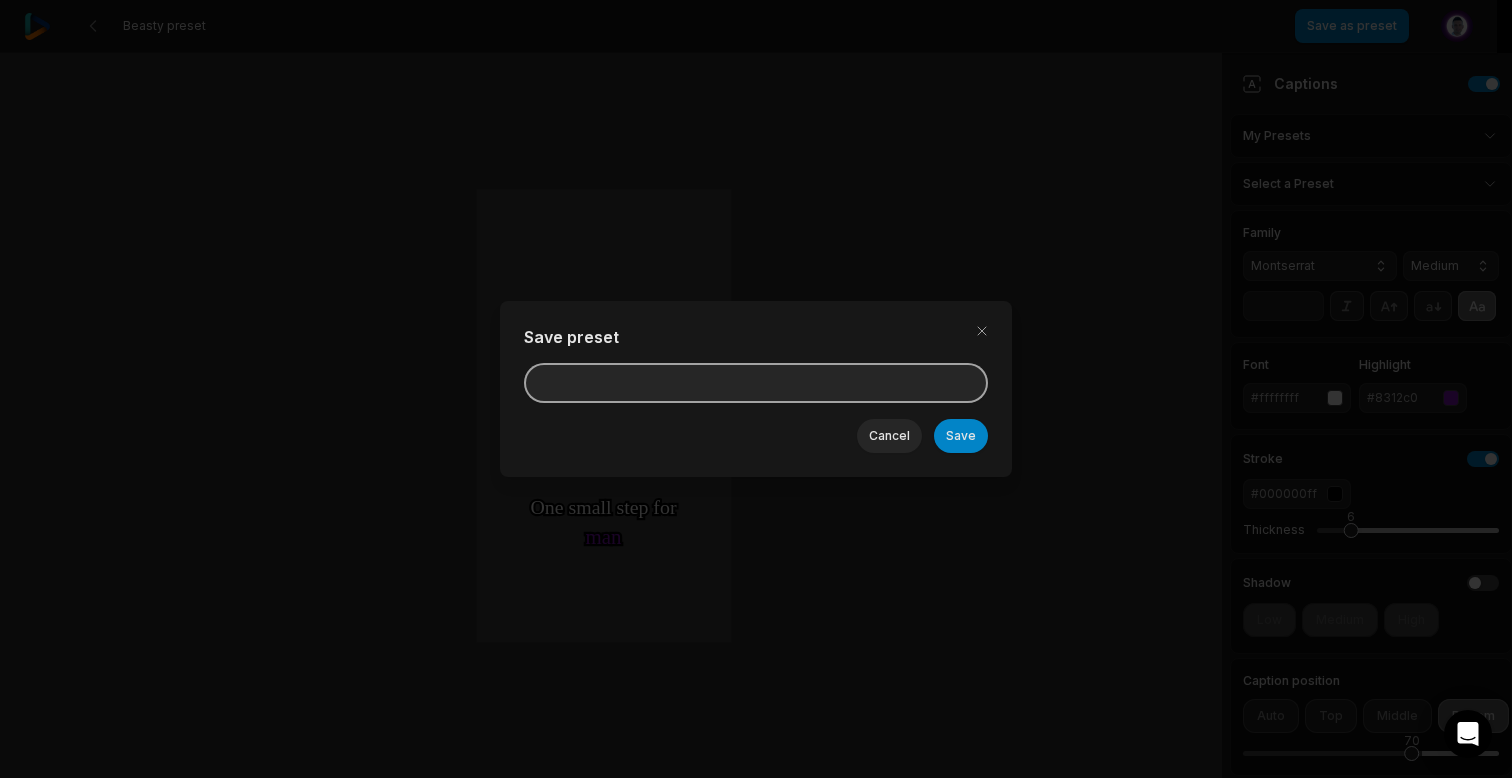 click at bounding box center (756, 383) 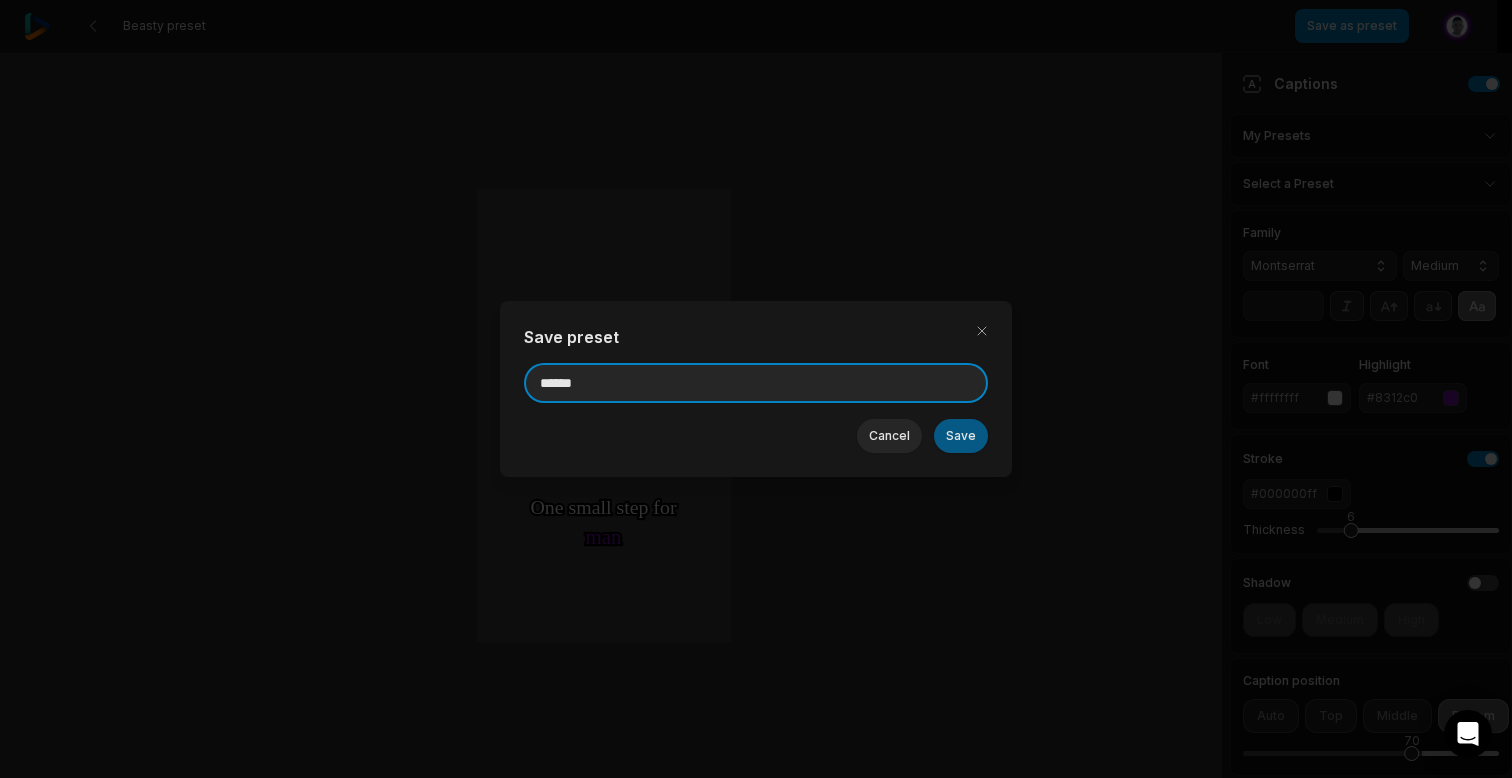 type on "******" 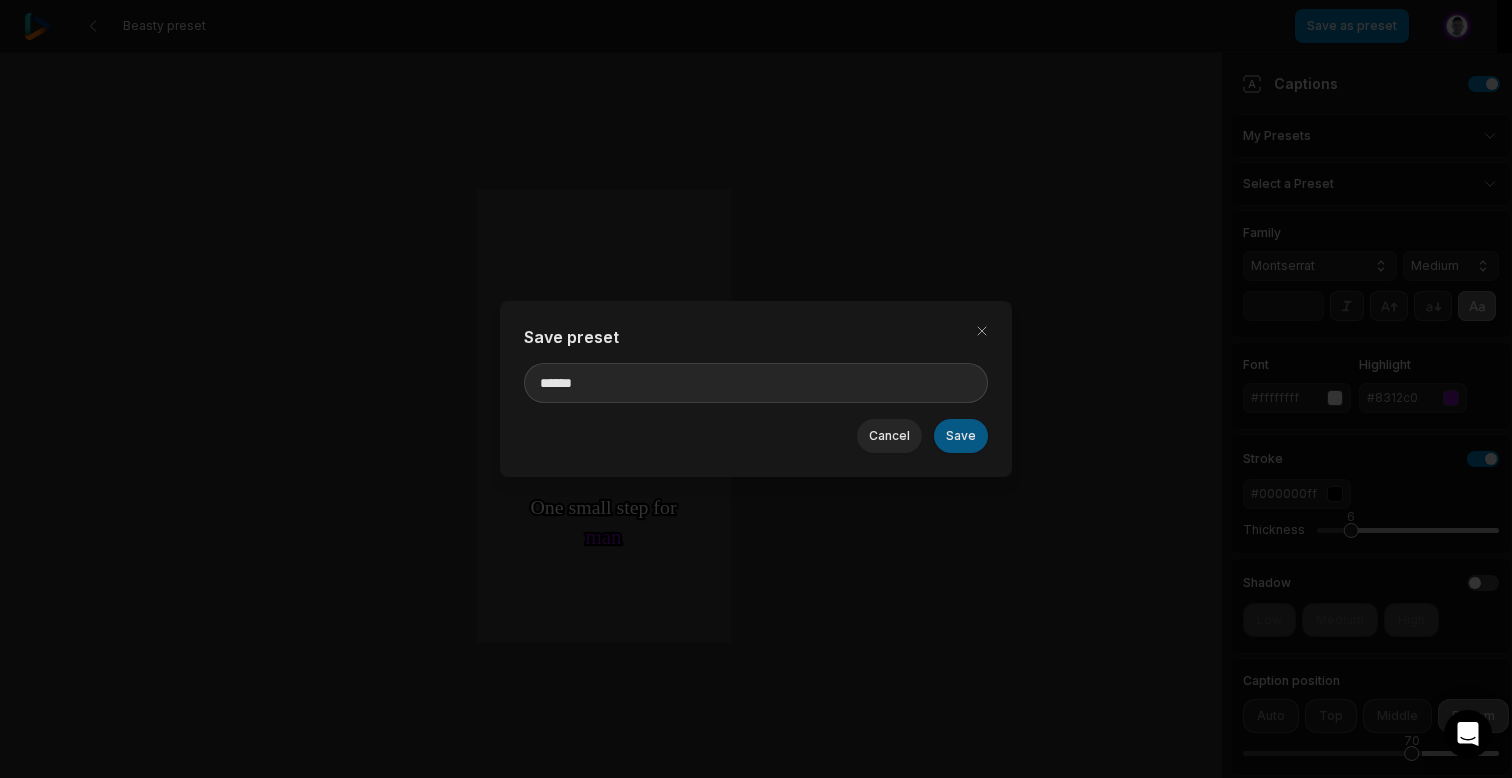 click on "Save" at bounding box center [961, 436] 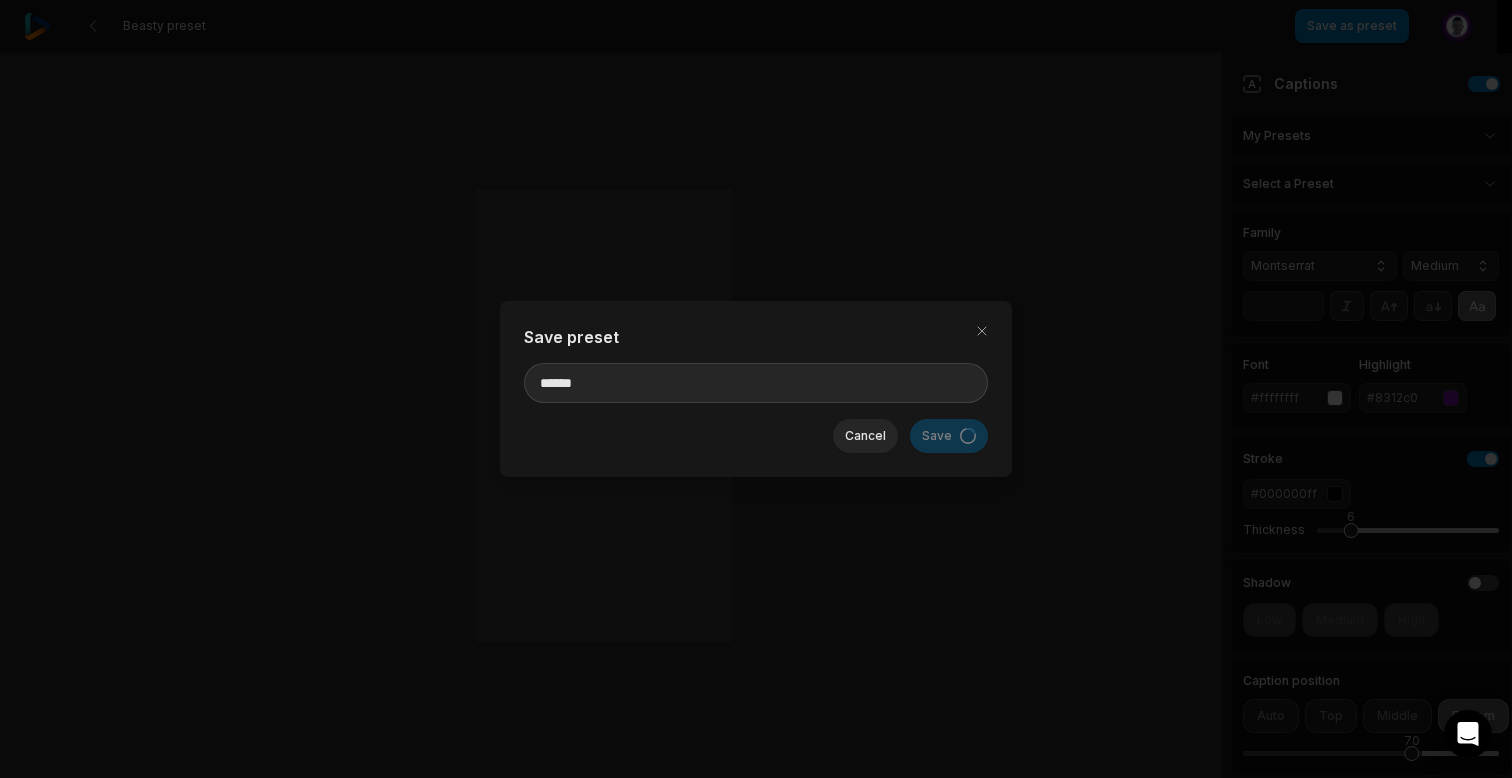 type 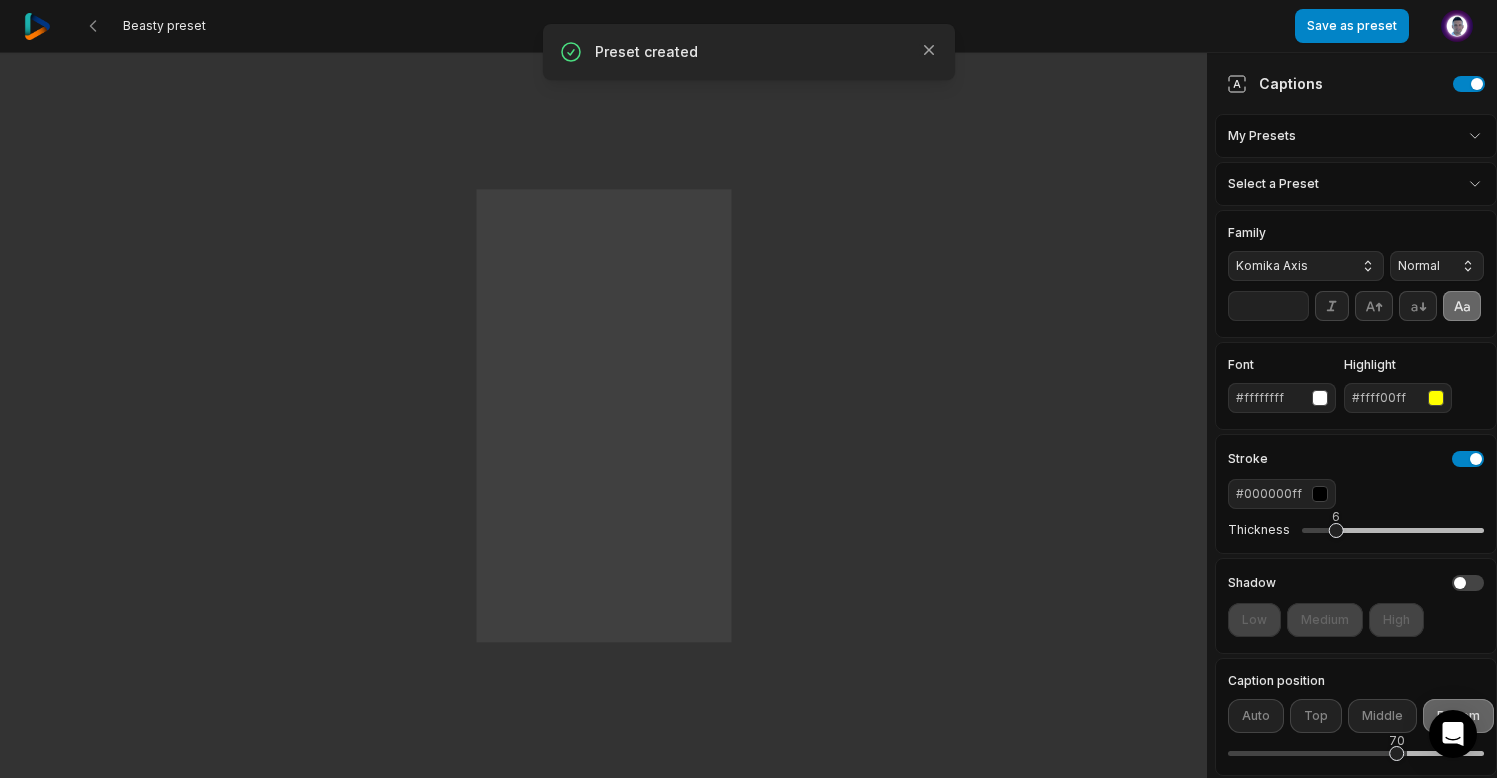 scroll, scrollTop: 1, scrollLeft: 0, axis: vertical 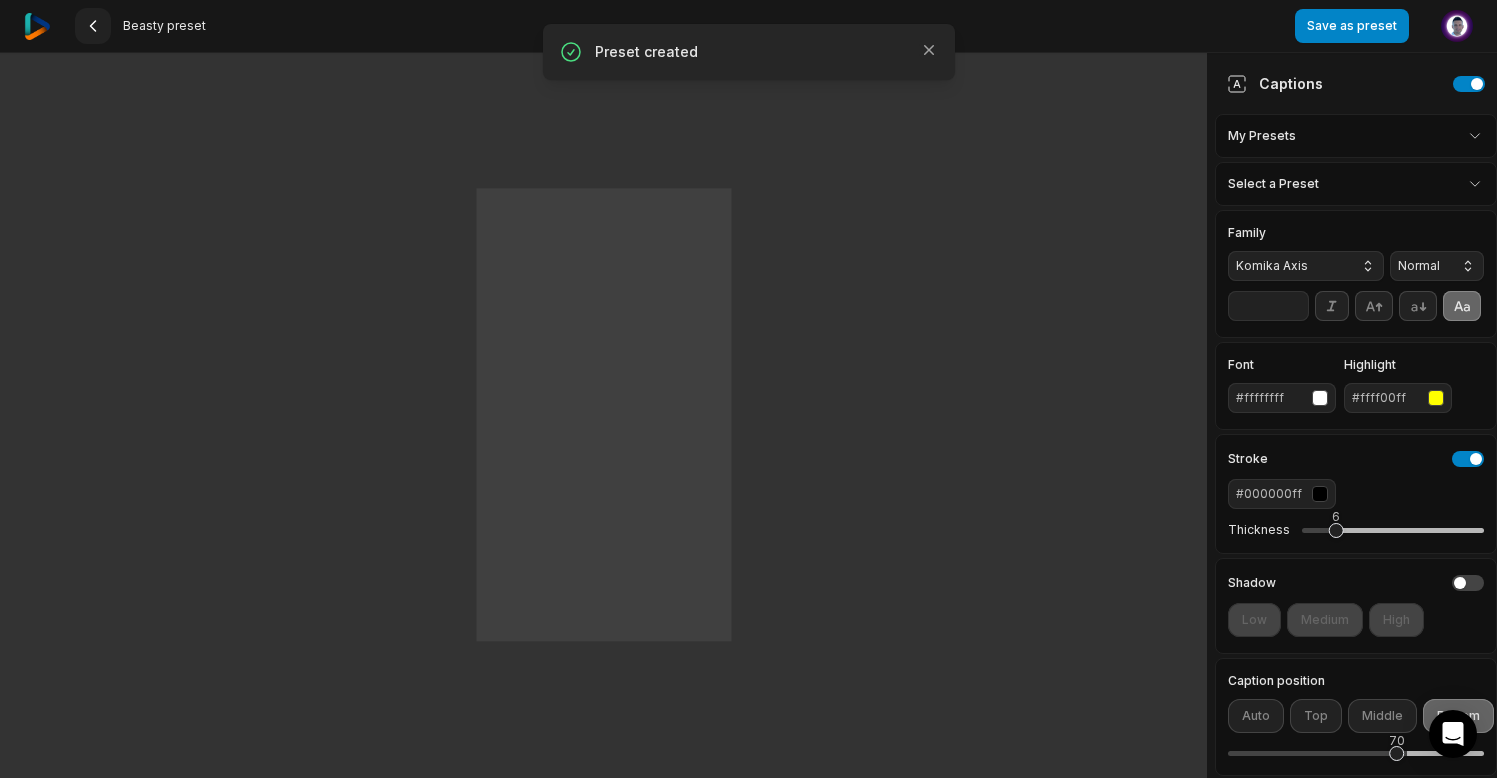 click 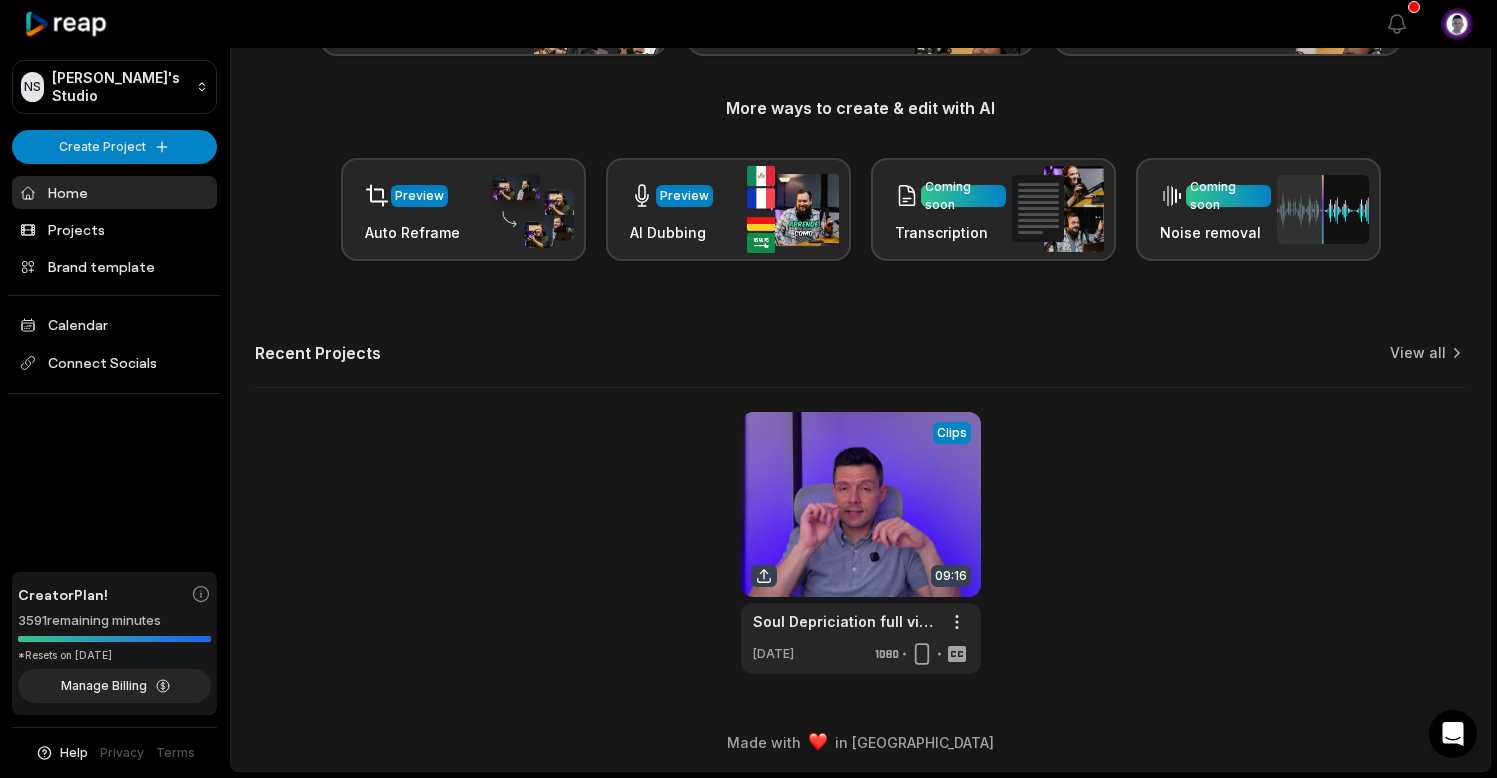scroll, scrollTop: 0, scrollLeft: 0, axis: both 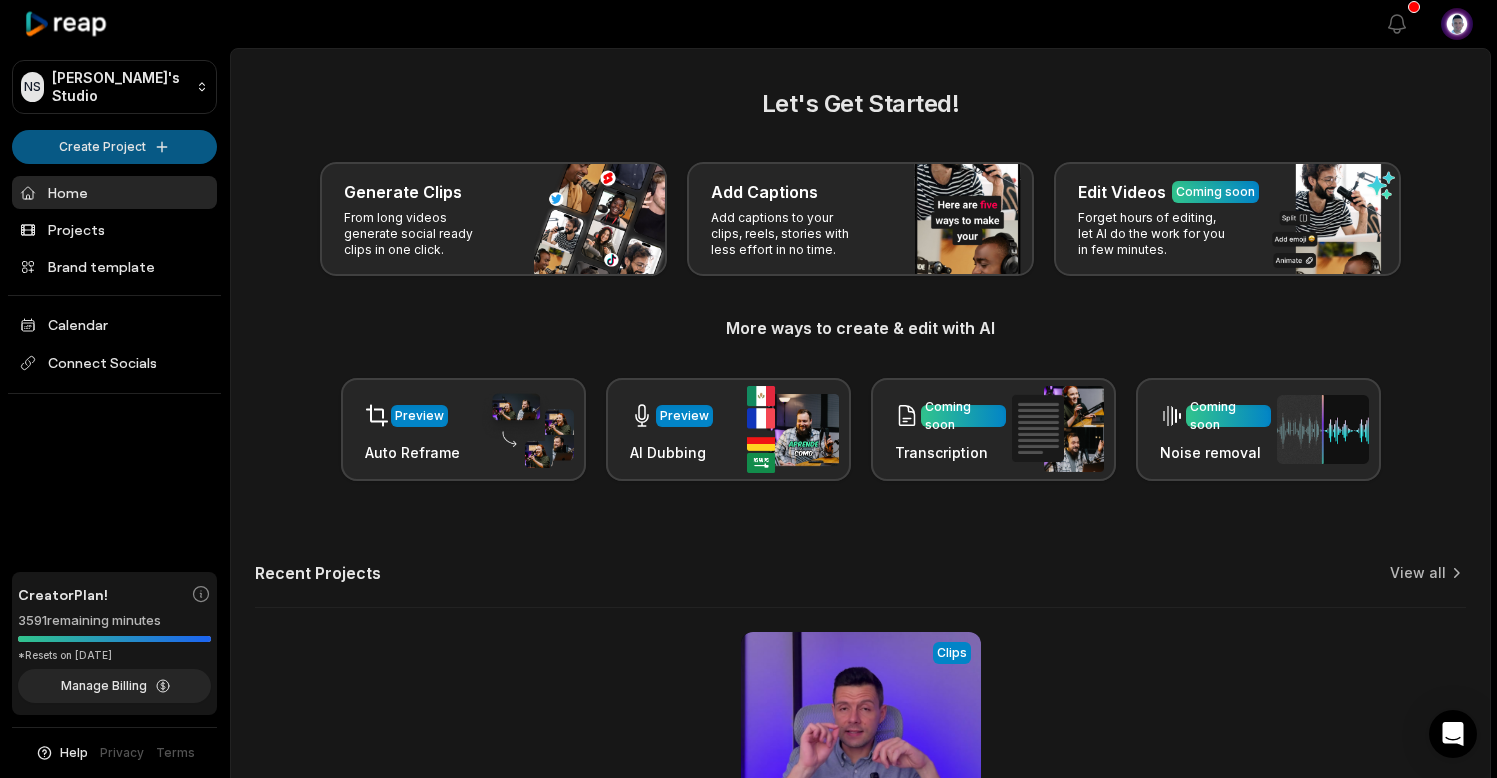 click on "NS Norbert's Studio Create Project Home Projects Brand template Calendar Connect Socials Creator  Plan! 3591  remaining minutes *Resets on July 1, 2026 Manage Billing Help Privacy Terms Open sidebar View notifications Open user menu   Let's Get Started! Generate Clips From long videos generate social ready clips in one click. Add Captions Add captions to your clips, reels, stories with less effort in no time. Edit Videos Coming soon Forget hours of editing, let AI do the work for you in few minutes. More ways to create & edit with AI Preview Auto Reframe Preview AI Dubbing Coming soon Transcription Coming soon Noise removal Recent Projects View all View Clips Clips 09:16 Soul Depriciation full video Open options 2 days ago Made with   in San Francisco" at bounding box center (748, 389) 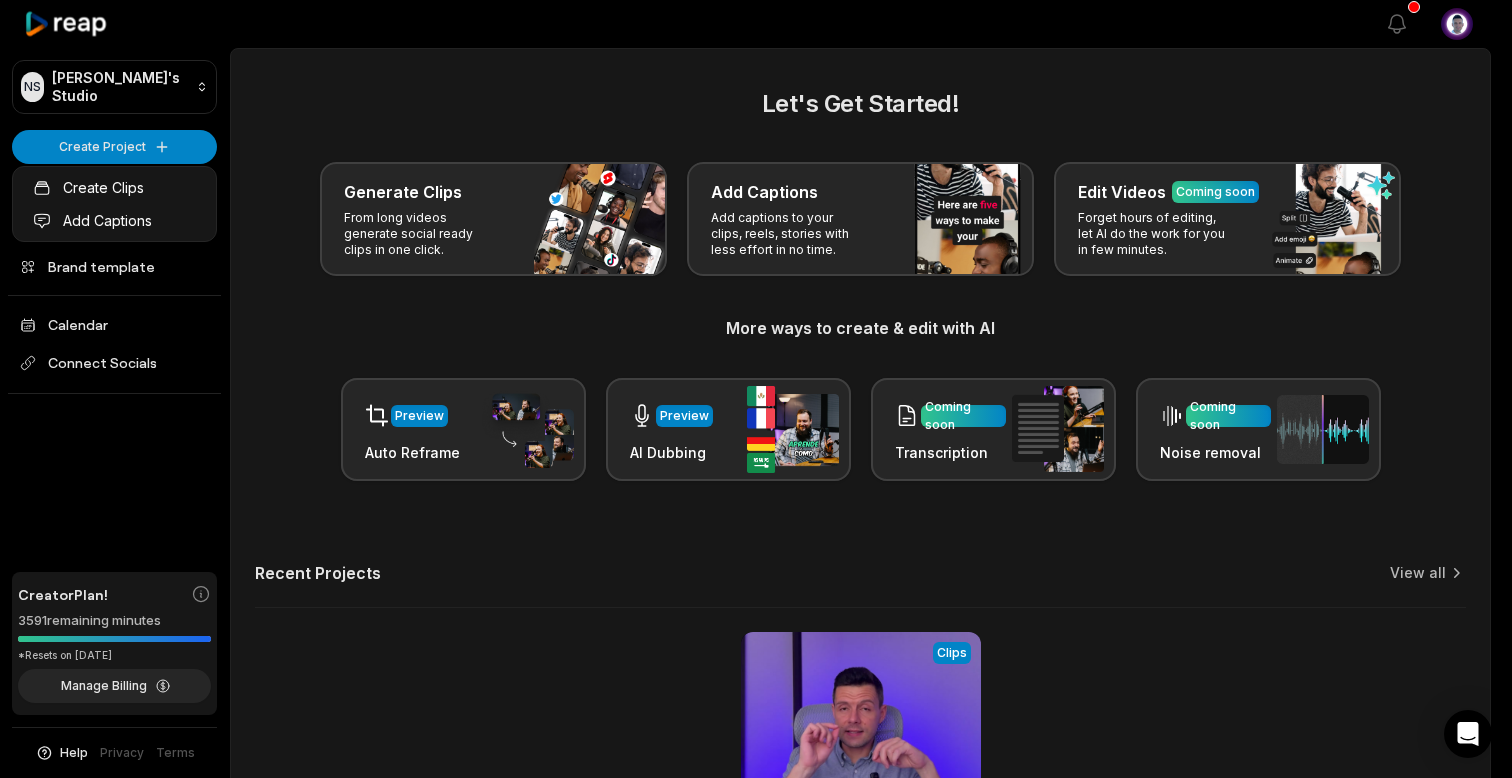 click on "NS Norbert's Studio Create Project Home Projects Brand template Calendar Connect Socials Creator  Plan! 3591  remaining minutes *Resets on July 1, 2026 Manage Billing Help Privacy Terms Open sidebar View notifications Open user menu   Let's Get Started! Generate Clips From long videos generate social ready clips in one click. Add Captions Add captions to your clips, reels, stories with less effort in no time. Edit Videos Coming soon Forget hours of editing, let AI do the work for you in few minutes. More ways to create & edit with AI Preview Auto Reframe Preview AI Dubbing Coming soon Transcription Coming soon Noise removal Recent Projects View all View Clips Clips 09:16 Soul Depriciation full video Open options 2 days ago Made with   in San Francisco
Create Clips Add Captions" at bounding box center (756, 389) 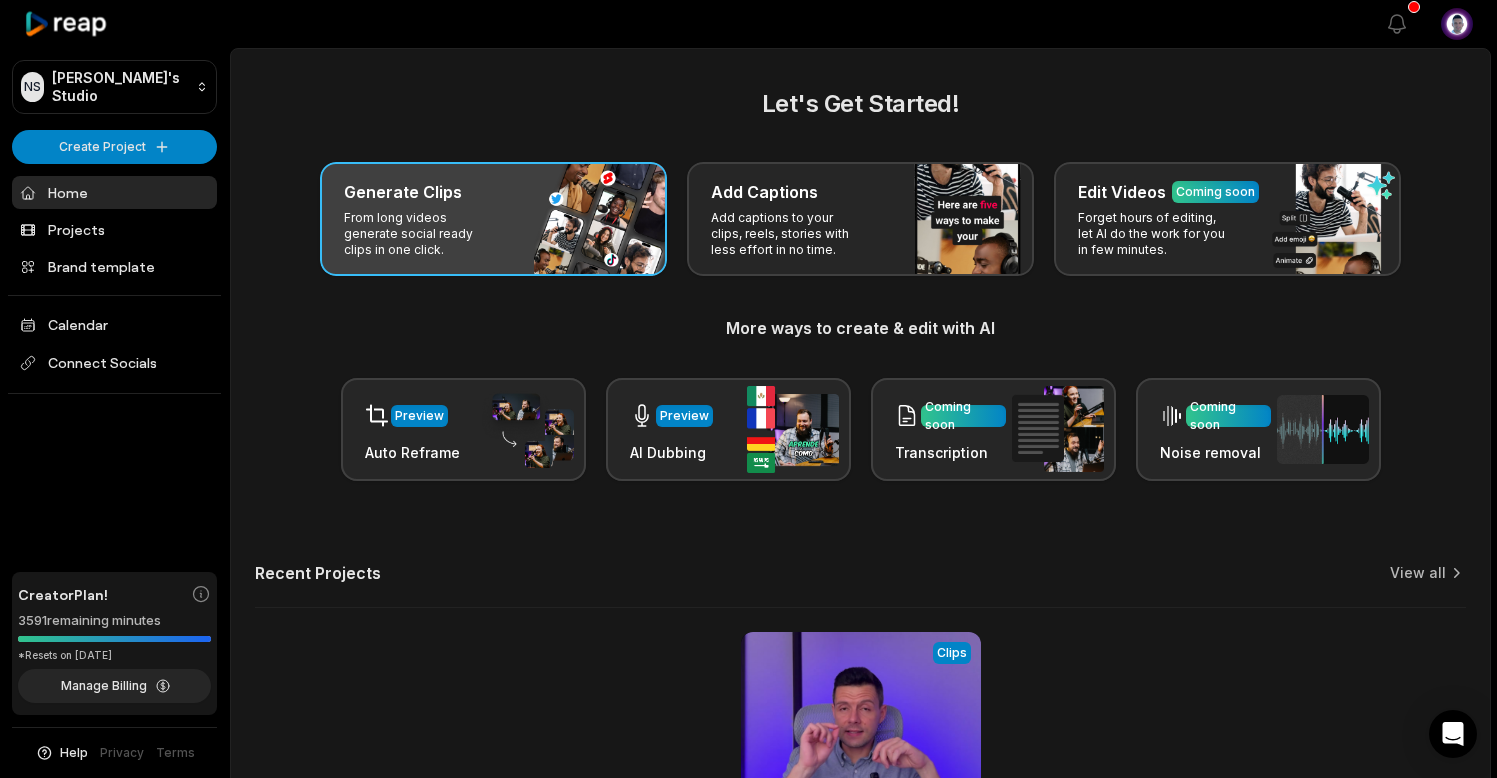 click on "From long videos generate social ready clips in one click." at bounding box center (421, 234) 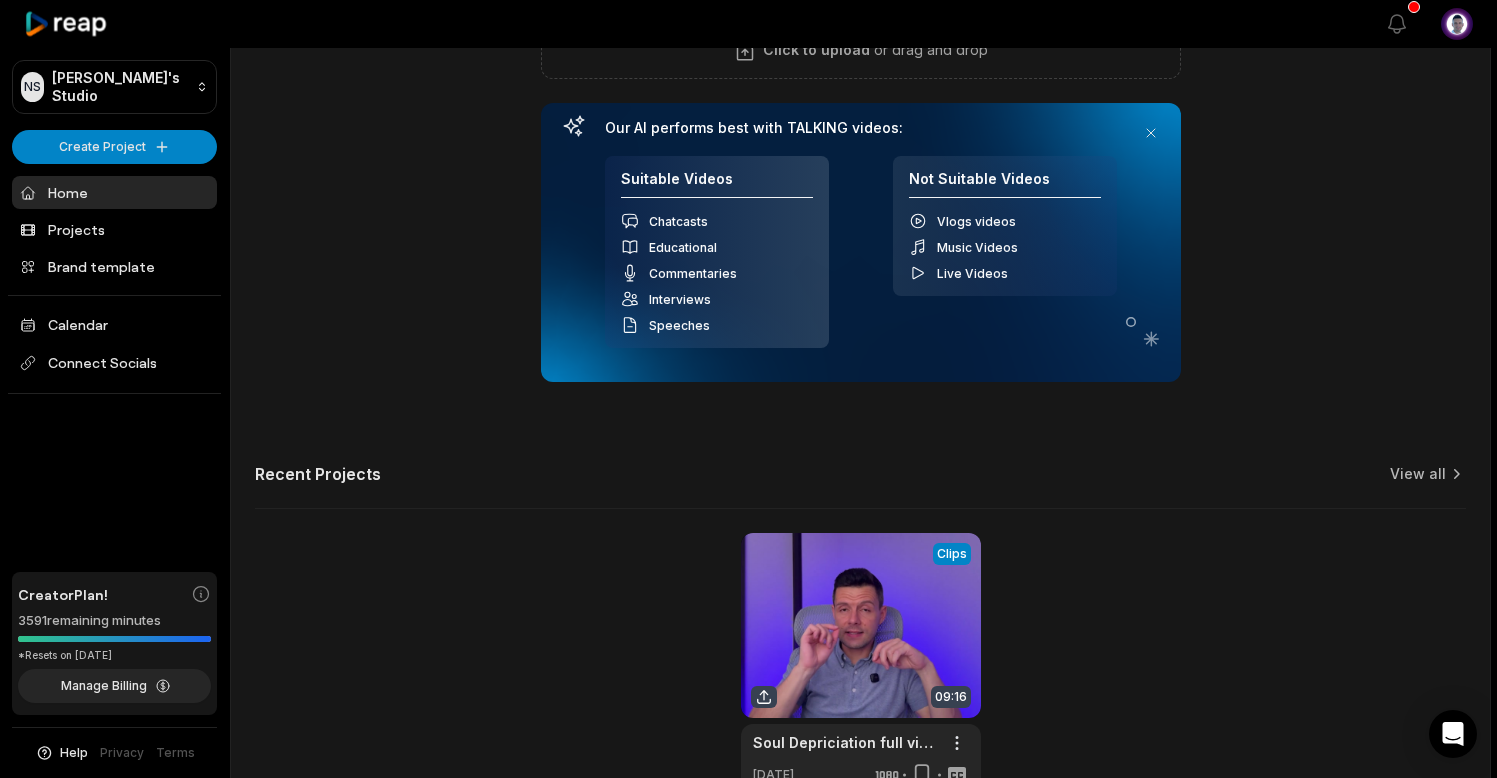 scroll, scrollTop: 0, scrollLeft: 0, axis: both 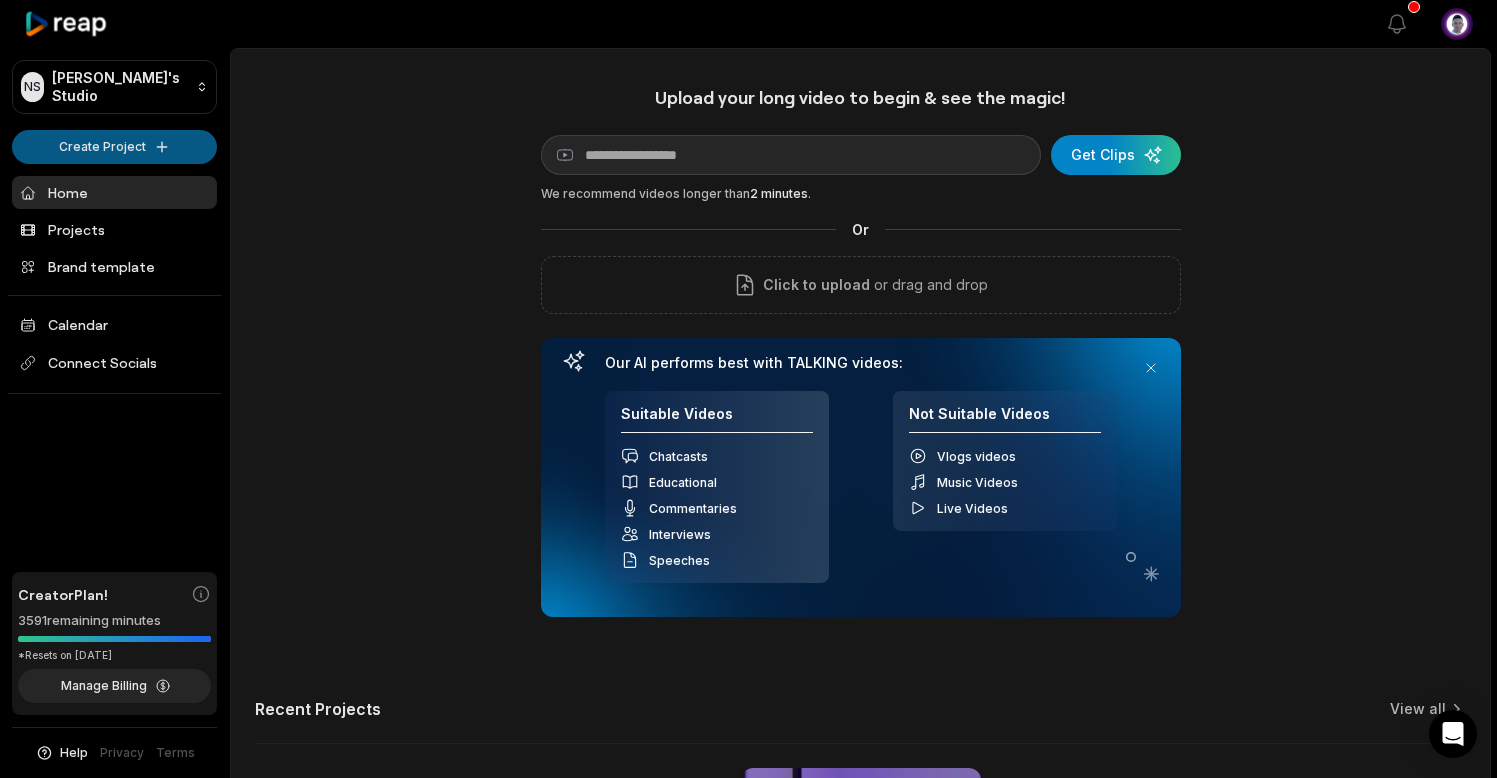 click on "NS Norbert's Studio Create Project Home Projects Brand template Calendar Connect Socials Creator  Plan! 3591  remaining minutes *Resets on July 1, 2026 Manage Billing Help Privacy Terms Open sidebar View notifications Open user menu   Upload your long video to begin & see the magic! YouTube link Get Clips We recommend videos longer than  2 minutes . Or Click to upload or drag and drop Our AI performs best with TALKING videos: Suitable Videos Chatcasts Educational  Commentaries  Interviews  Speeches Not Suitable Videos Vlogs videos Music Videos Live Videos Recent Projects View all View Clips Clips 09:16 Soul Depriciation full video Open options 2 days ago Made with   in San Francisco" at bounding box center [748, 389] 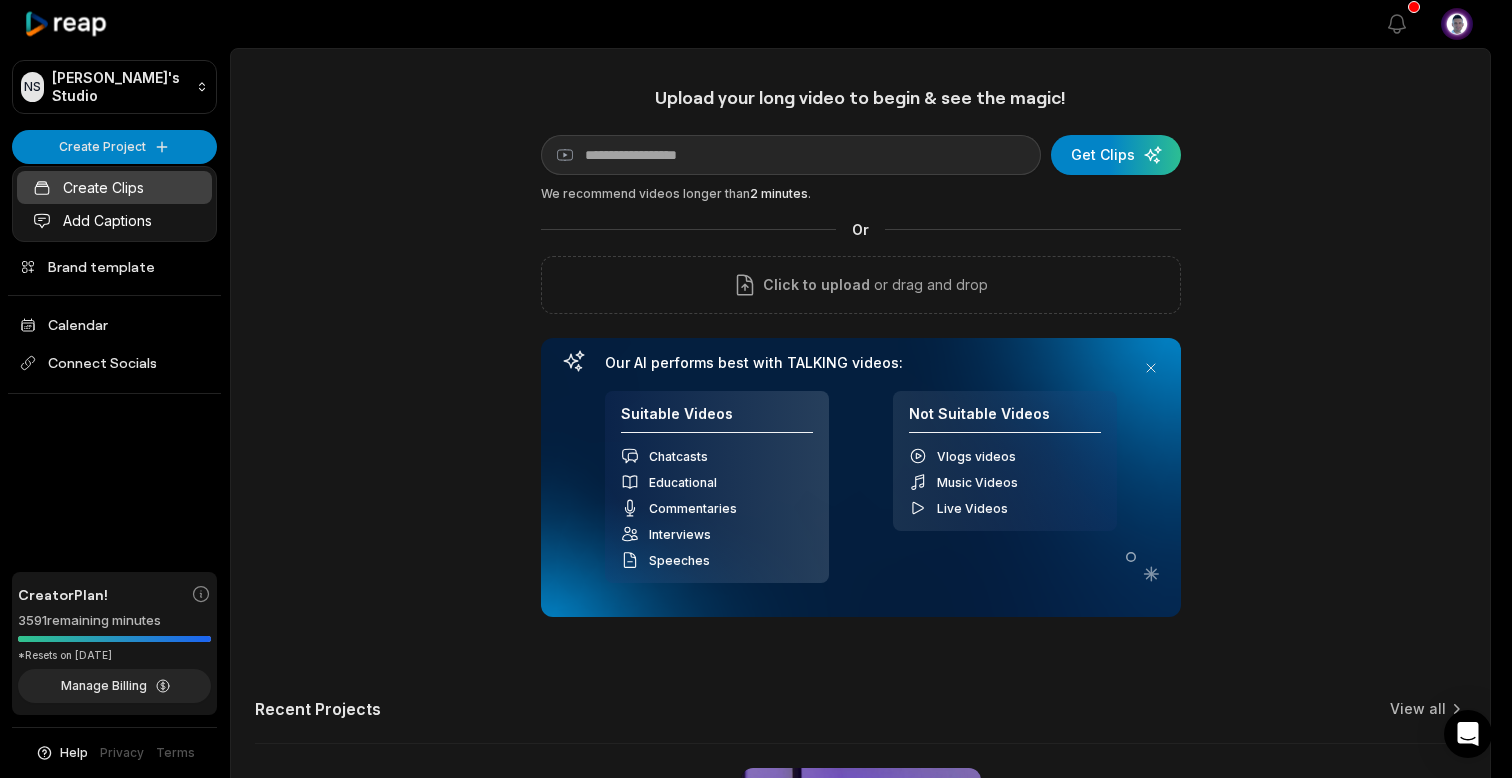 click on "Create Clips" at bounding box center (114, 187) 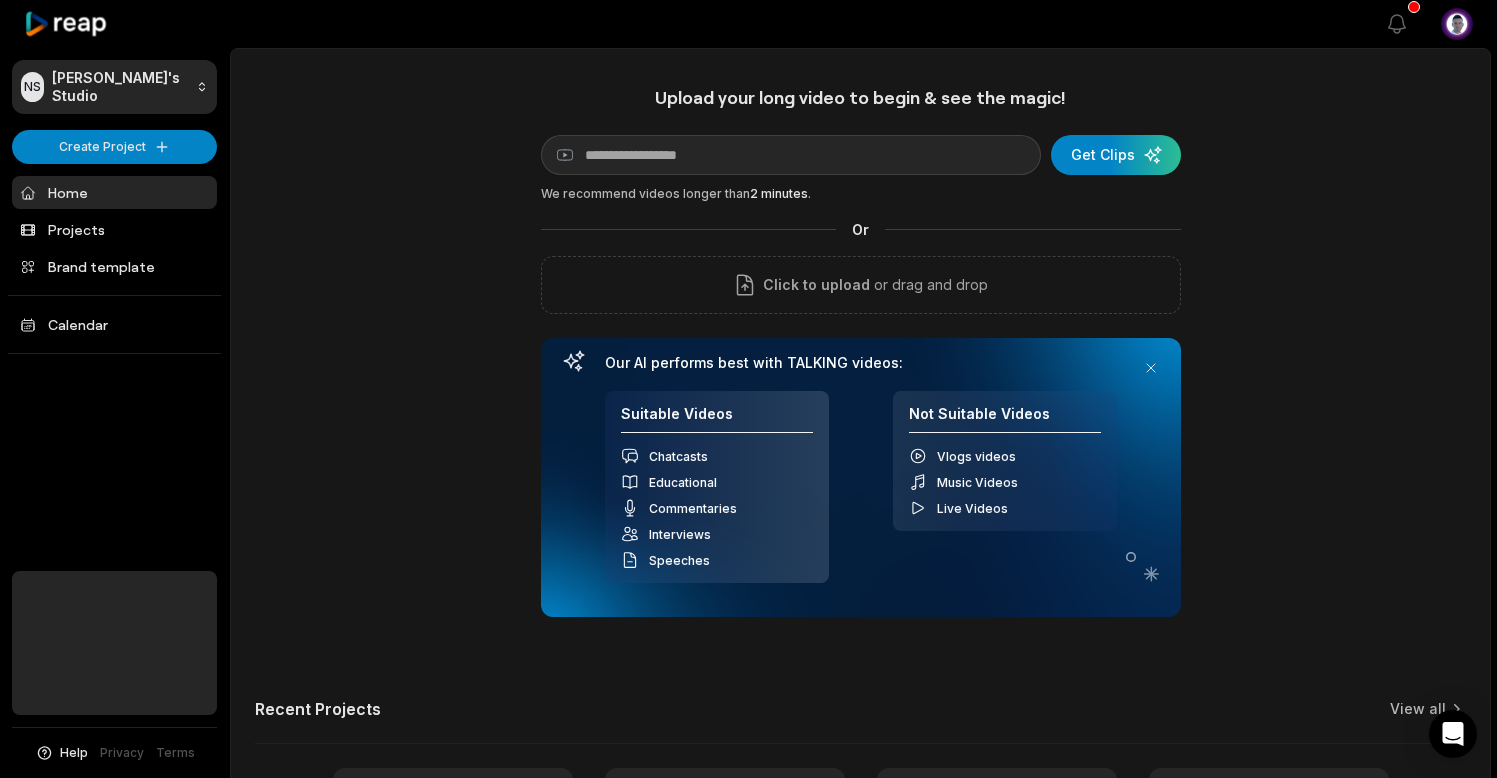 scroll, scrollTop: 0, scrollLeft: 0, axis: both 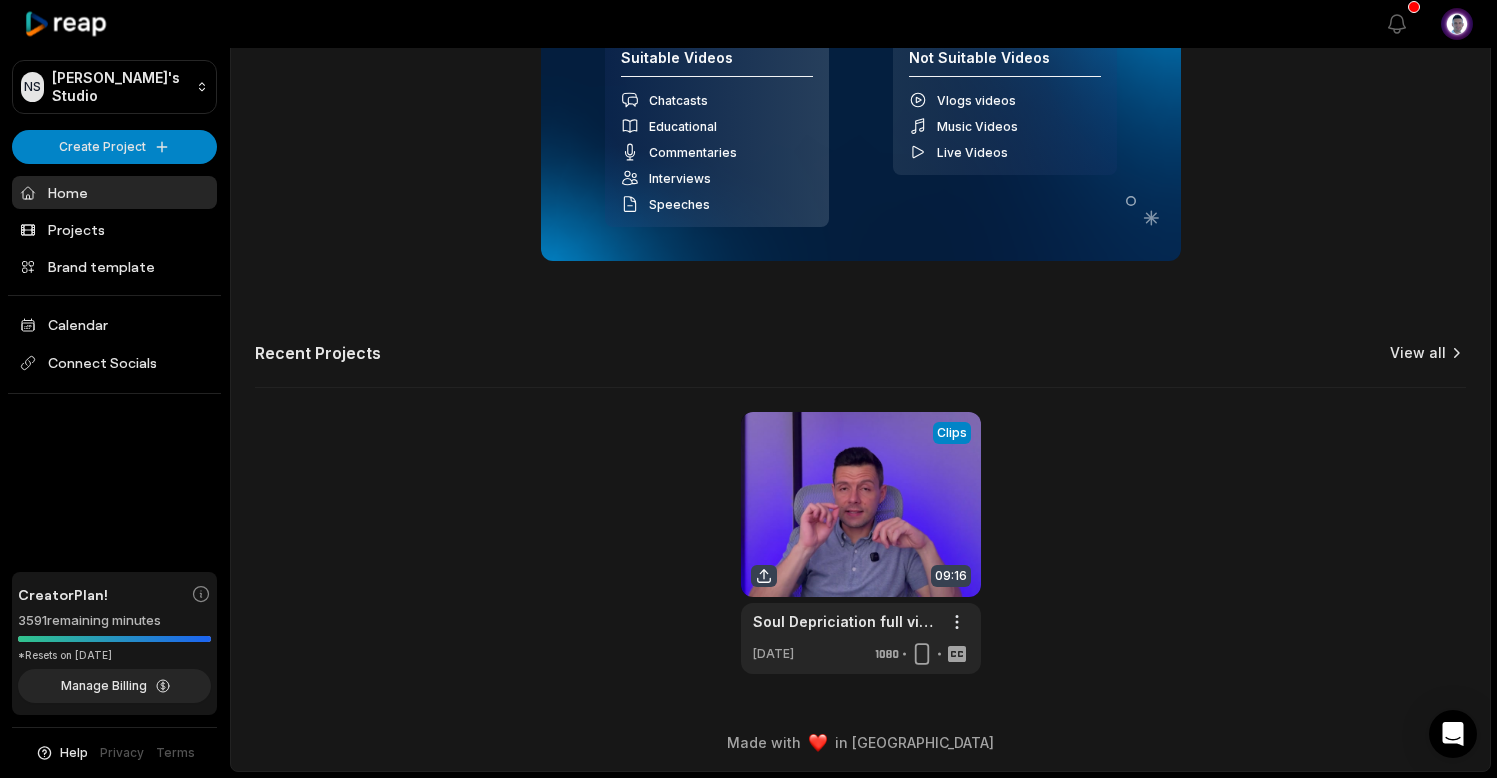 click on "View all" at bounding box center [1418, 353] 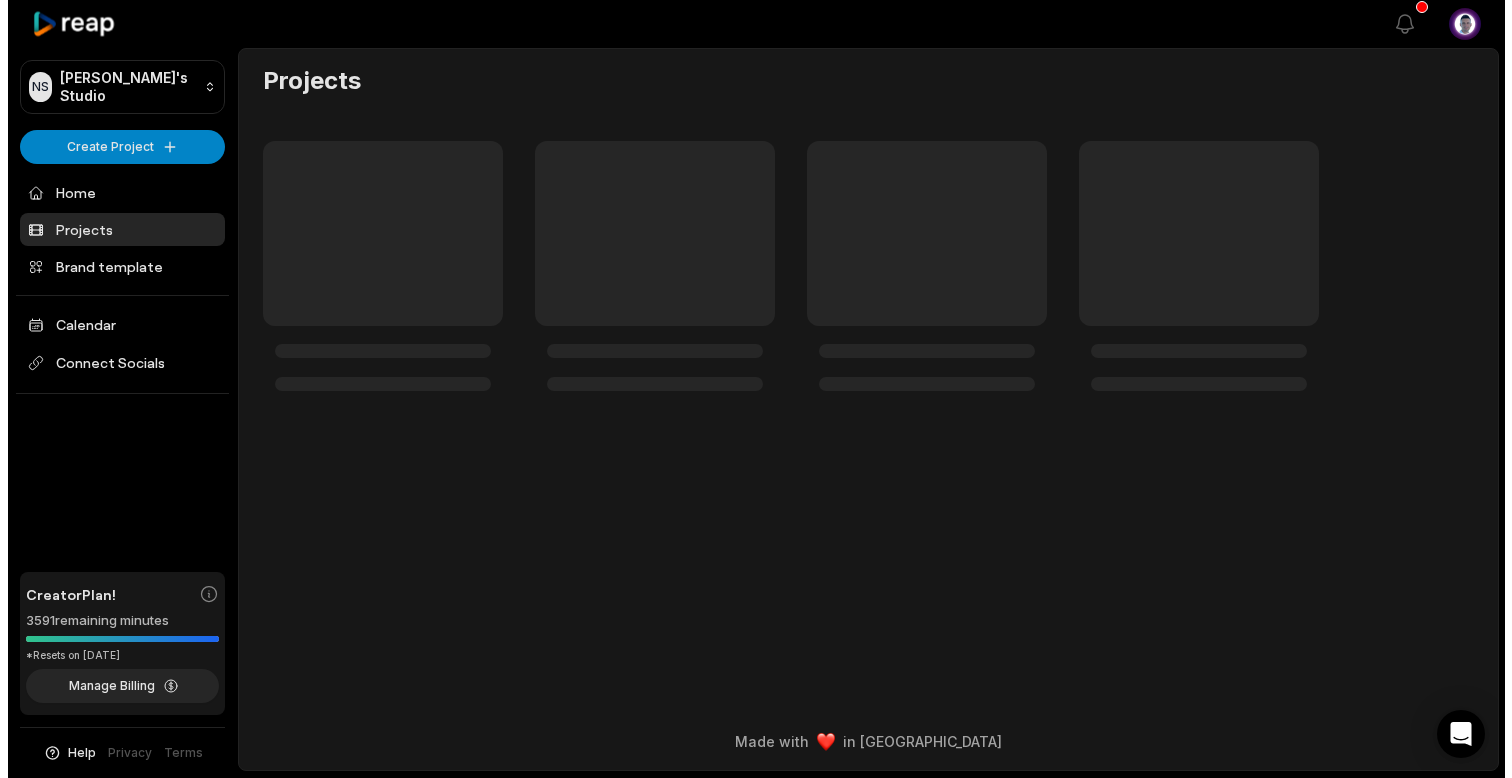 scroll, scrollTop: 0, scrollLeft: 0, axis: both 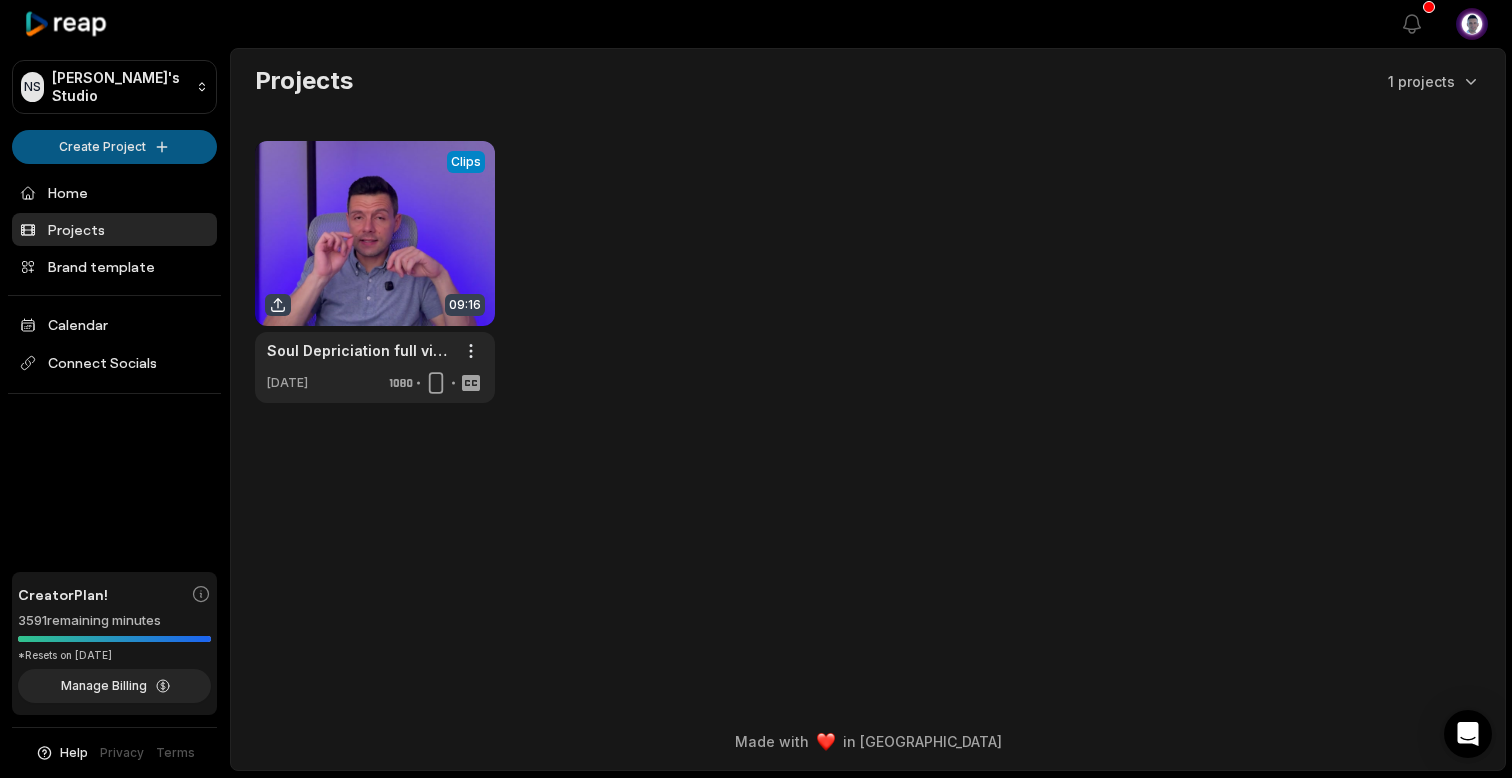 click on "NS Norbert's Studio Create Project Home Projects Brand template Calendar Connect Socials Creator  Plan! 3591  remaining minutes *Resets on July 1, 2026 Manage Billing Help Privacy Terms Open sidebar View notifications Open user menu Projects   1 projects   View Clips Clips 09:16 Soul Depriciation full video Open options 2 days ago Made with   in San Francisco" at bounding box center [756, 389] 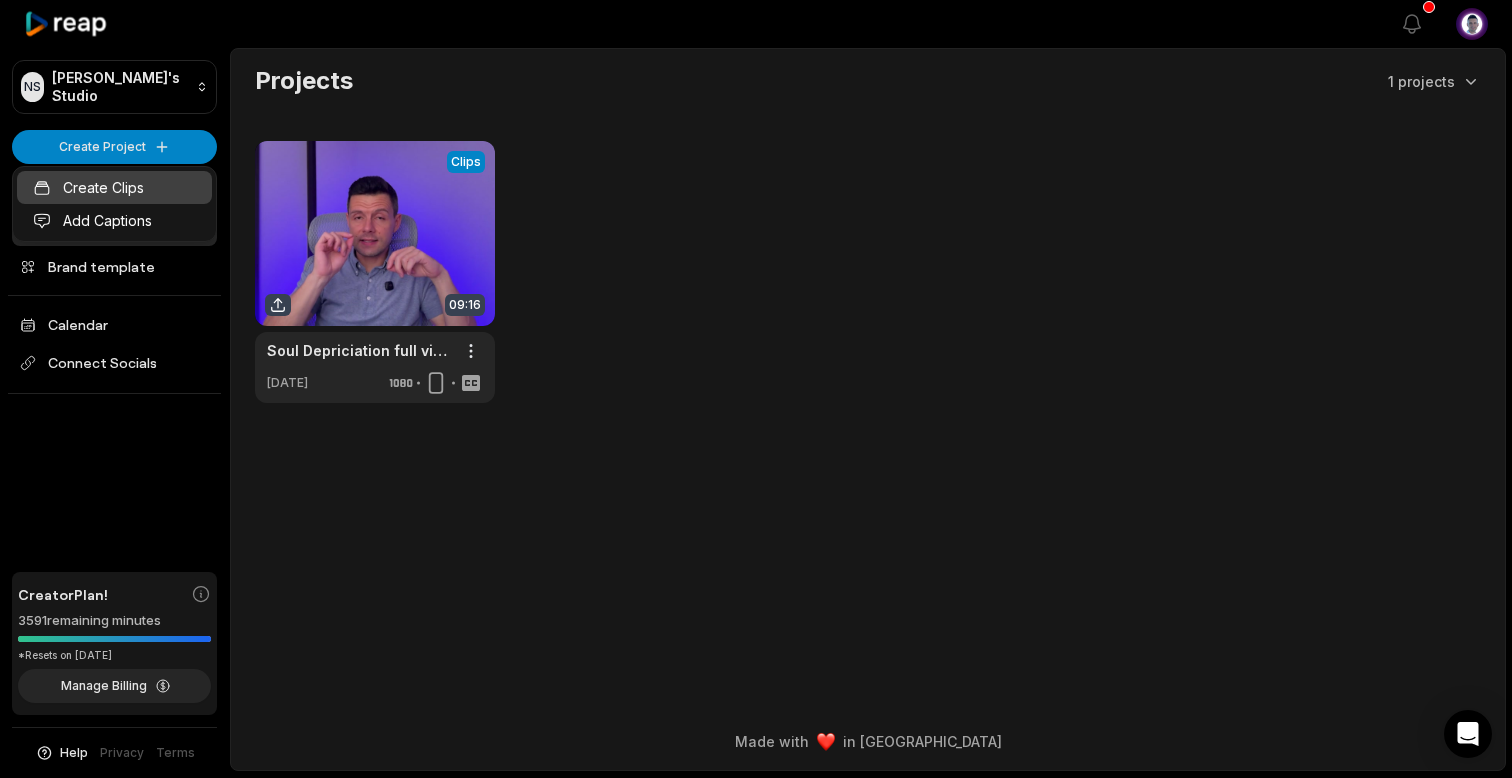 click on "Create Clips" at bounding box center [114, 187] 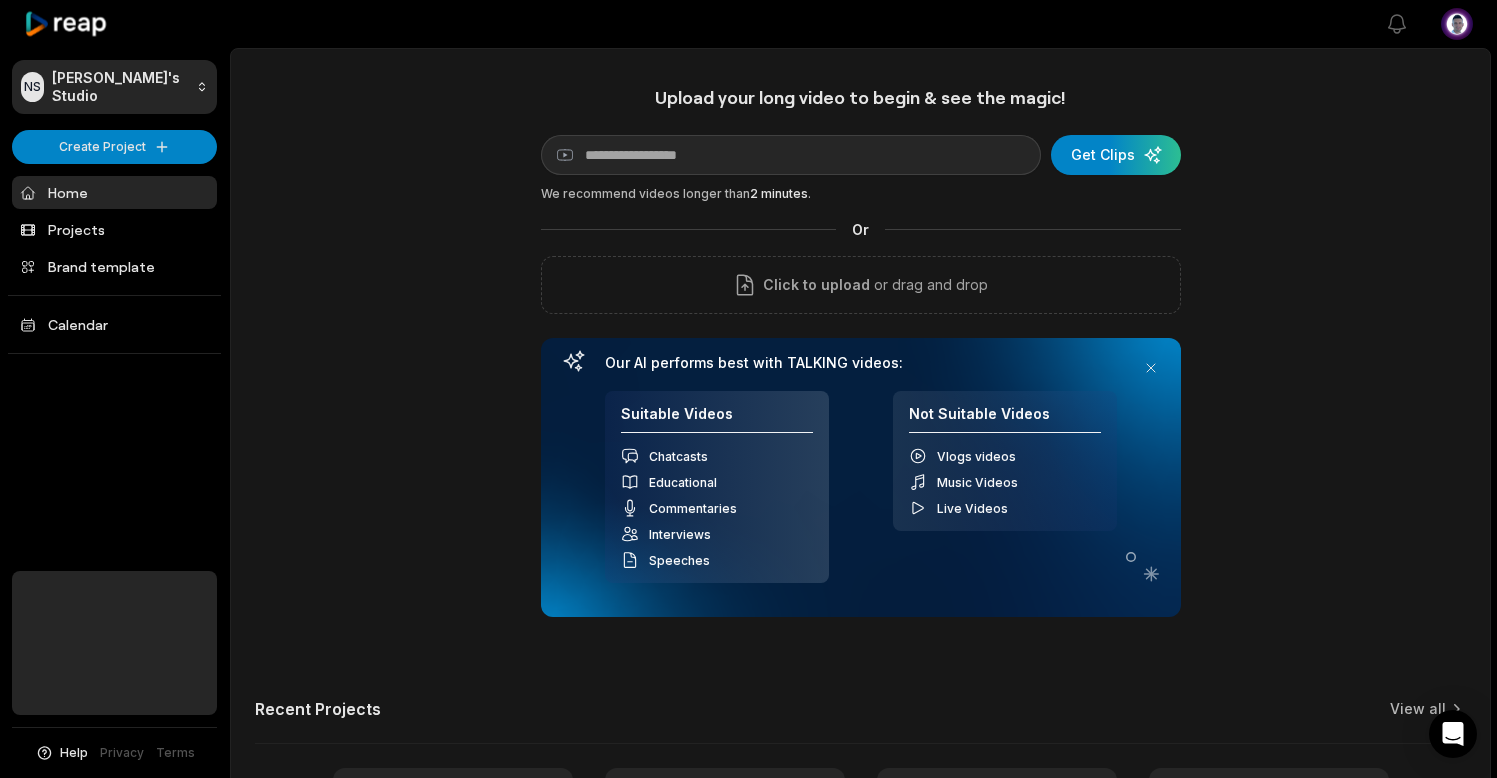 scroll, scrollTop: 0, scrollLeft: 0, axis: both 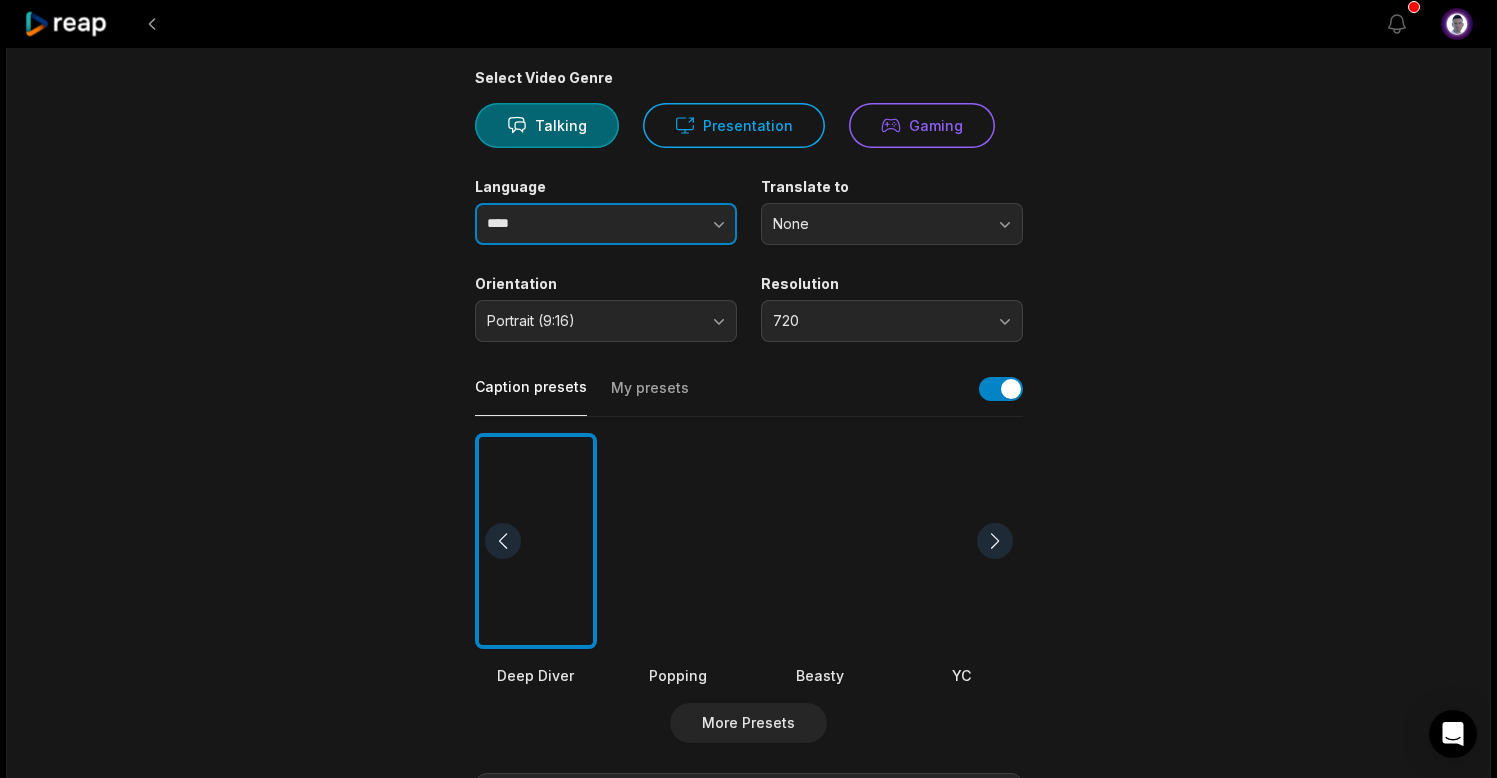 click 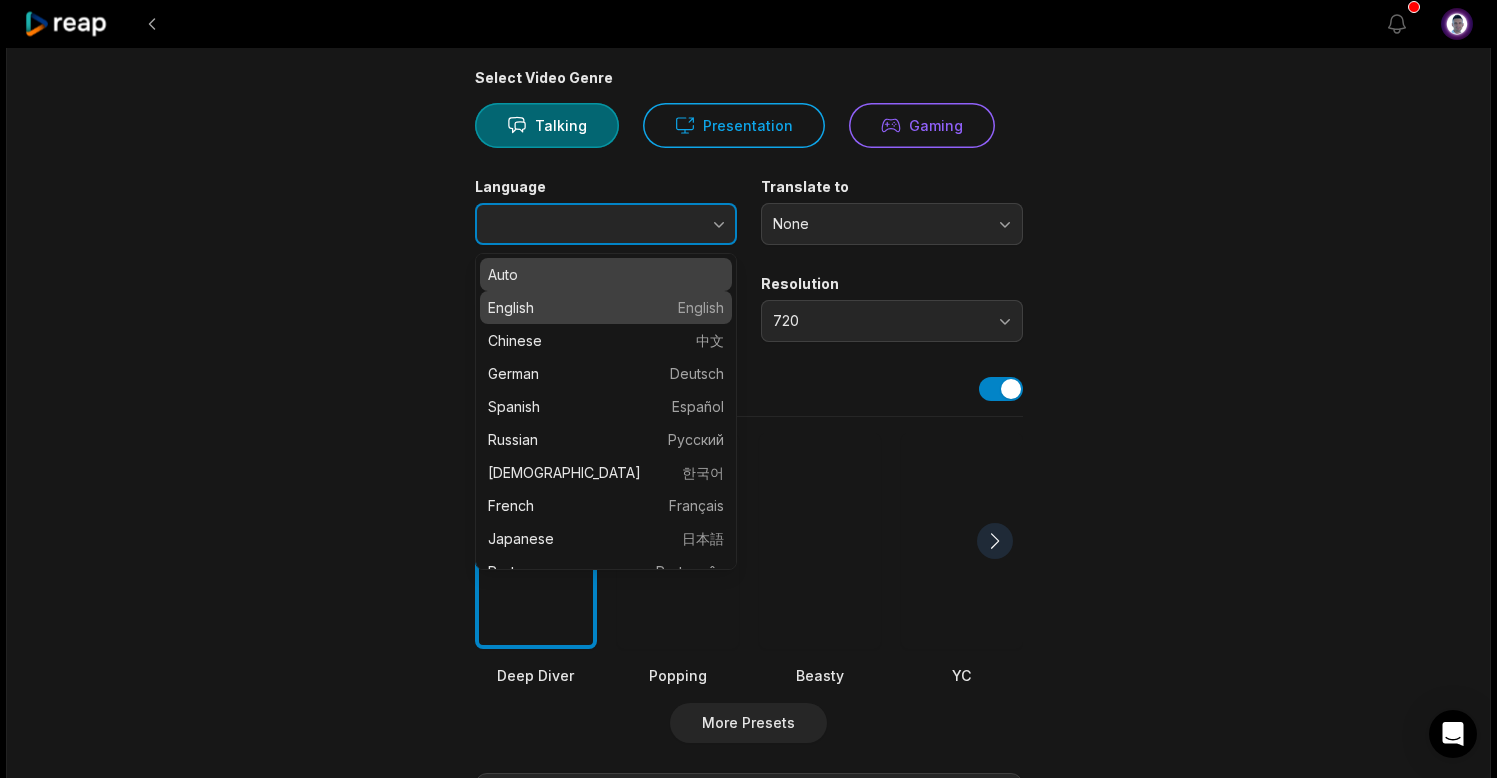 type on "*******" 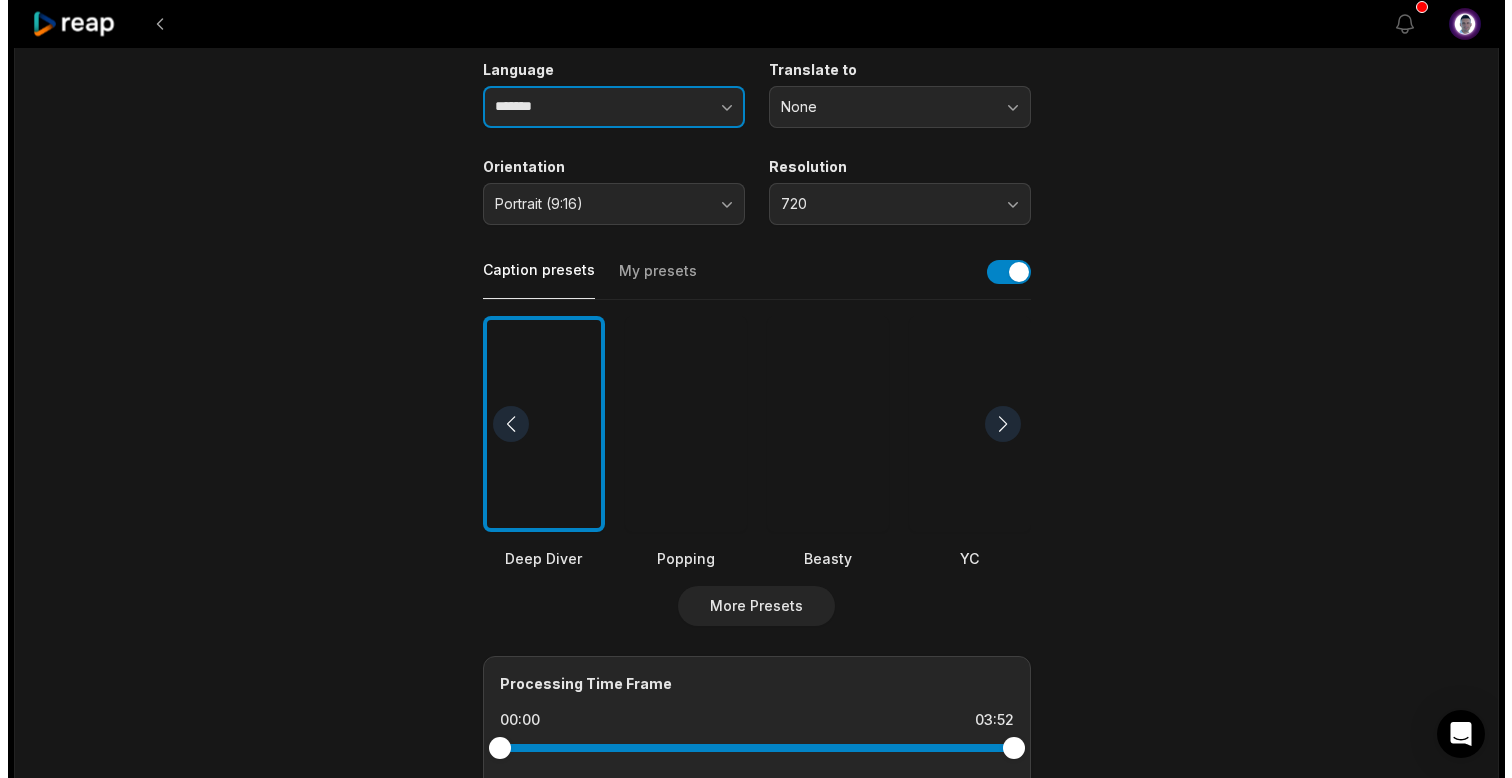 scroll, scrollTop: 274, scrollLeft: 0, axis: vertical 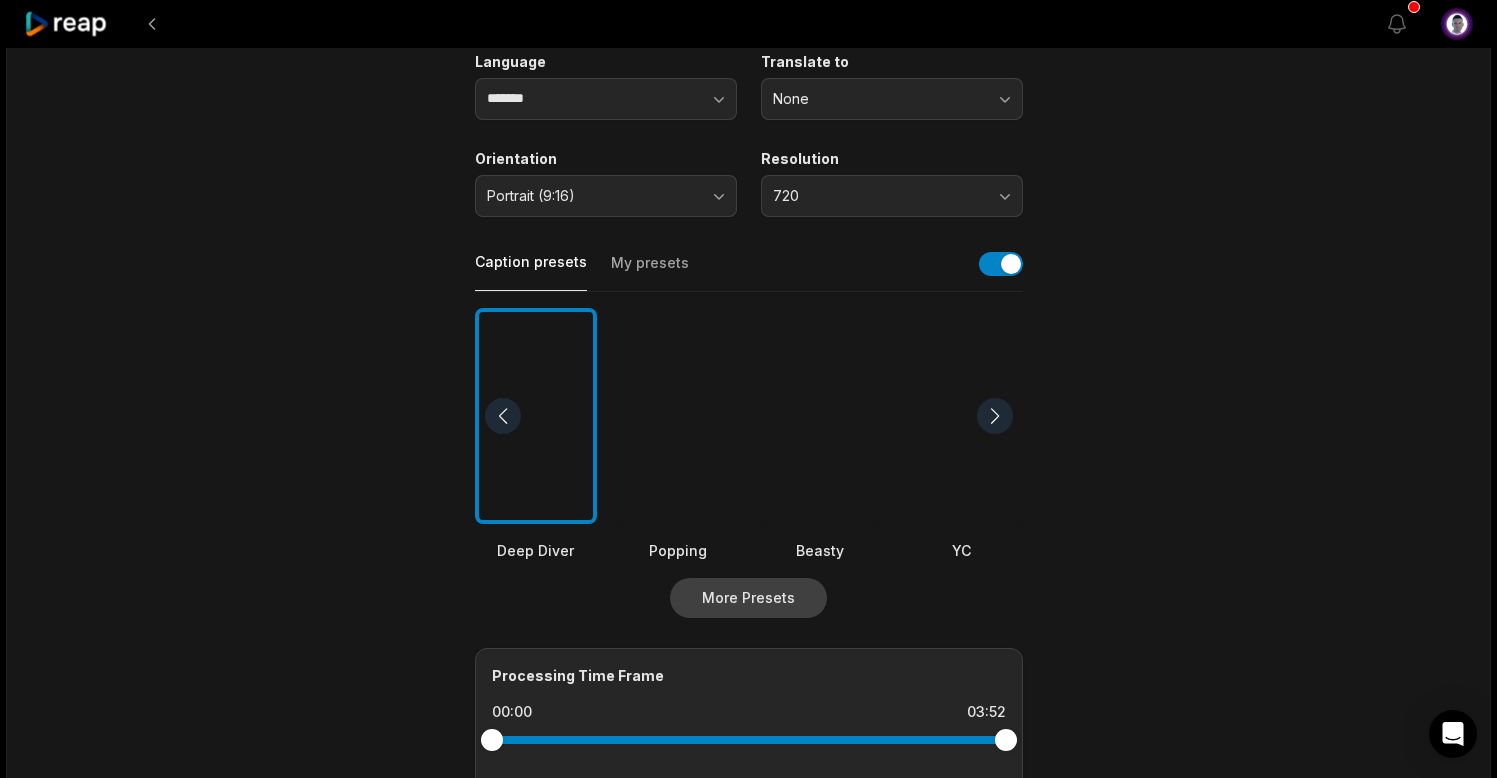 click on "More Presets" at bounding box center (748, 598) 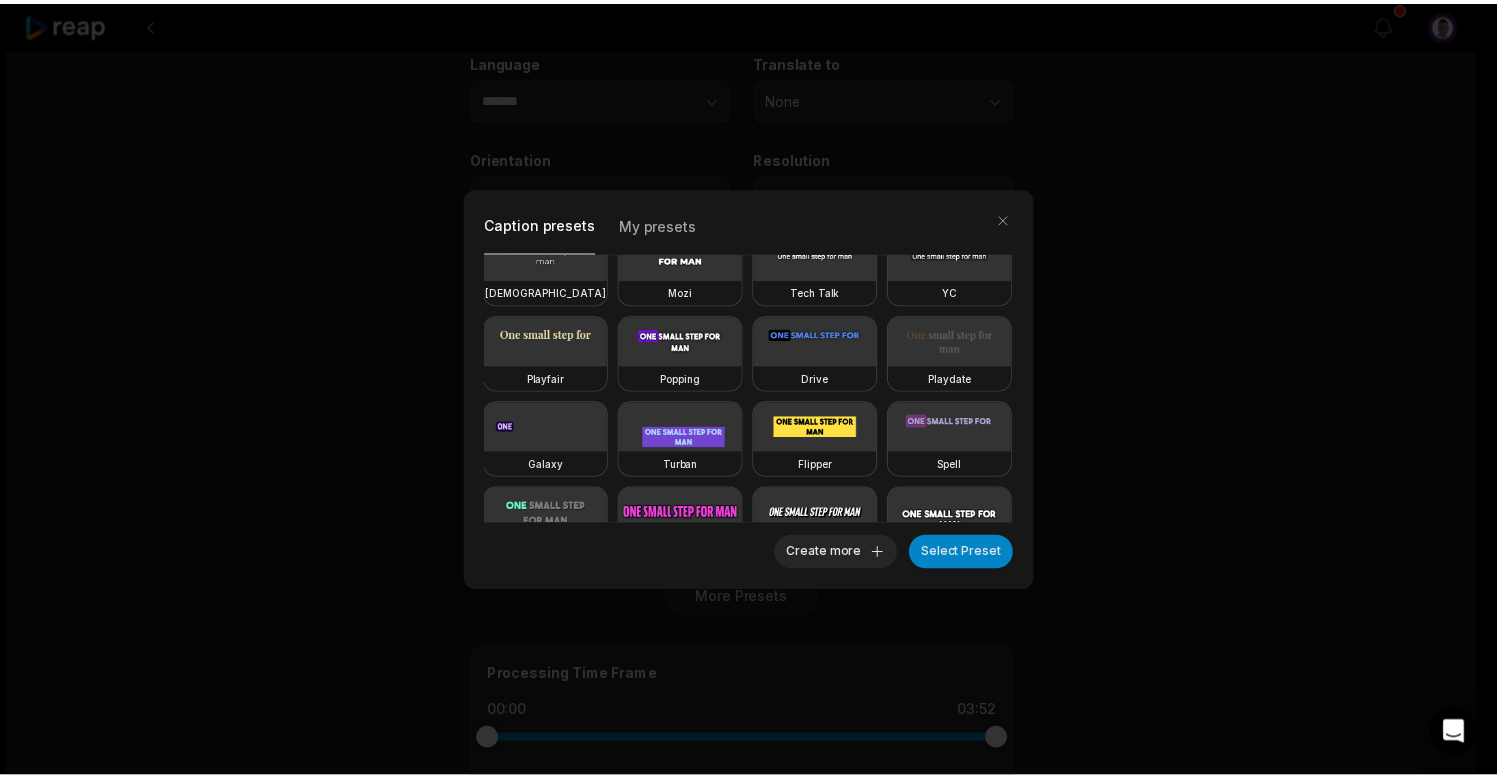 scroll, scrollTop: 188, scrollLeft: 0, axis: vertical 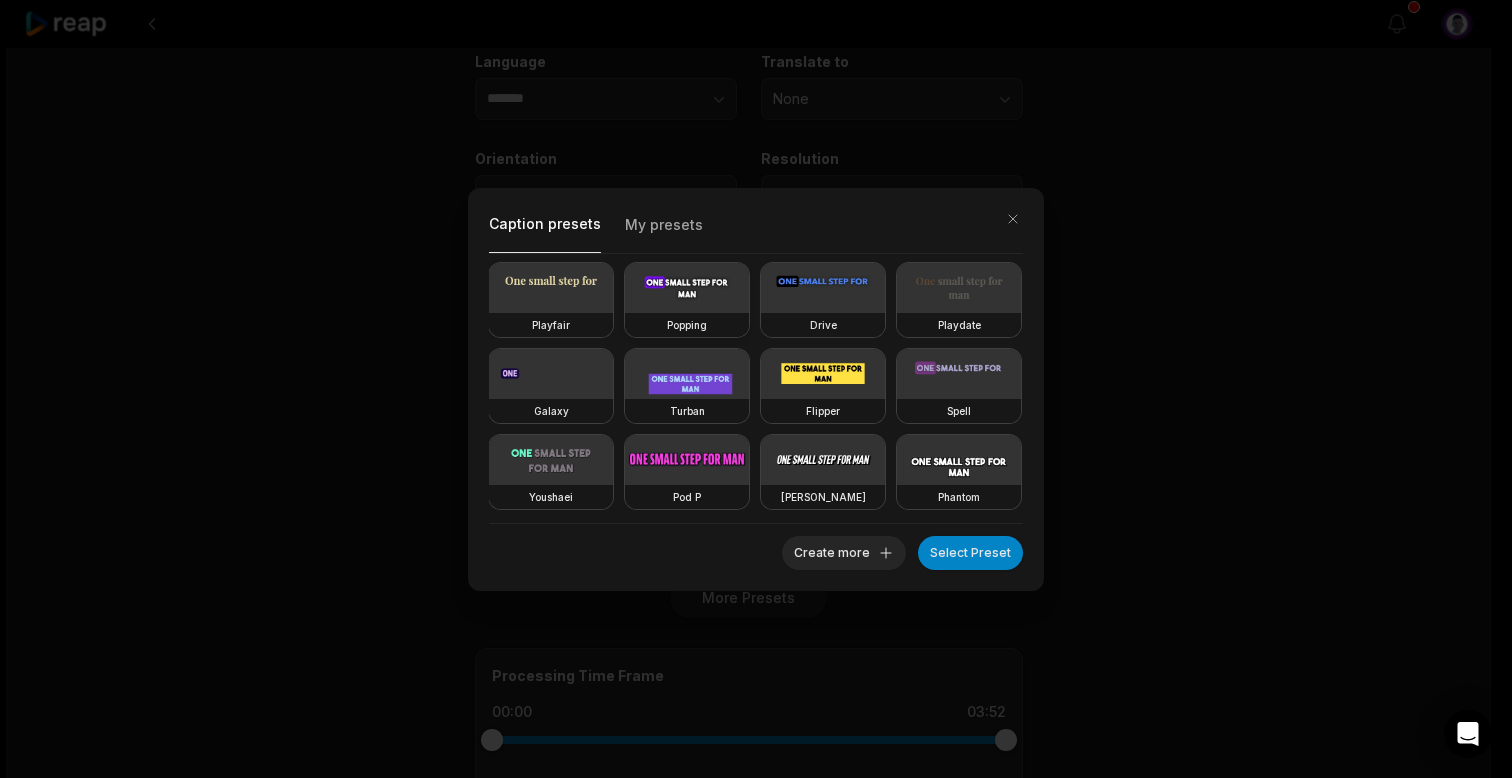 click at bounding box center [687, 288] 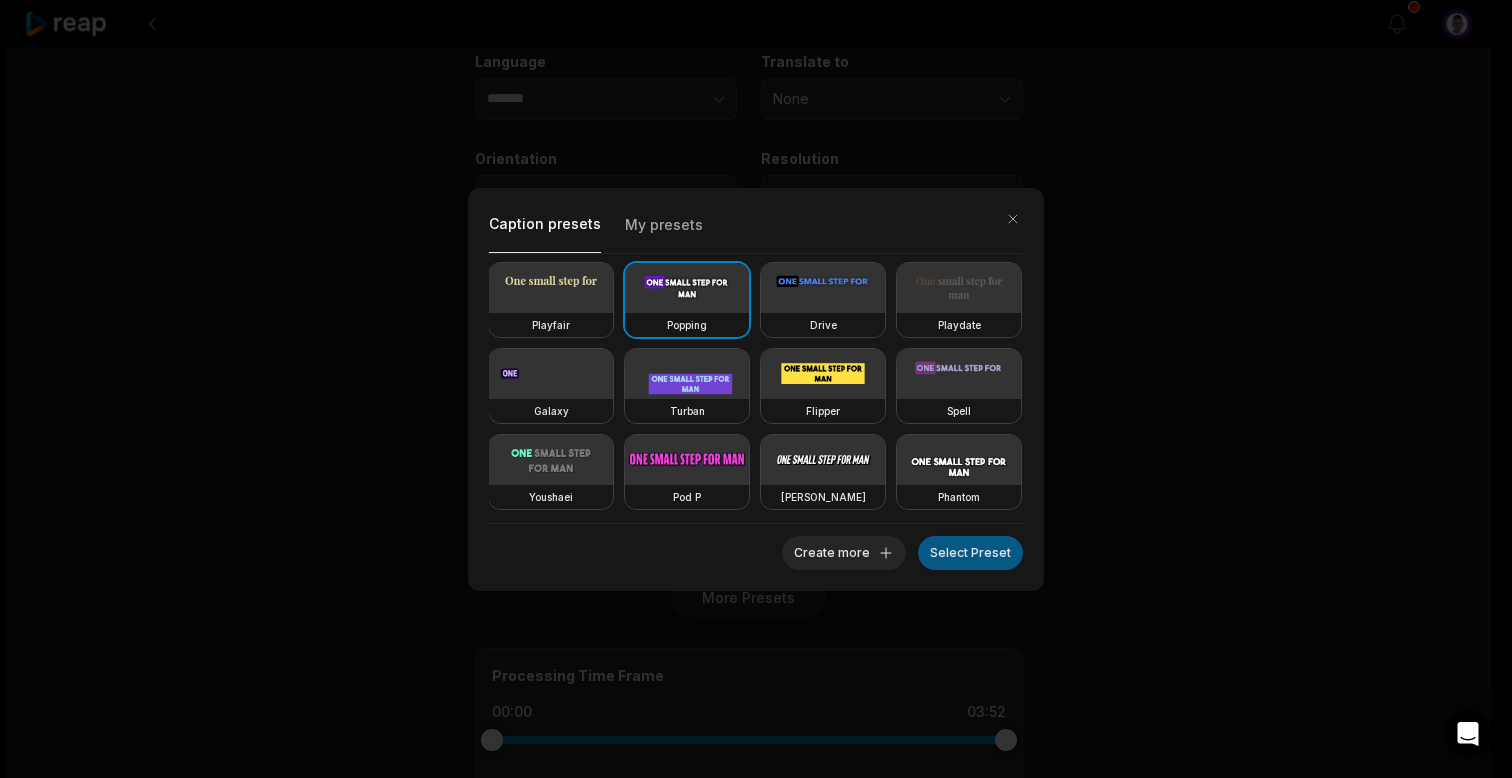 click on "Select Preset" at bounding box center [970, 553] 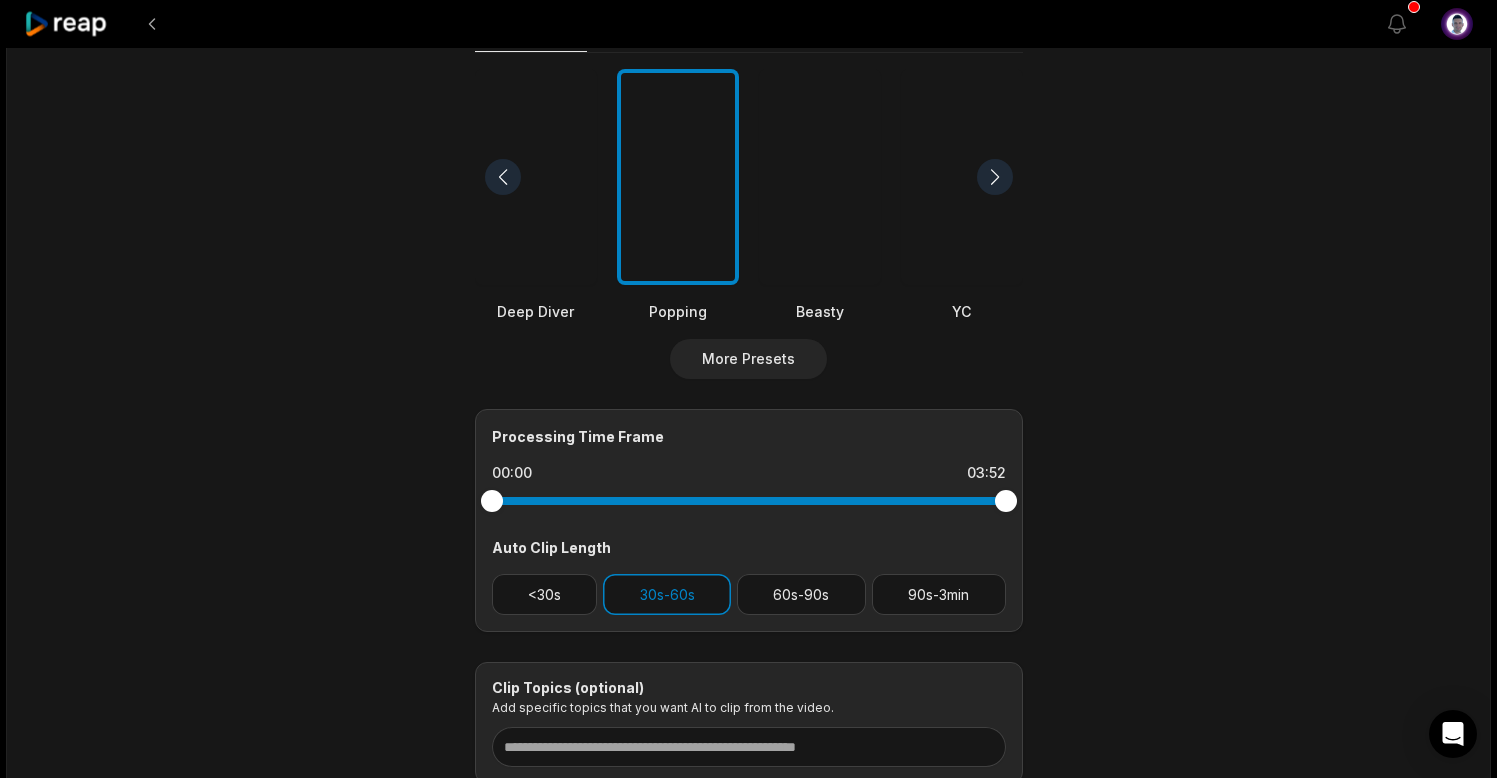 scroll, scrollTop: 574, scrollLeft: 0, axis: vertical 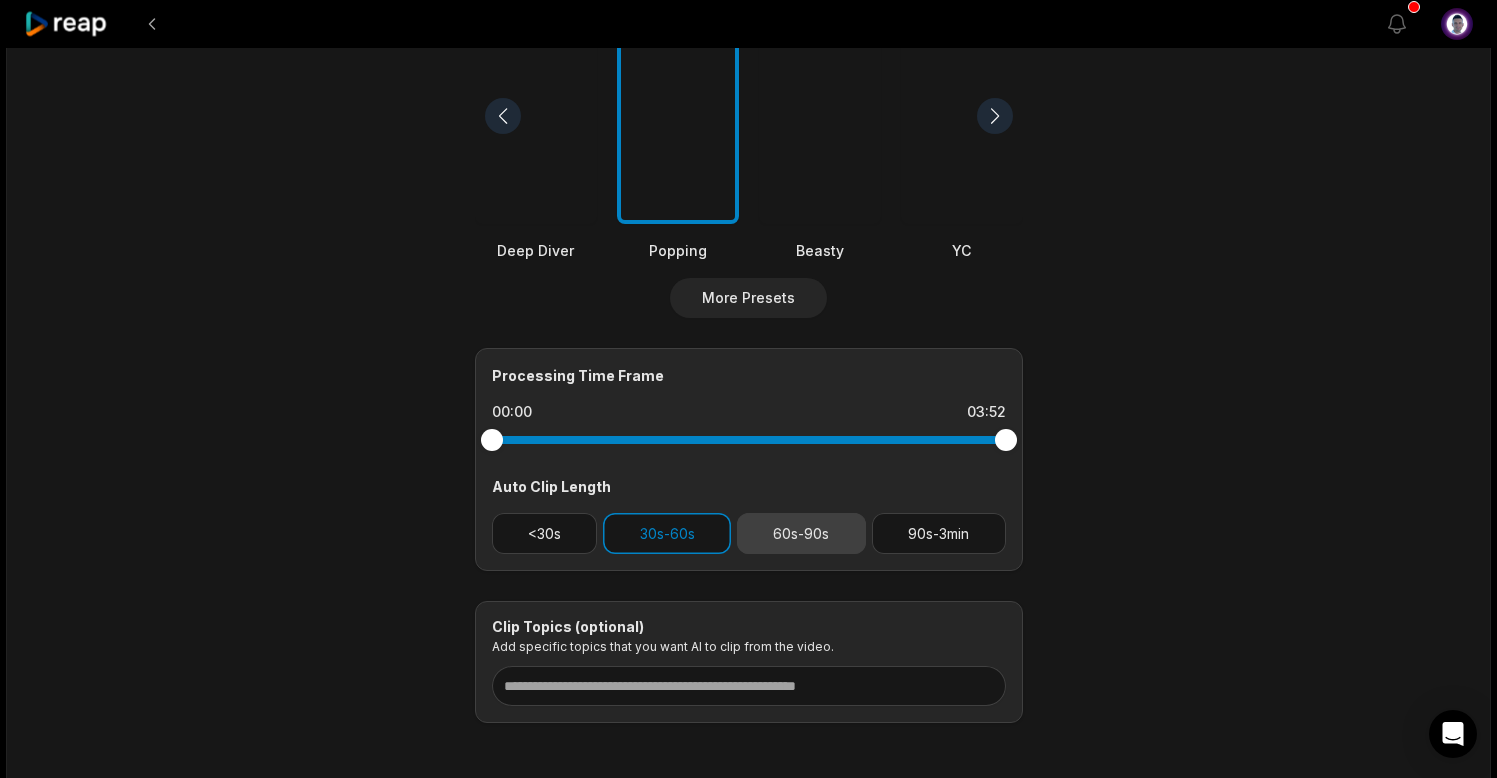 click on "60s-90s" at bounding box center (801, 533) 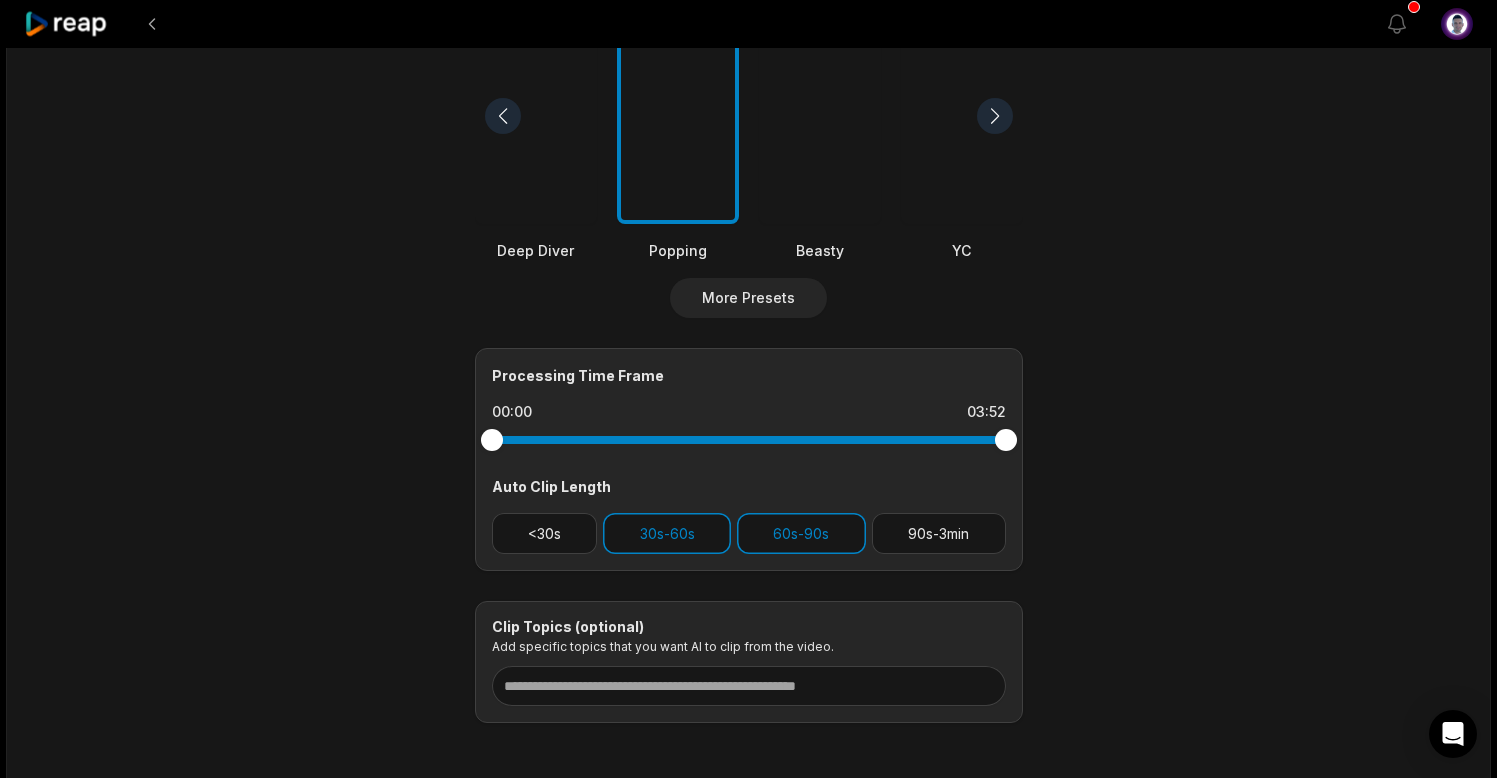 scroll, scrollTop: 0, scrollLeft: 0, axis: both 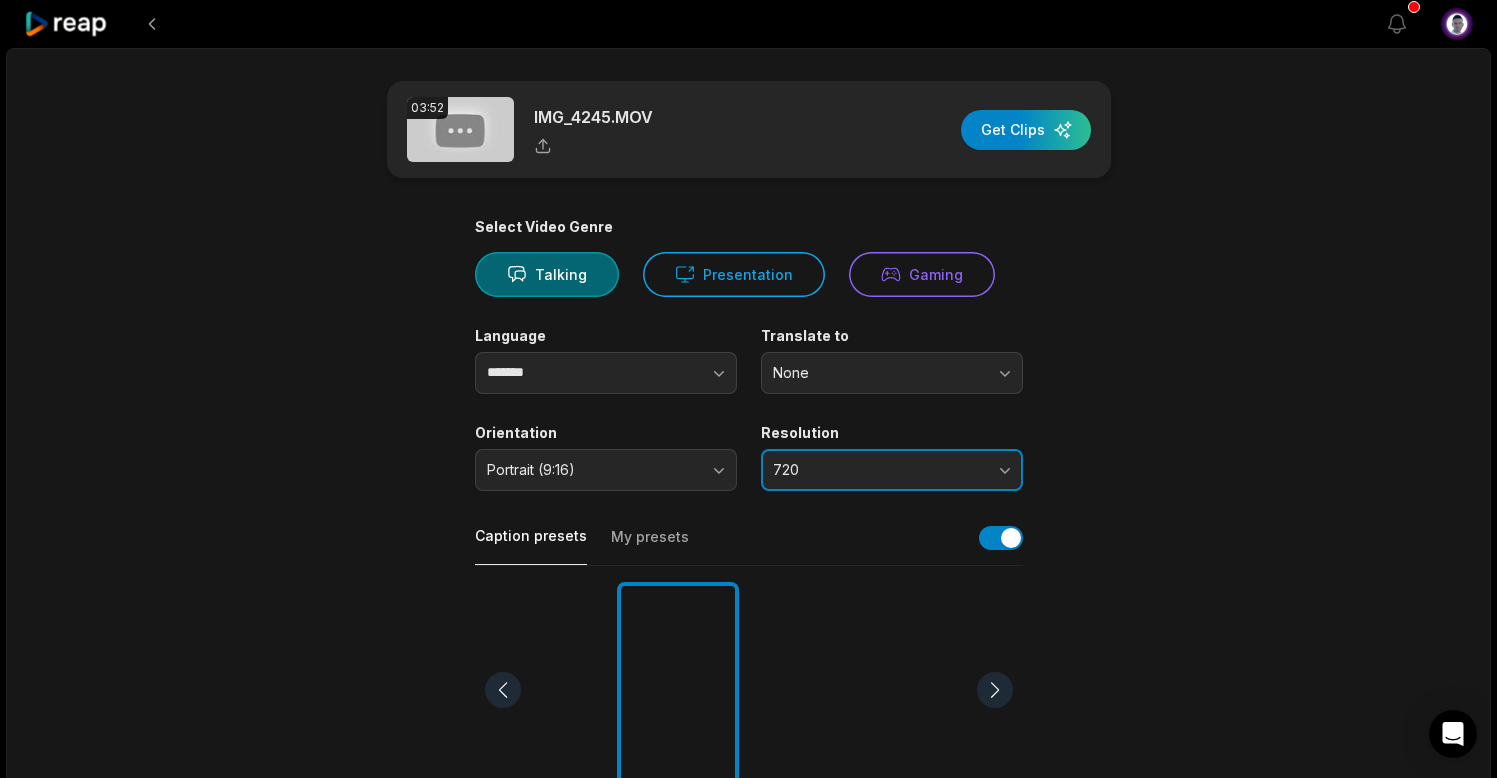 click on "720" at bounding box center (892, 470) 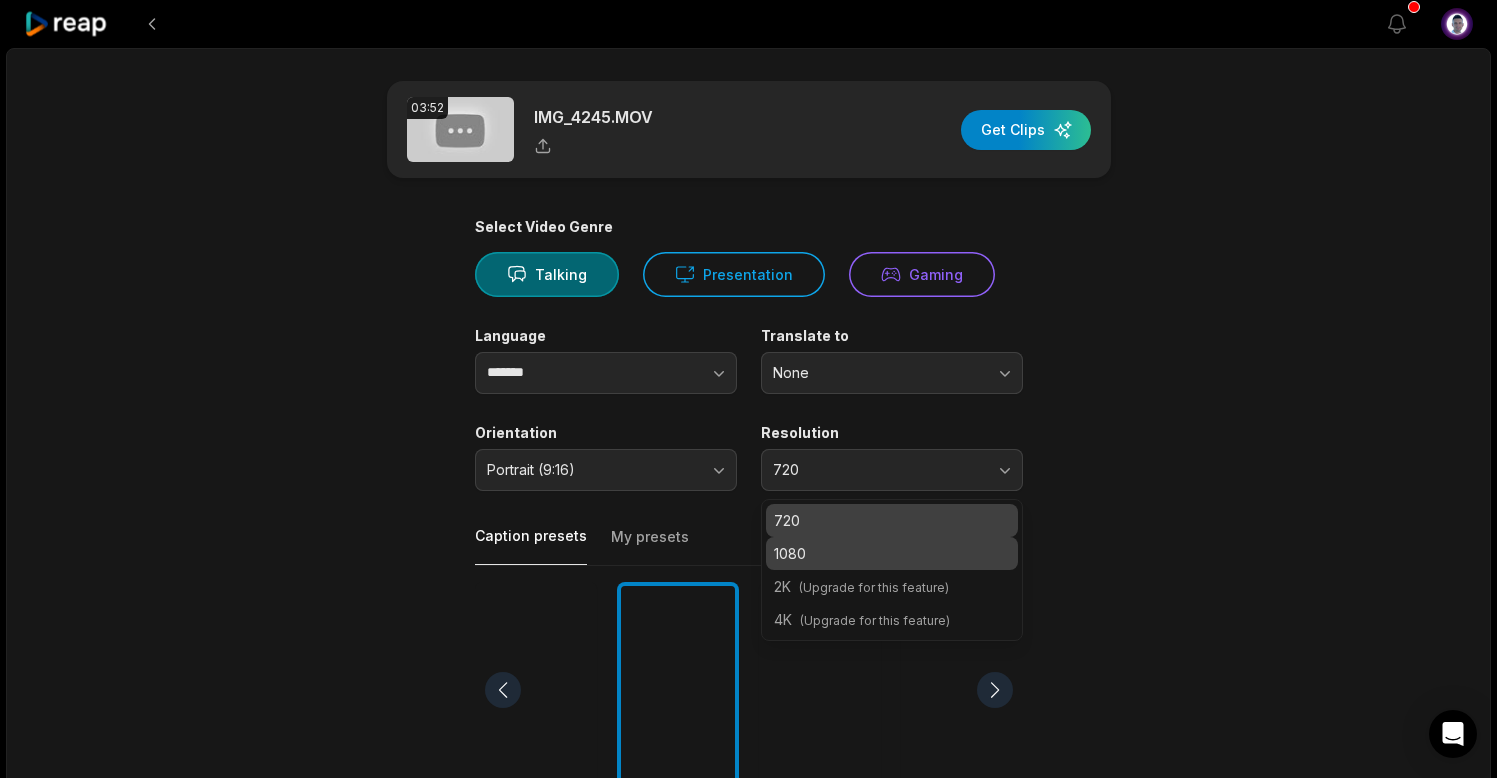 click on "1080" at bounding box center (892, 553) 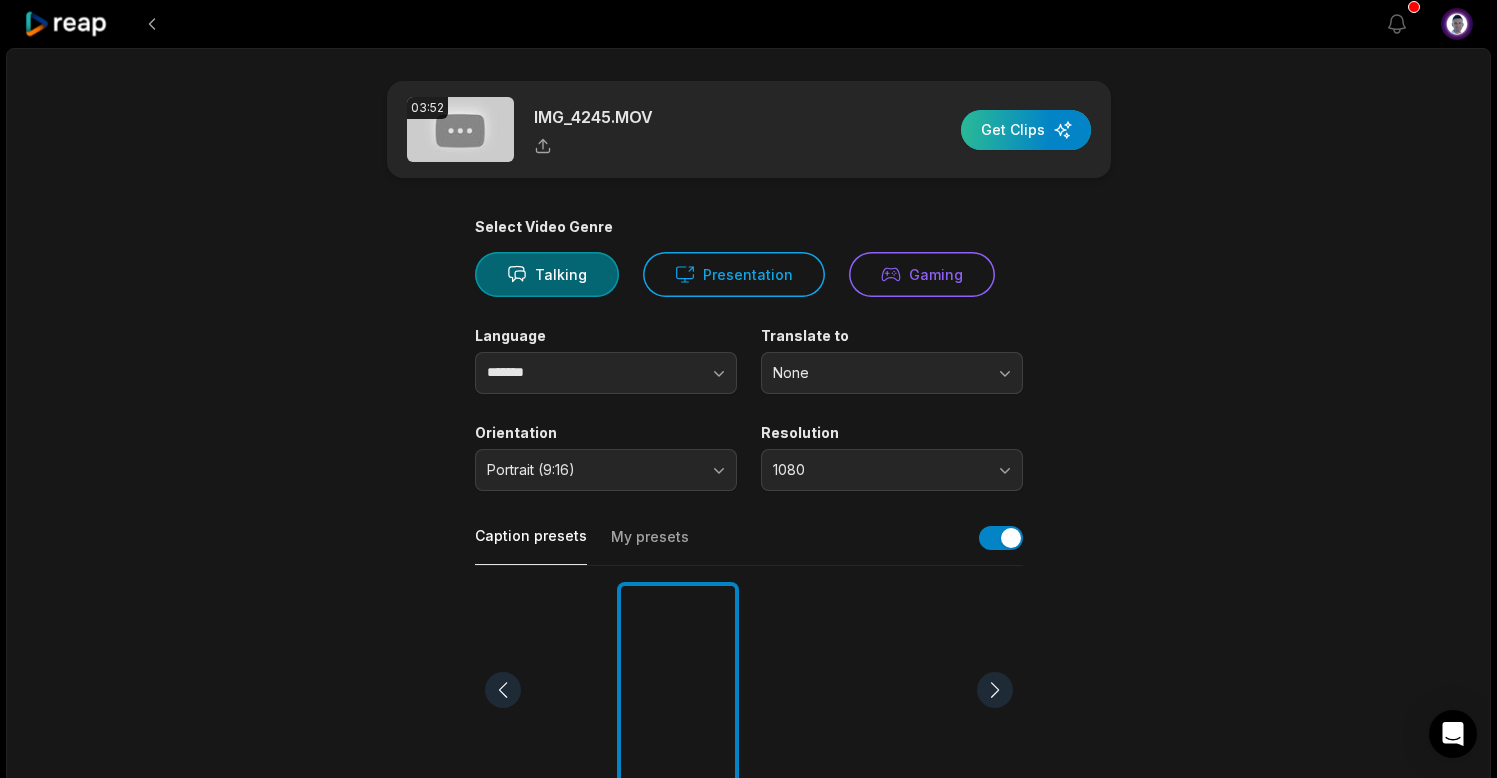 click at bounding box center [1026, 130] 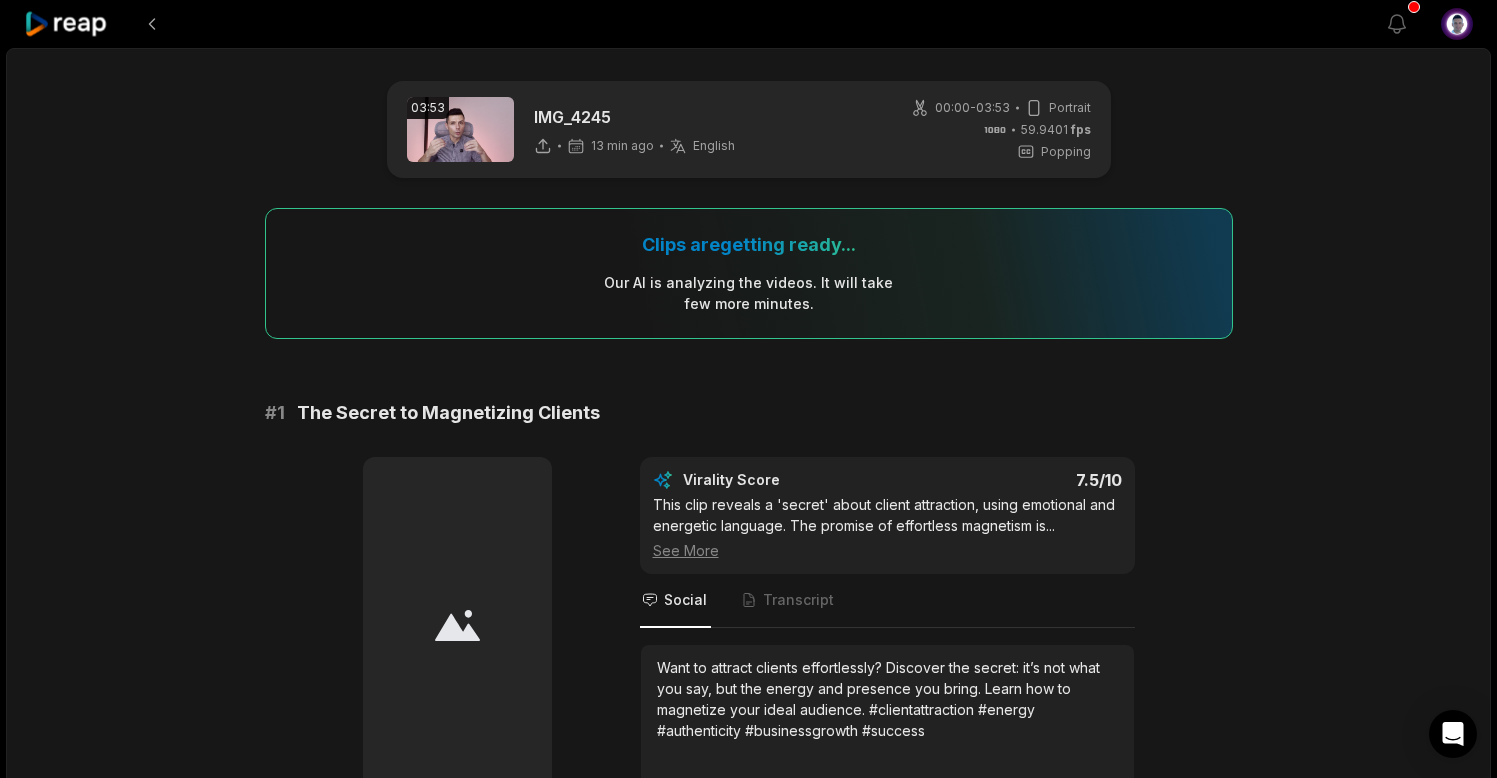 click on "03:53 IMG_4245 13 min ago English en 00:00  -  03:53 Portrait 59.9401   fps Popping Clips are  getting ready... Our AI is analyzing the video s . It will take few more minutes. # 1 The Secret to Magnetizing Clients Edit Virality Score 7.5 /10 This clip reveals a 'secret' about client attraction, using emotional and energetic language. The promise of effortless magnetism is  ...   See More Social Transcript Want to attract clients effortlessly? Discover the secret: it’s not what you say, but the energy and presence you bring. Learn how to magnetize your ideal audience. #clientattraction #energy #authenticity #businessgrowth #success # 2 Your Experience Is Your Unique Offer Edit Virality Score 7.2 /10 This clip hooks viewers with the bold claim that their lived experience is their offer, then builds emotional resonance by discussing ...   See More Social Transcript # 3 The Power of Energy Exchange Edit Virality Score 7 /10 ...   See More Social Transcript # 4 Make Yourself Seen and Available Edit 6.8 /10 ..." at bounding box center [748, 2280] 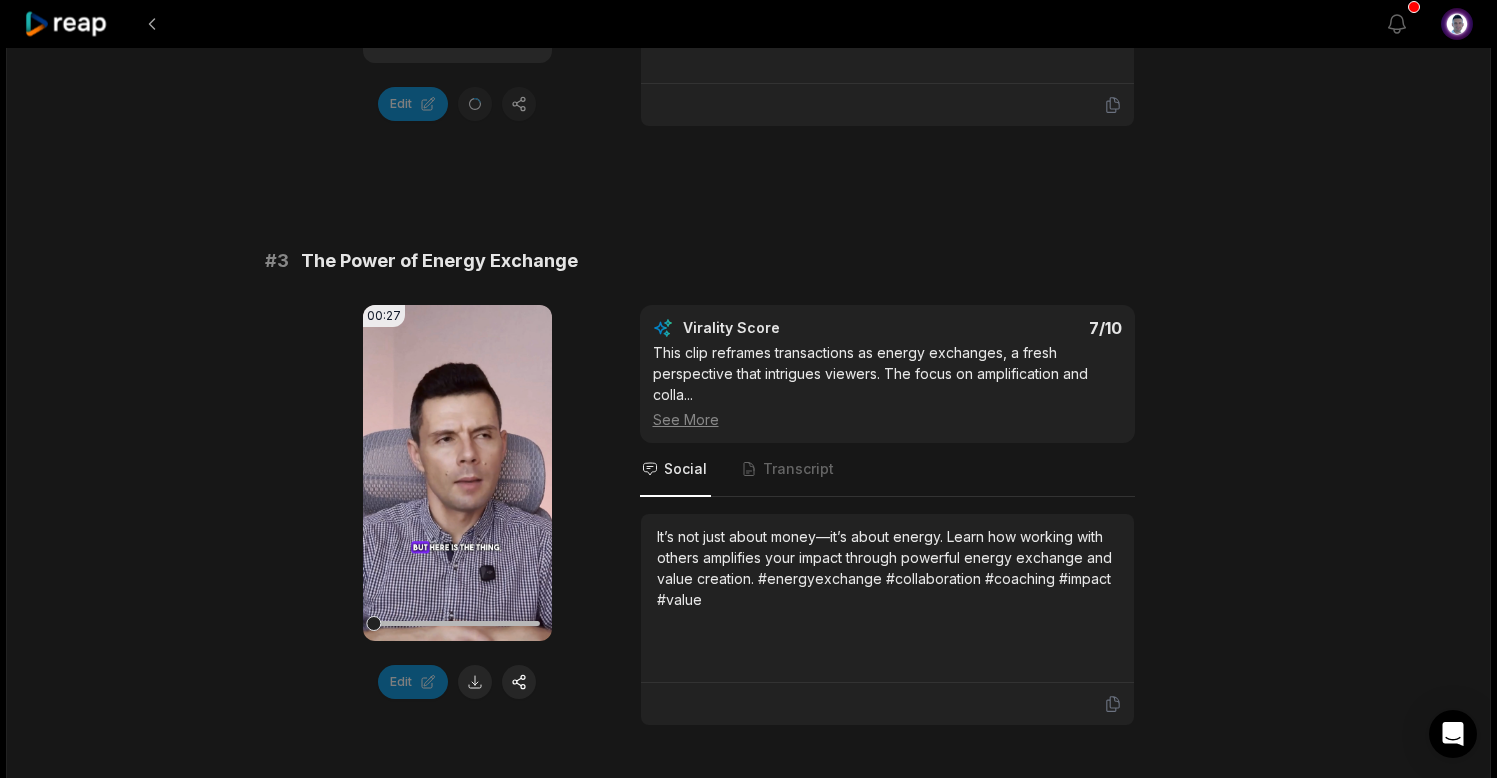 scroll, scrollTop: 1324, scrollLeft: 0, axis: vertical 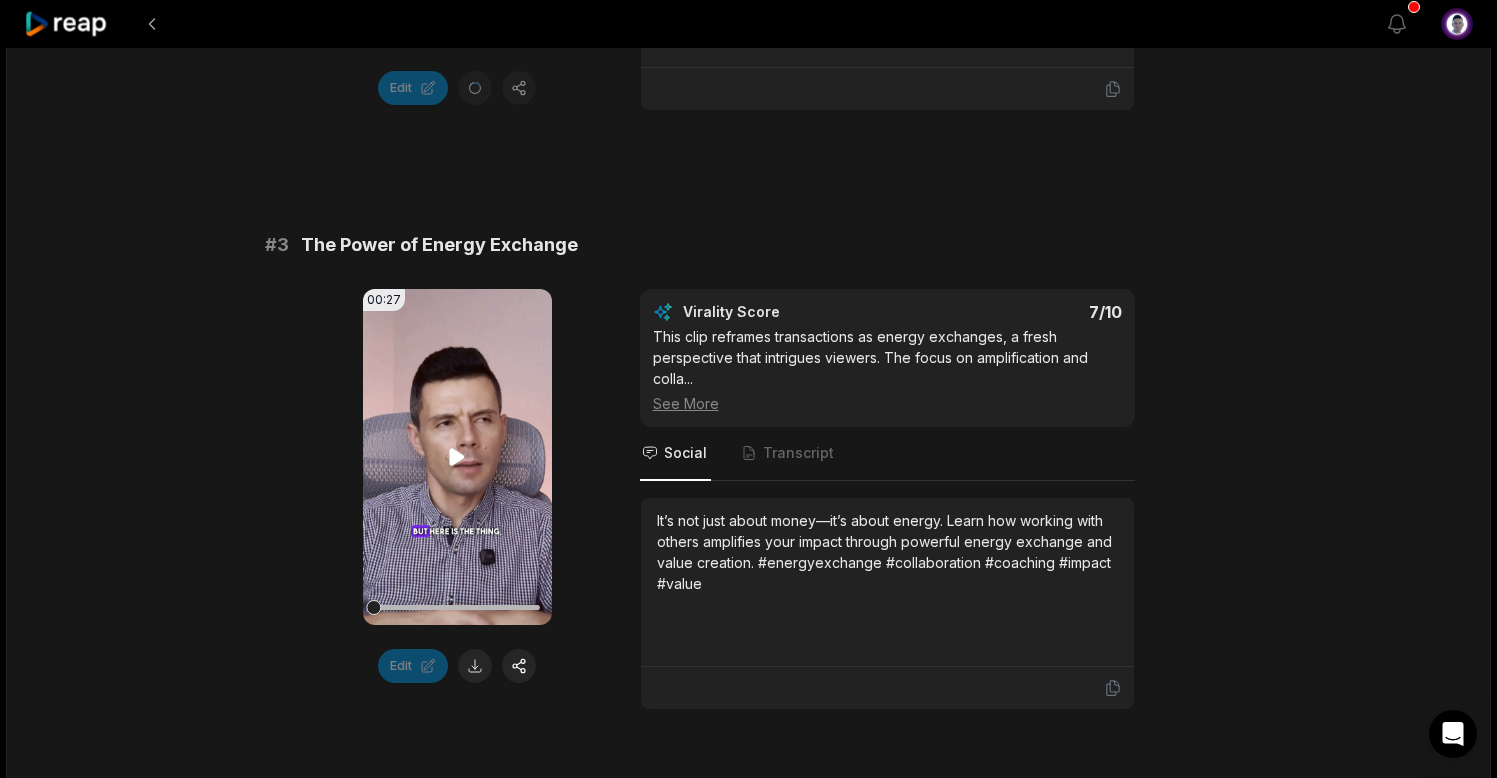 click 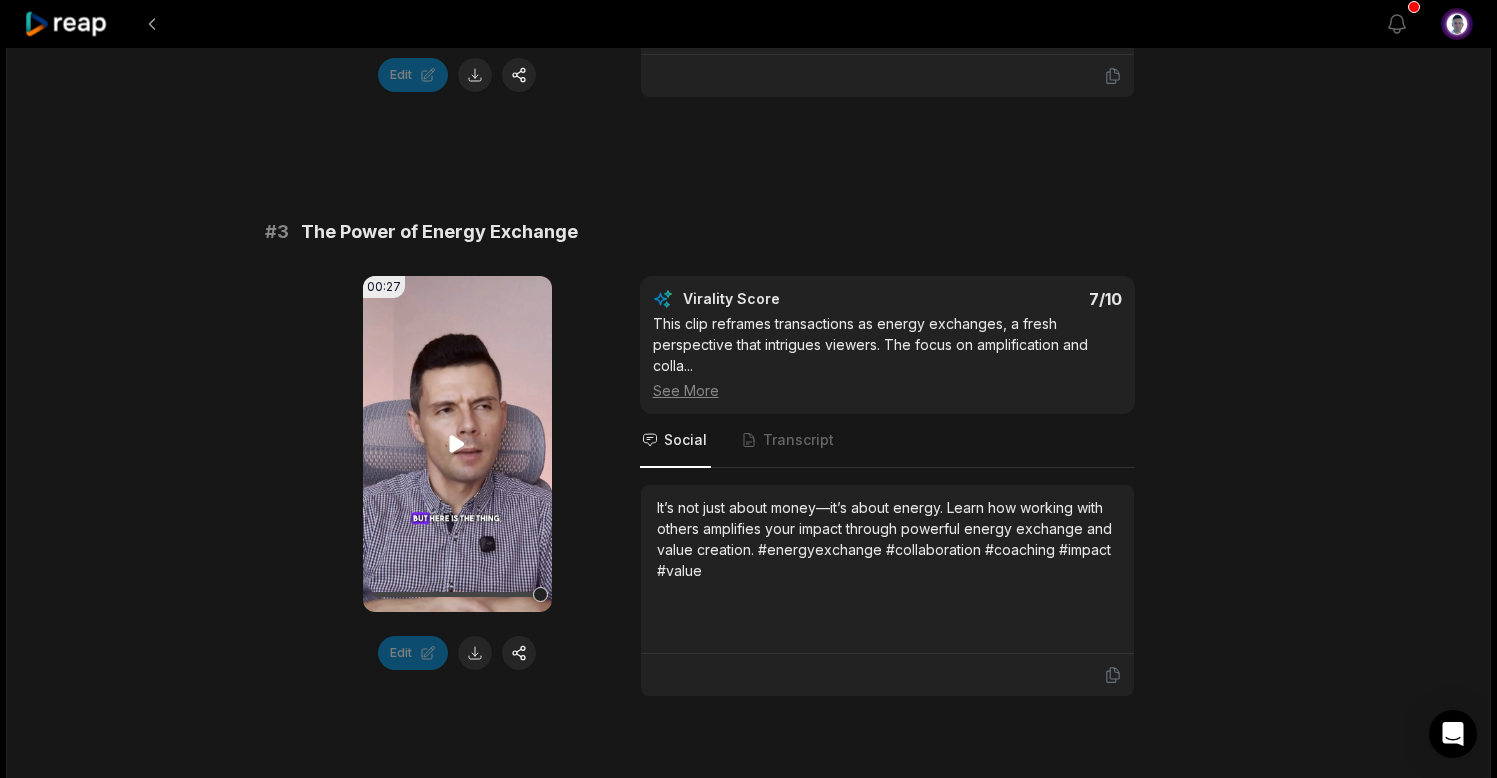 scroll, scrollTop: 1335, scrollLeft: 0, axis: vertical 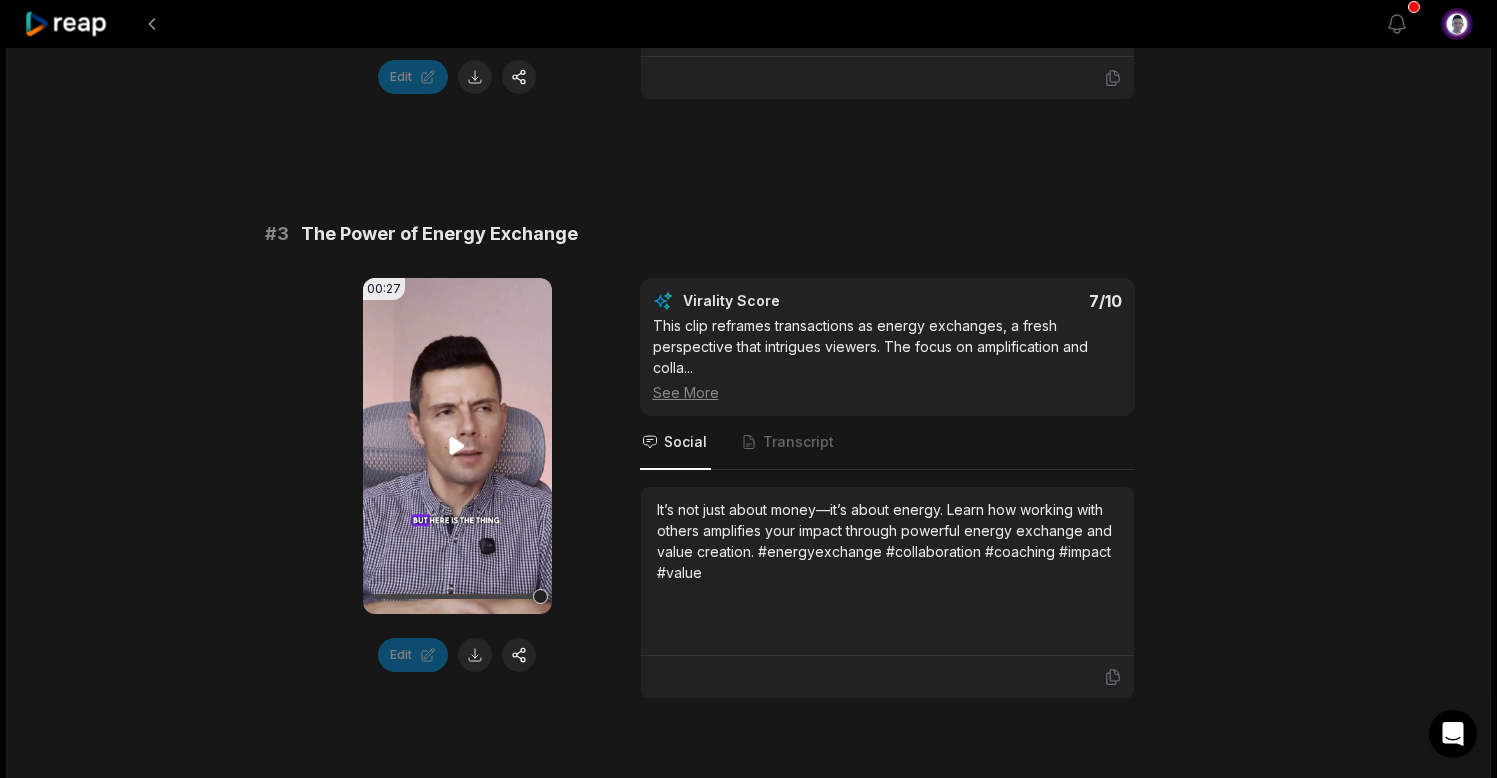 click 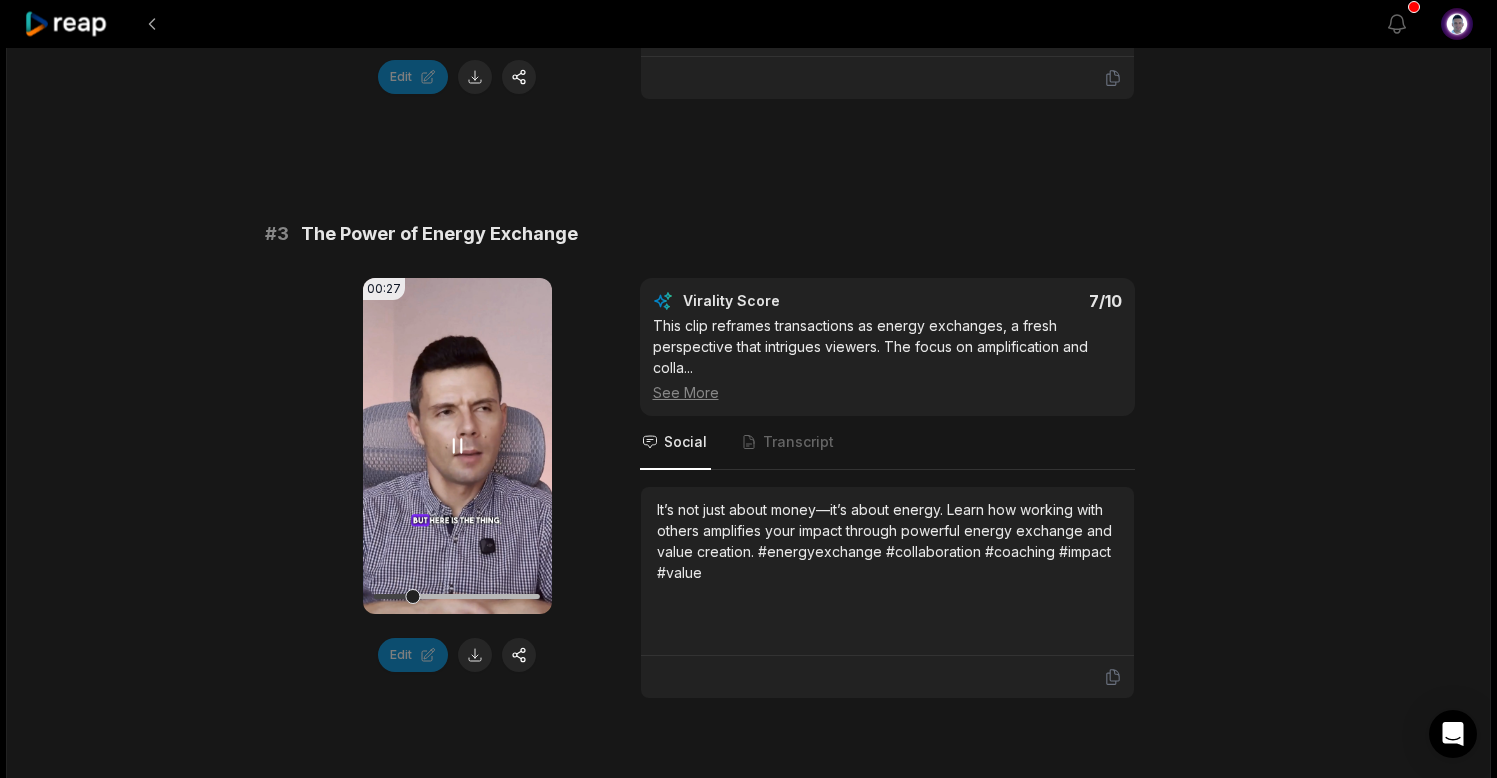 click 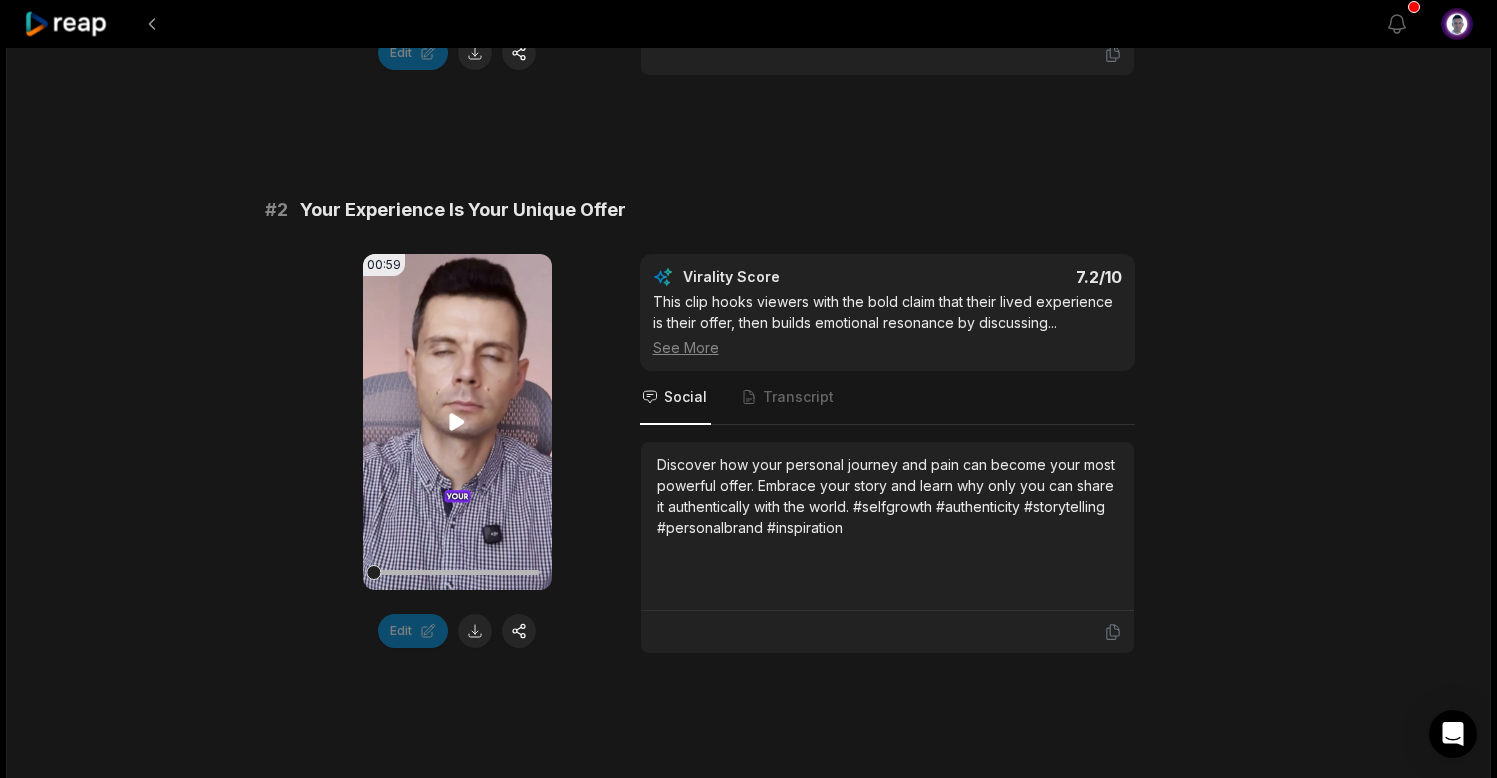 scroll, scrollTop: 797, scrollLeft: 0, axis: vertical 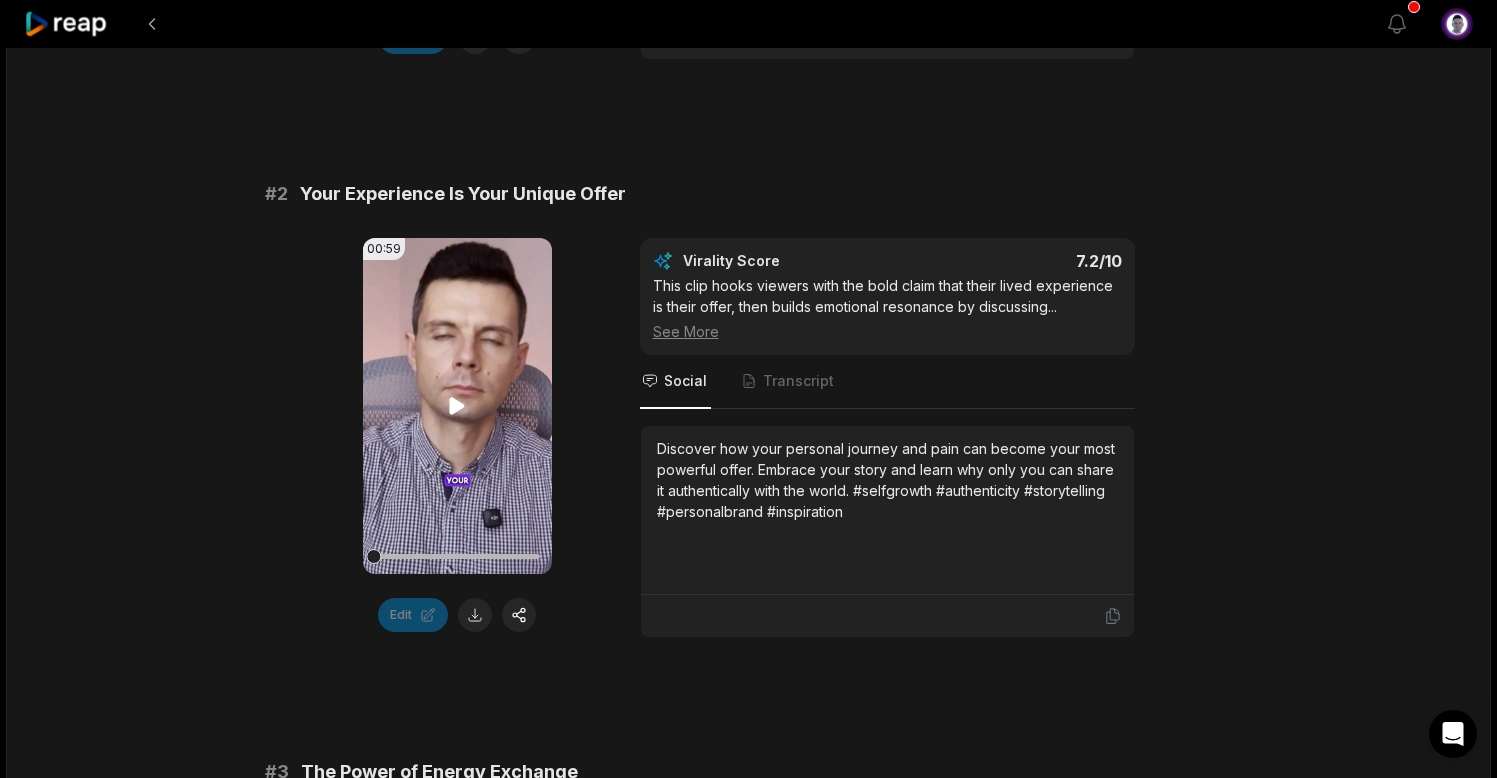 click 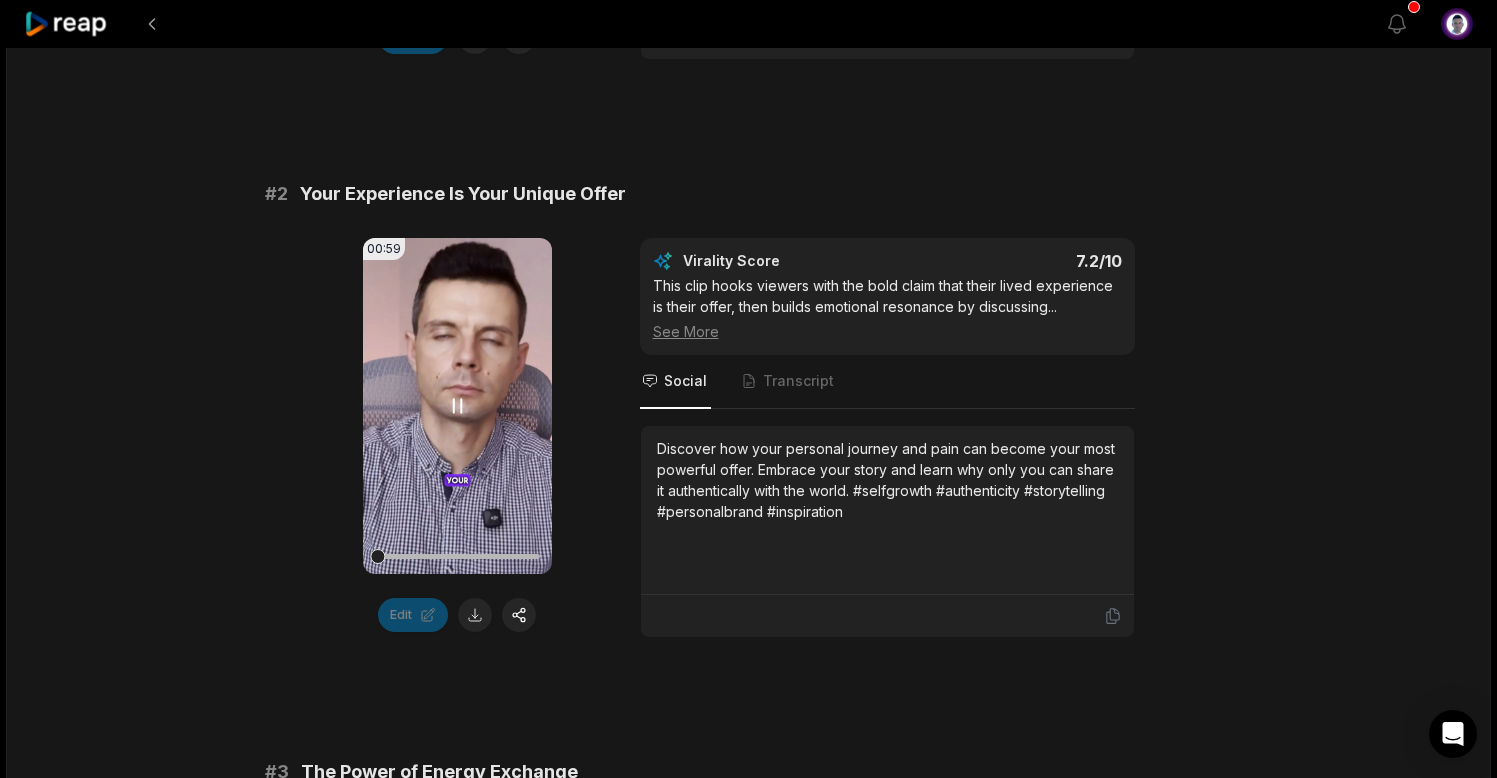 drag, startPoint x: 394, startPoint y: 561, endPoint x: 377, endPoint y: 561, distance: 17 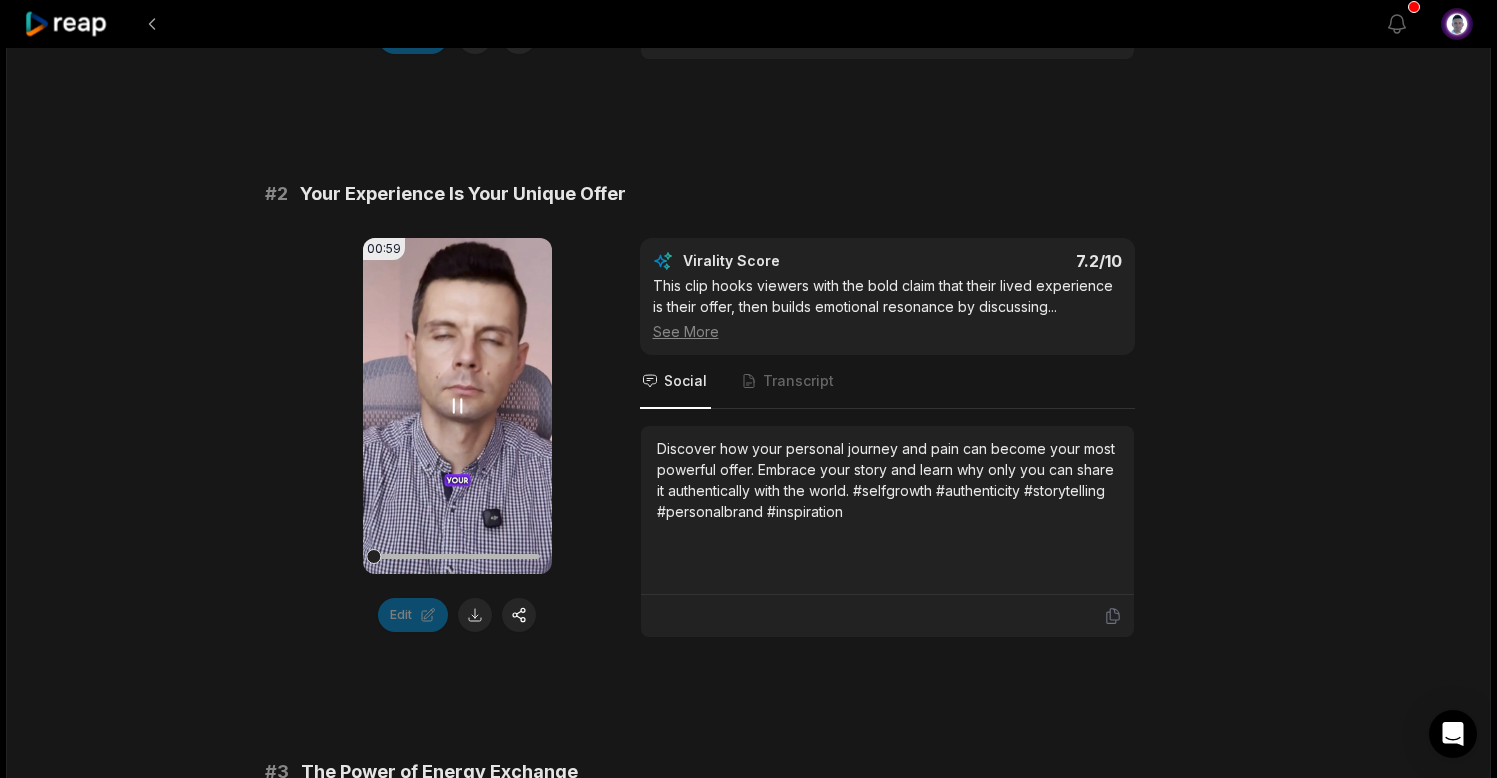 drag, startPoint x: 410, startPoint y: 562, endPoint x: 375, endPoint y: 559, distance: 35.128338 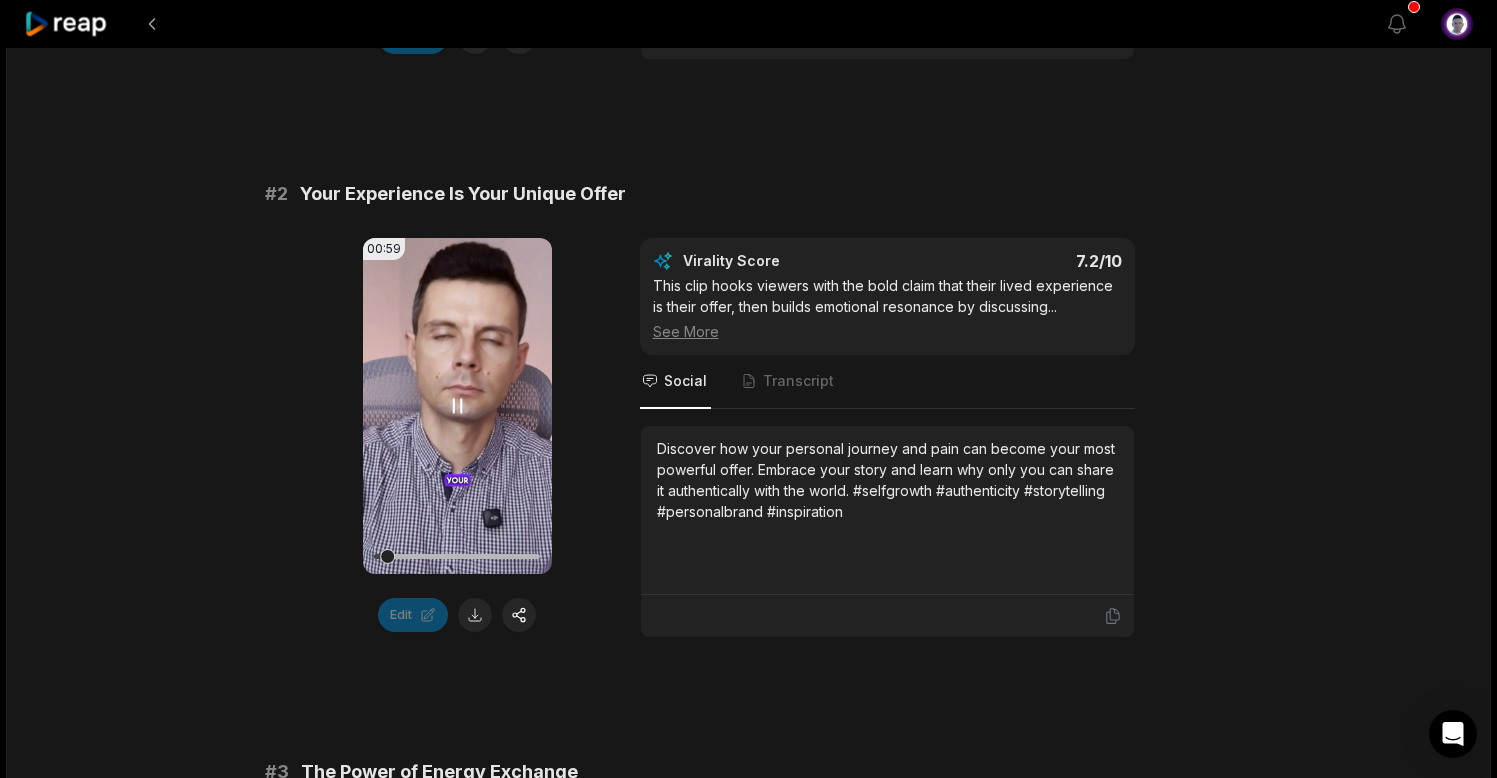 click 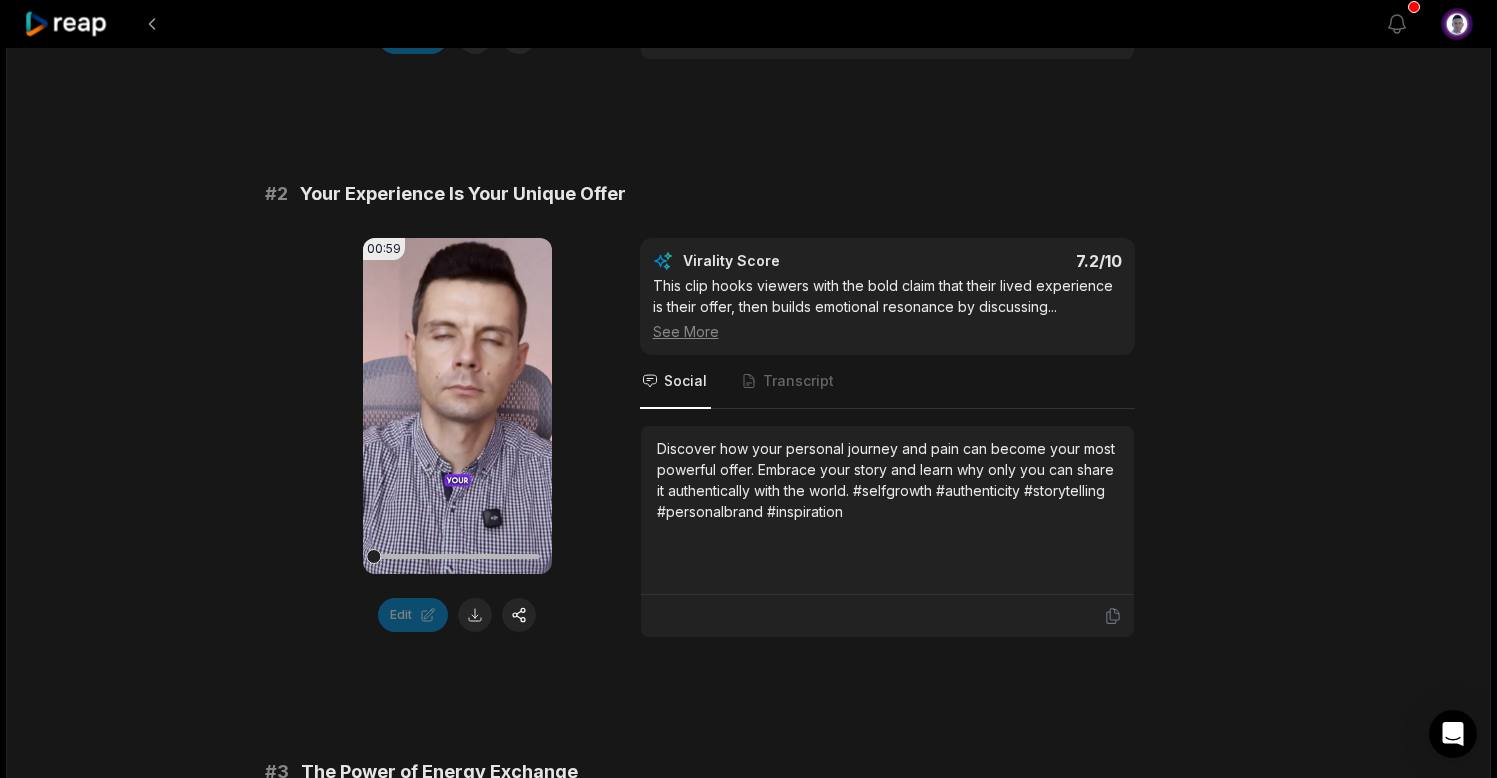 drag, startPoint x: 390, startPoint y: 557, endPoint x: 359, endPoint y: 558, distance: 31.016125 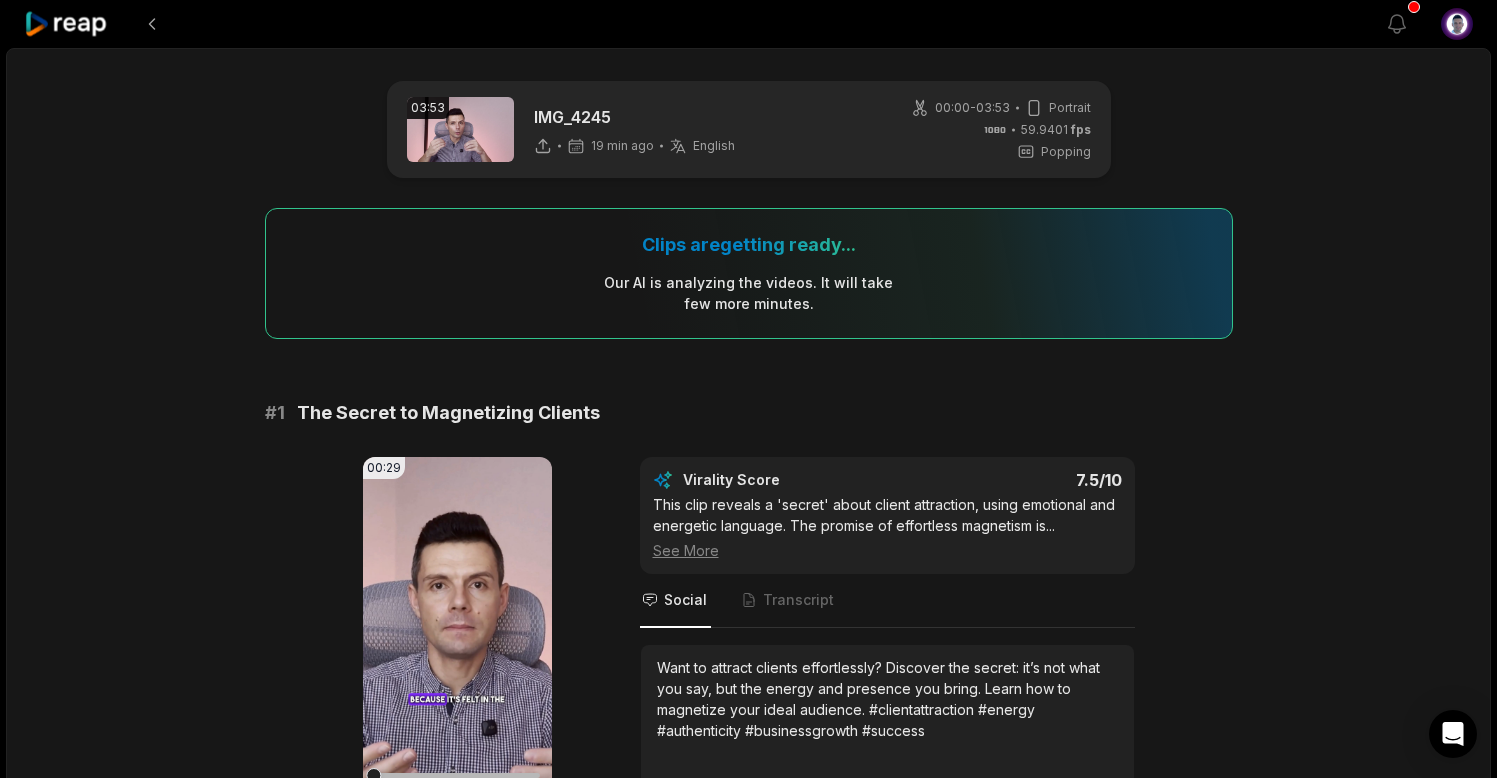 scroll, scrollTop: 797, scrollLeft: 0, axis: vertical 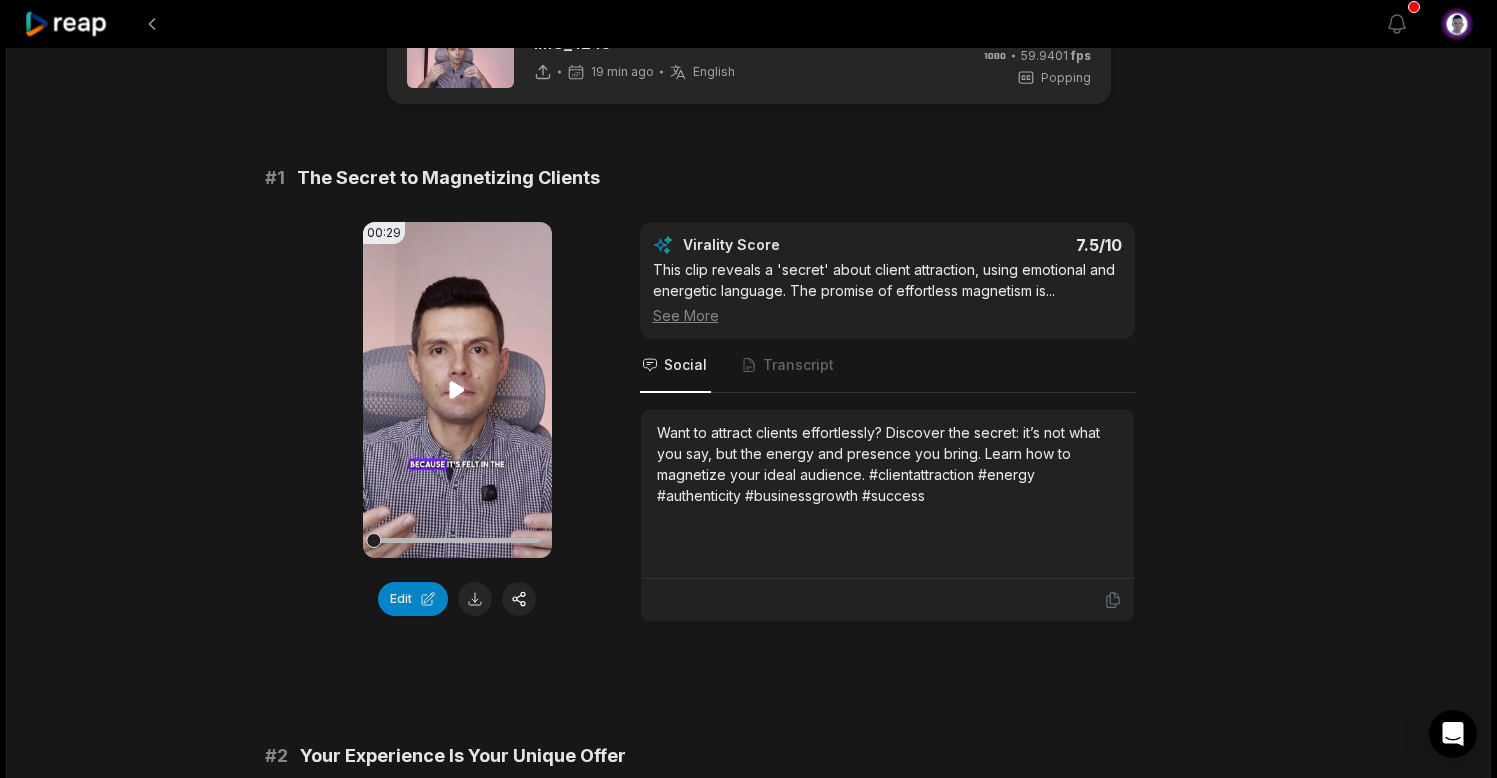 click 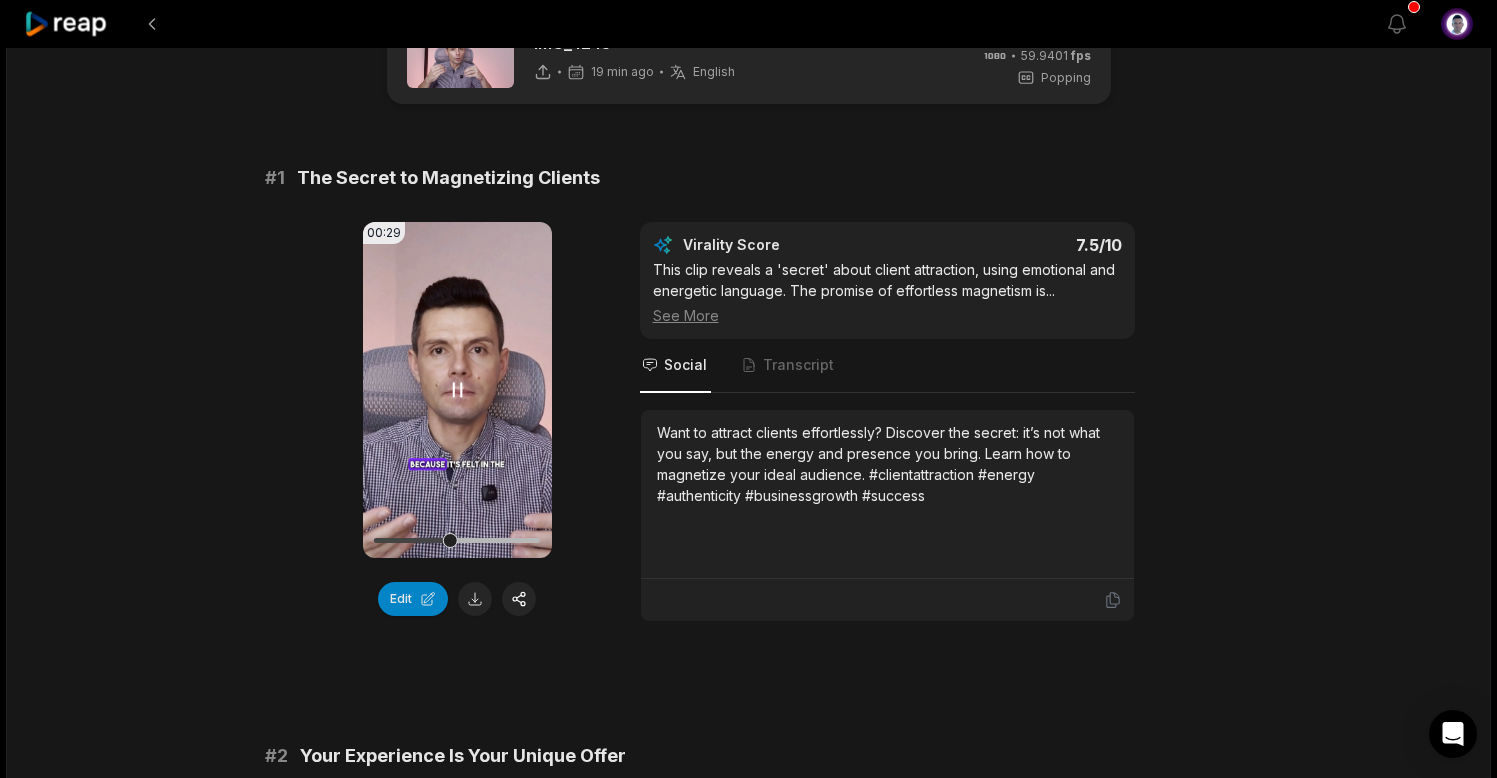 click 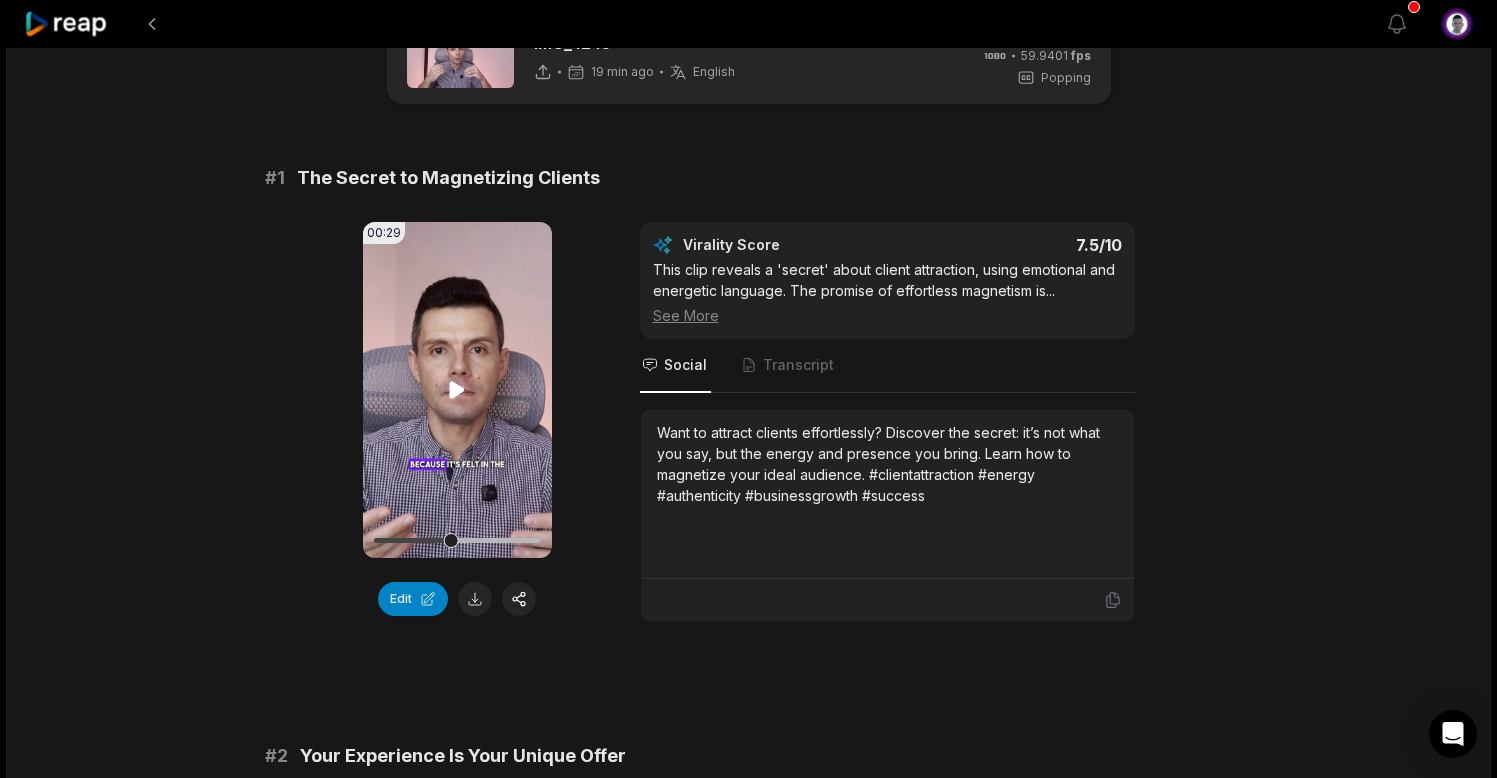 scroll, scrollTop: 0, scrollLeft: 0, axis: both 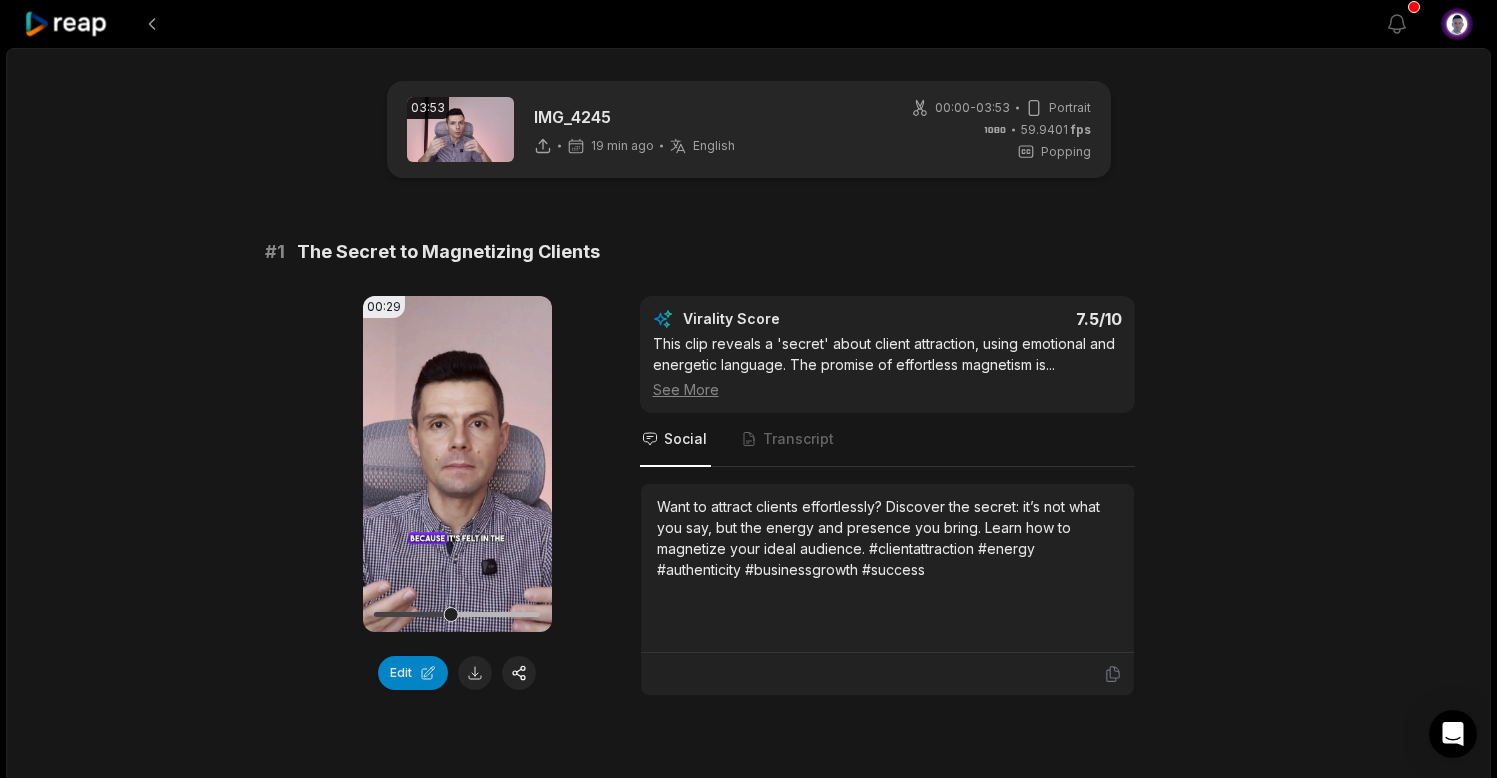 click at bounding box center [460, 129] 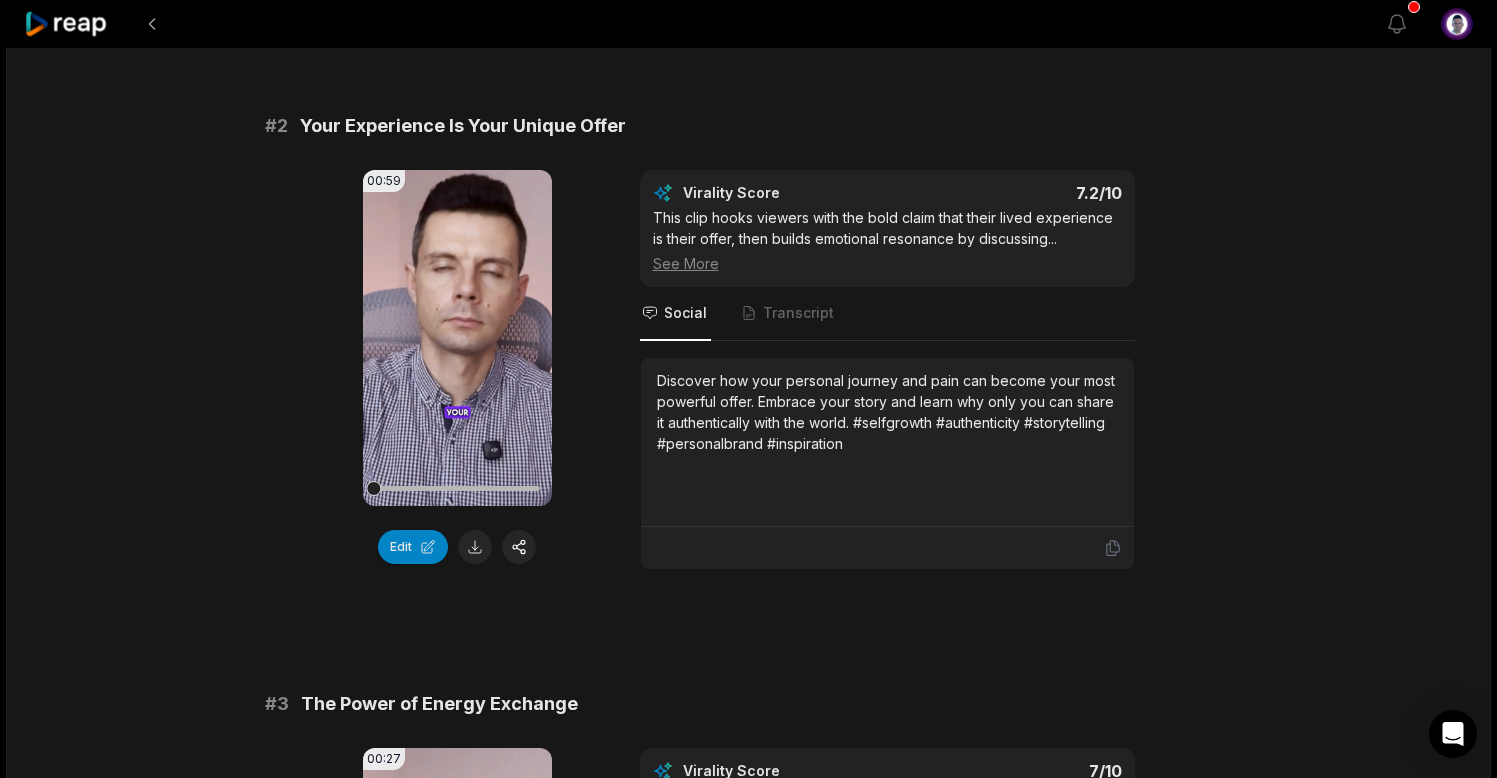 scroll, scrollTop: 718, scrollLeft: 0, axis: vertical 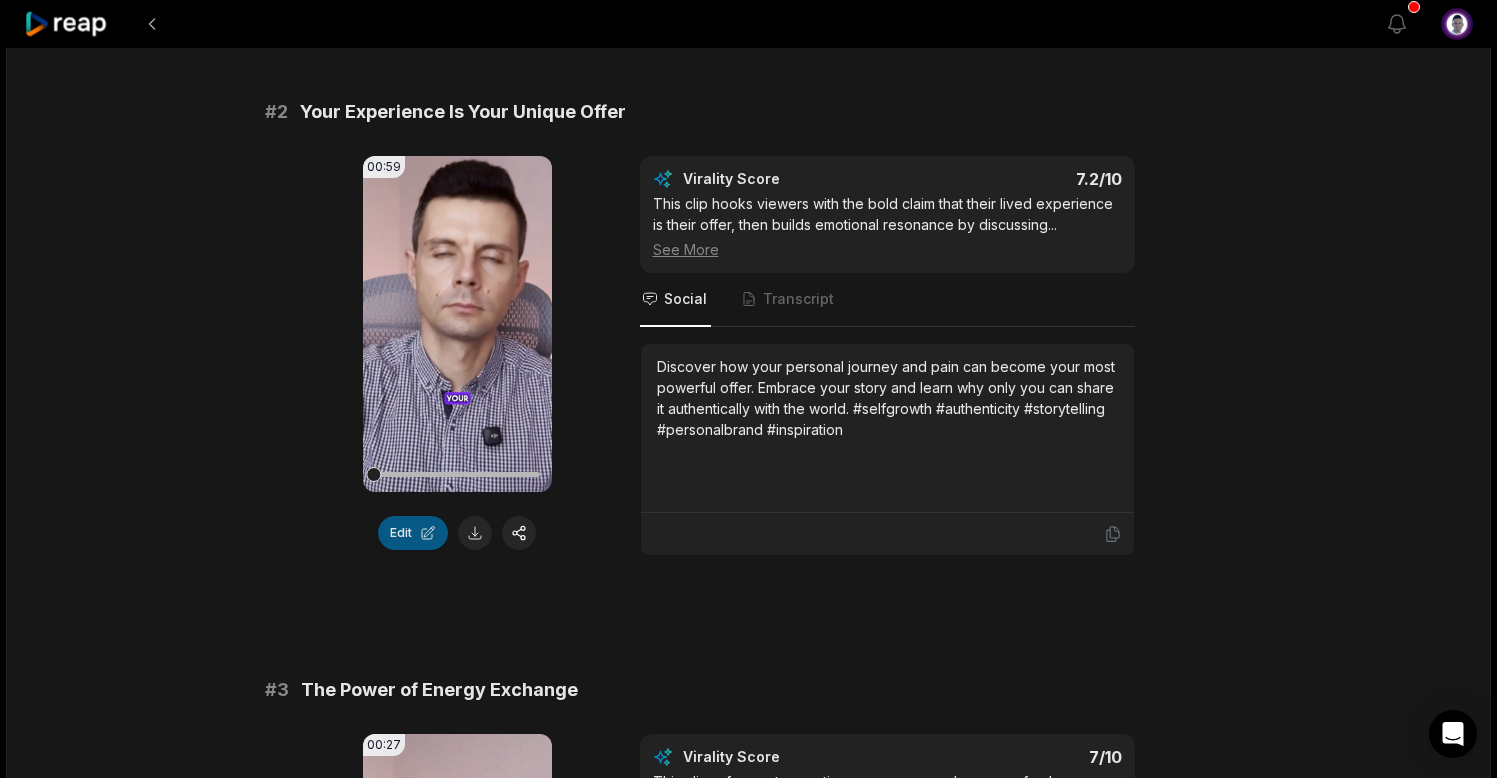 click on "Edit" at bounding box center [413, 533] 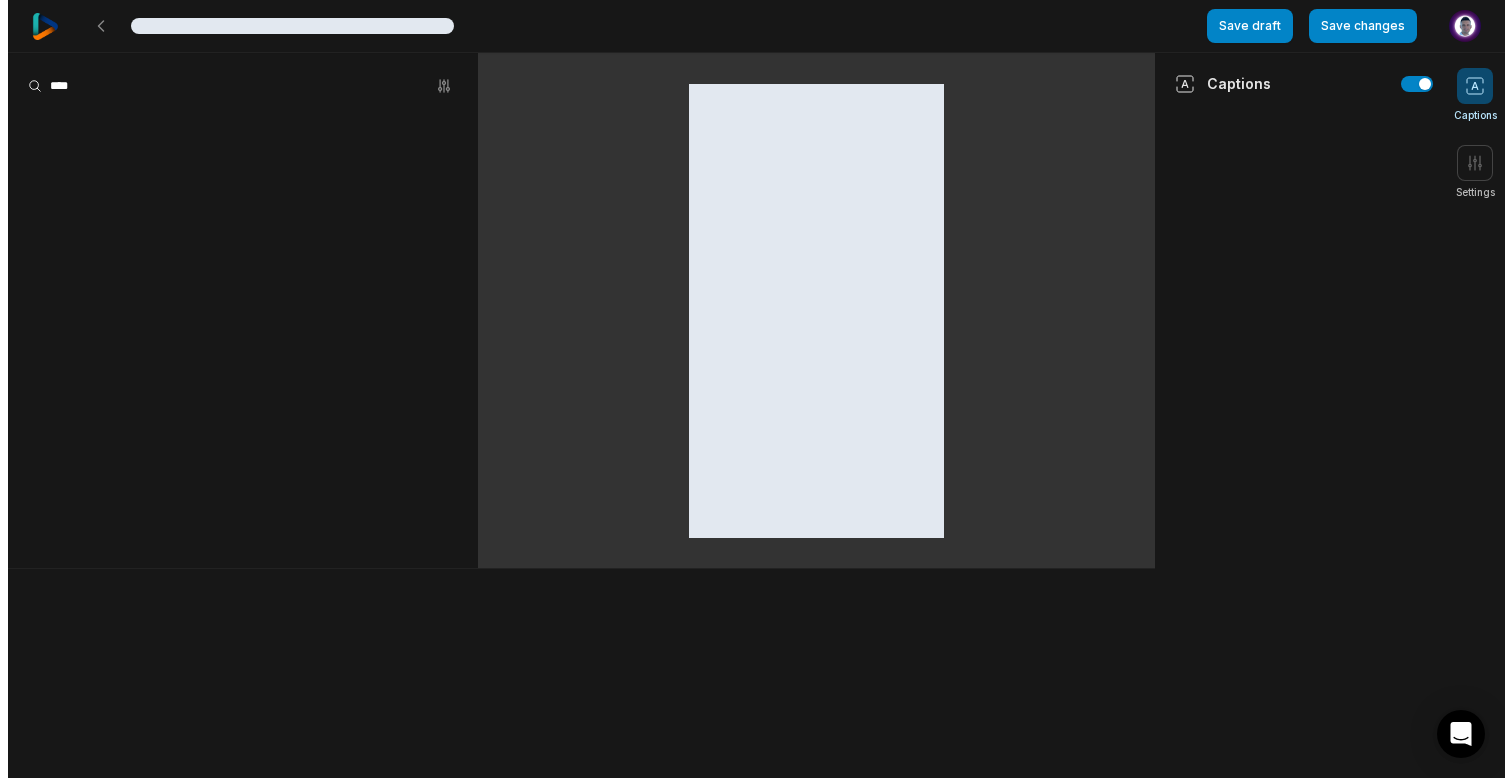 scroll, scrollTop: 0, scrollLeft: 0, axis: both 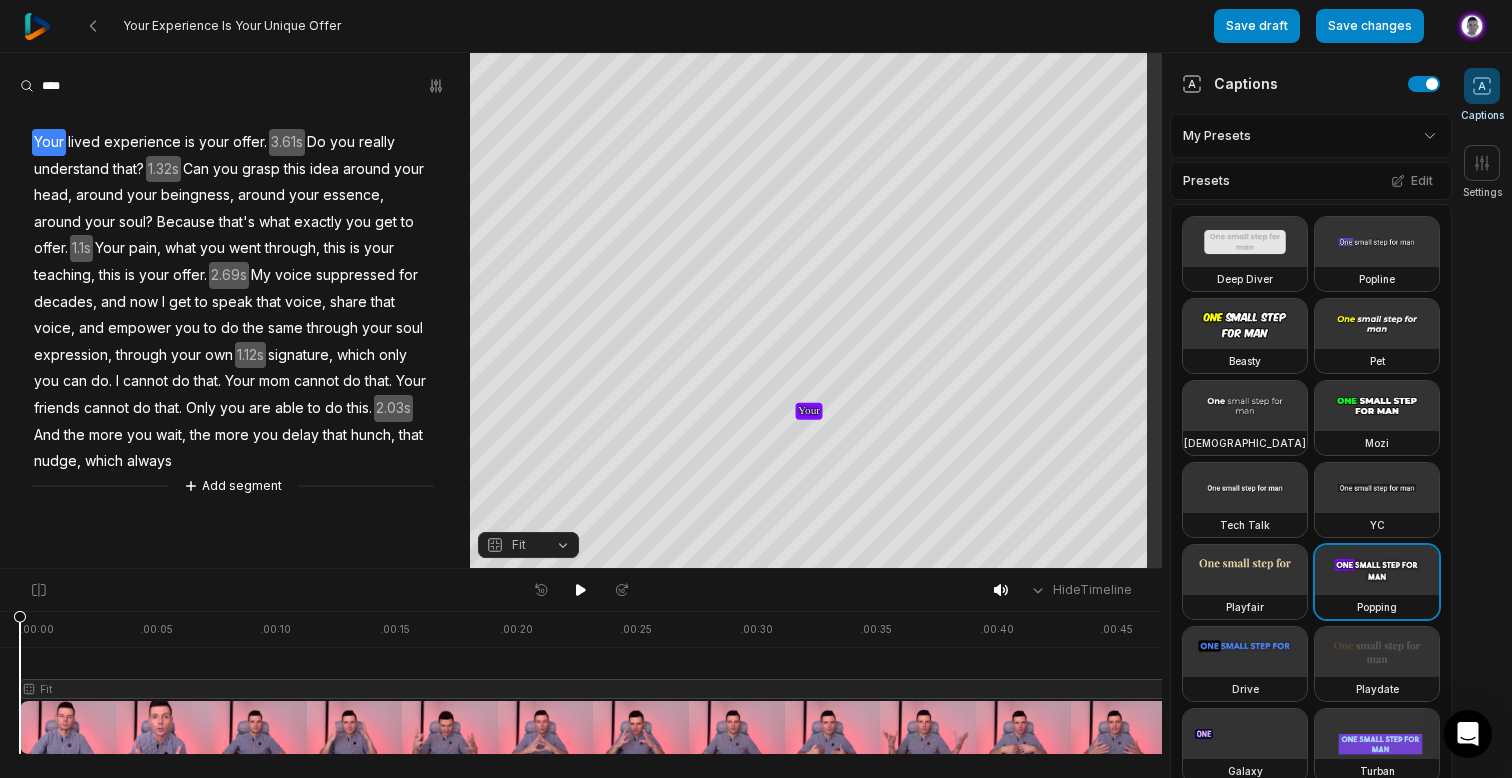 drag, startPoint x: 89, startPoint y: 616, endPoint x: 13, endPoint y: 616, distance: 76 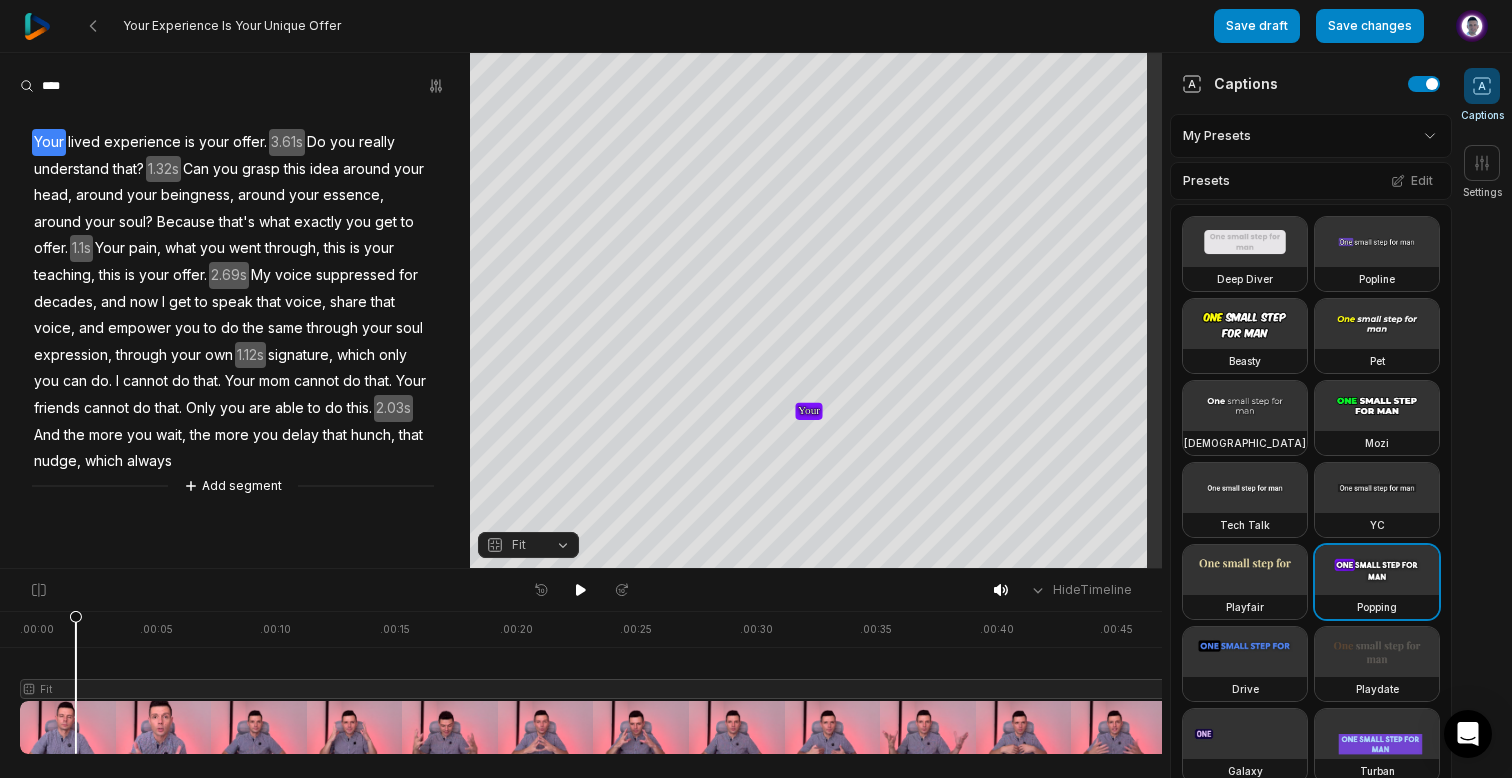 click 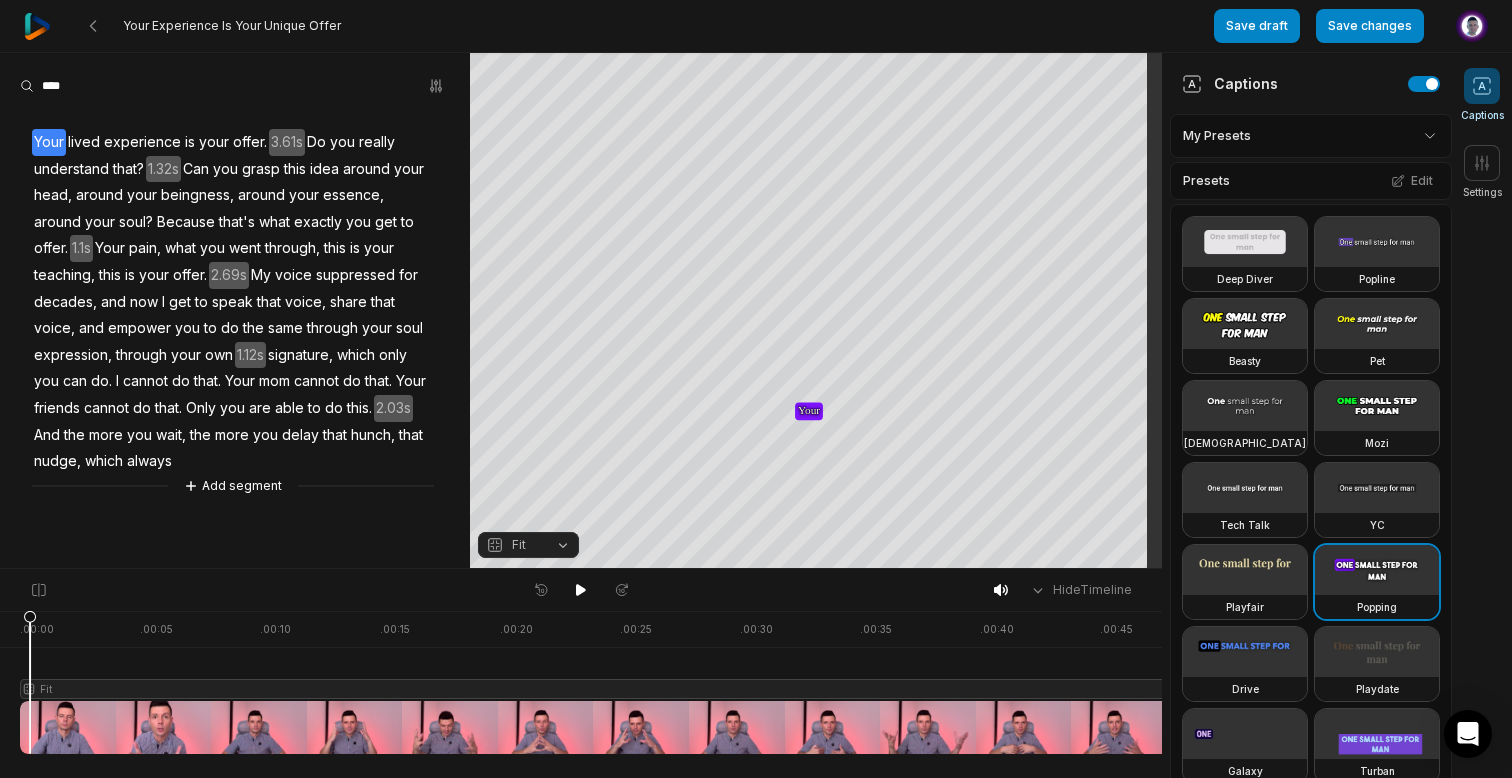 click at bounding box center [737, 682] 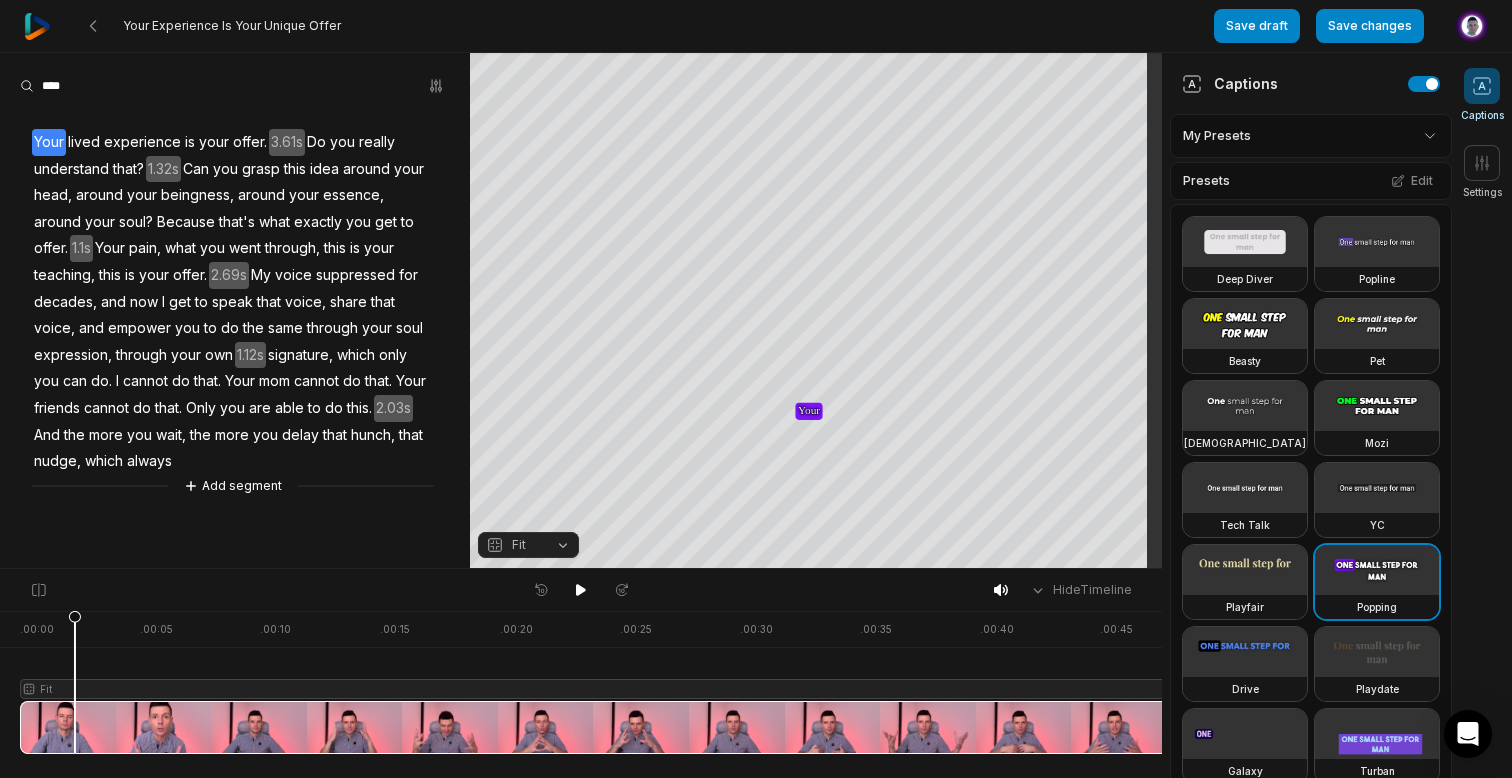 drag, startPoint x: 31, startPoint y: 623, endPoint x: 75, endPoint y: 630, distance: 44.553337 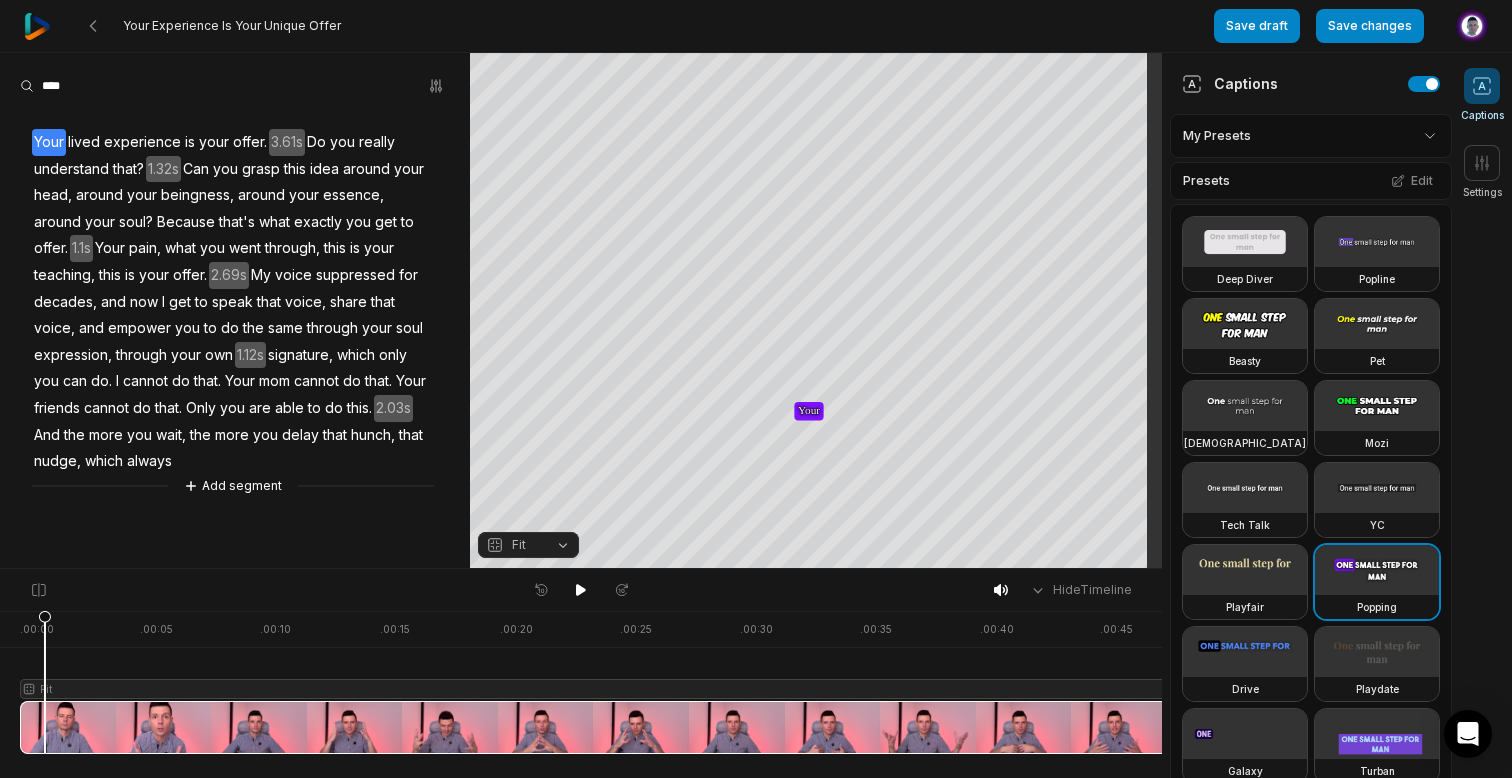 drag, startPoint x: 22, startPoint y: 718, endPoint x: 45, endPoint y: 718, distance: 23 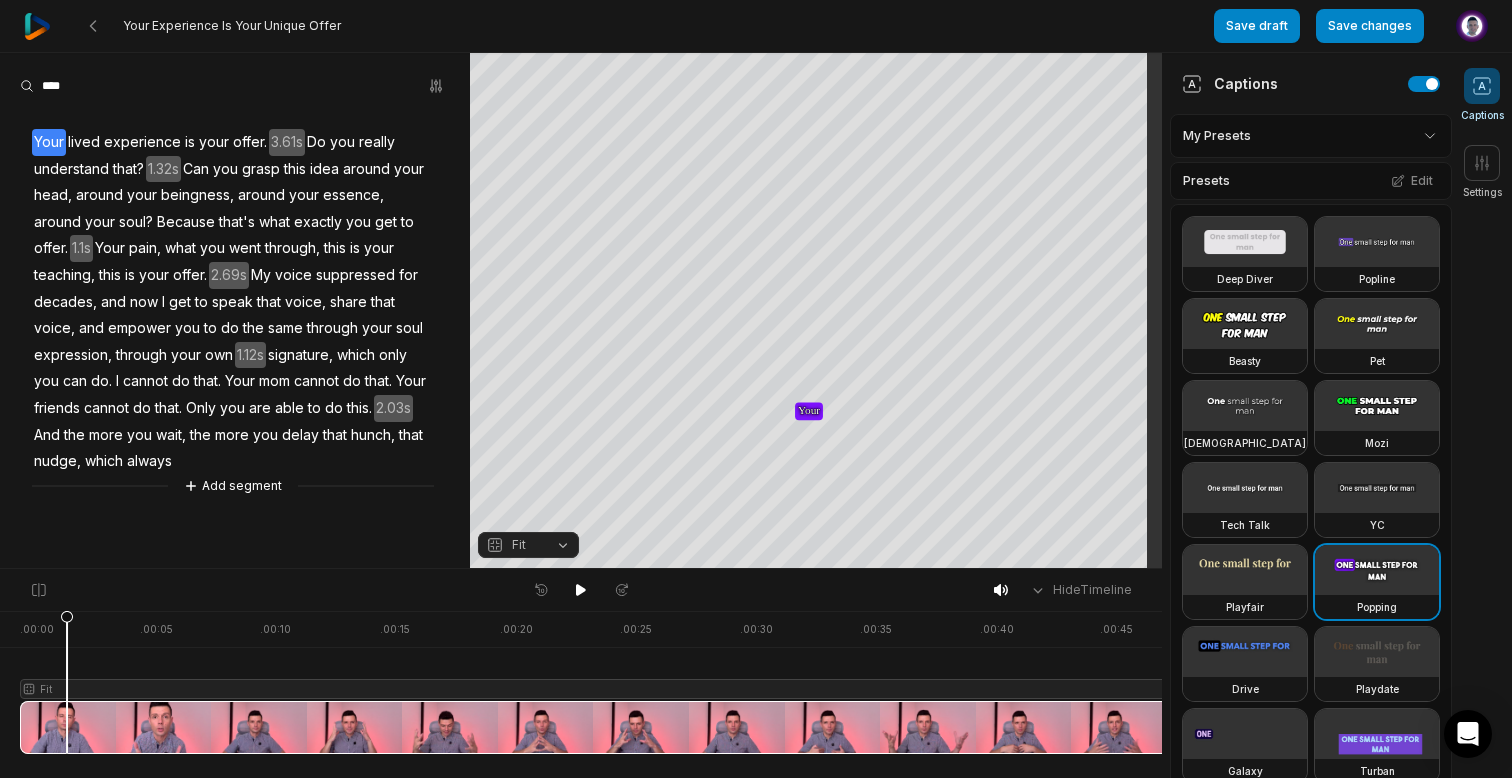 click 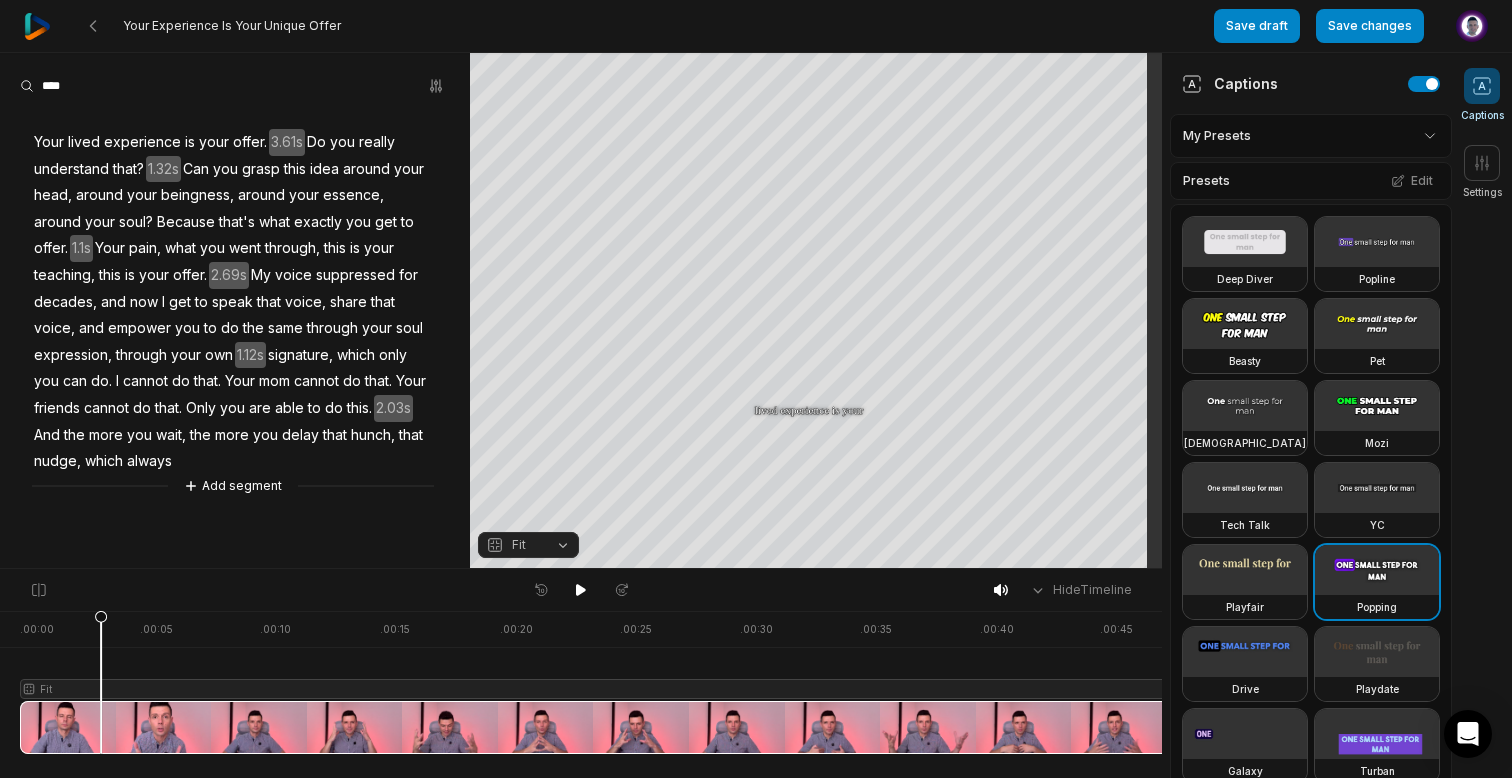 click 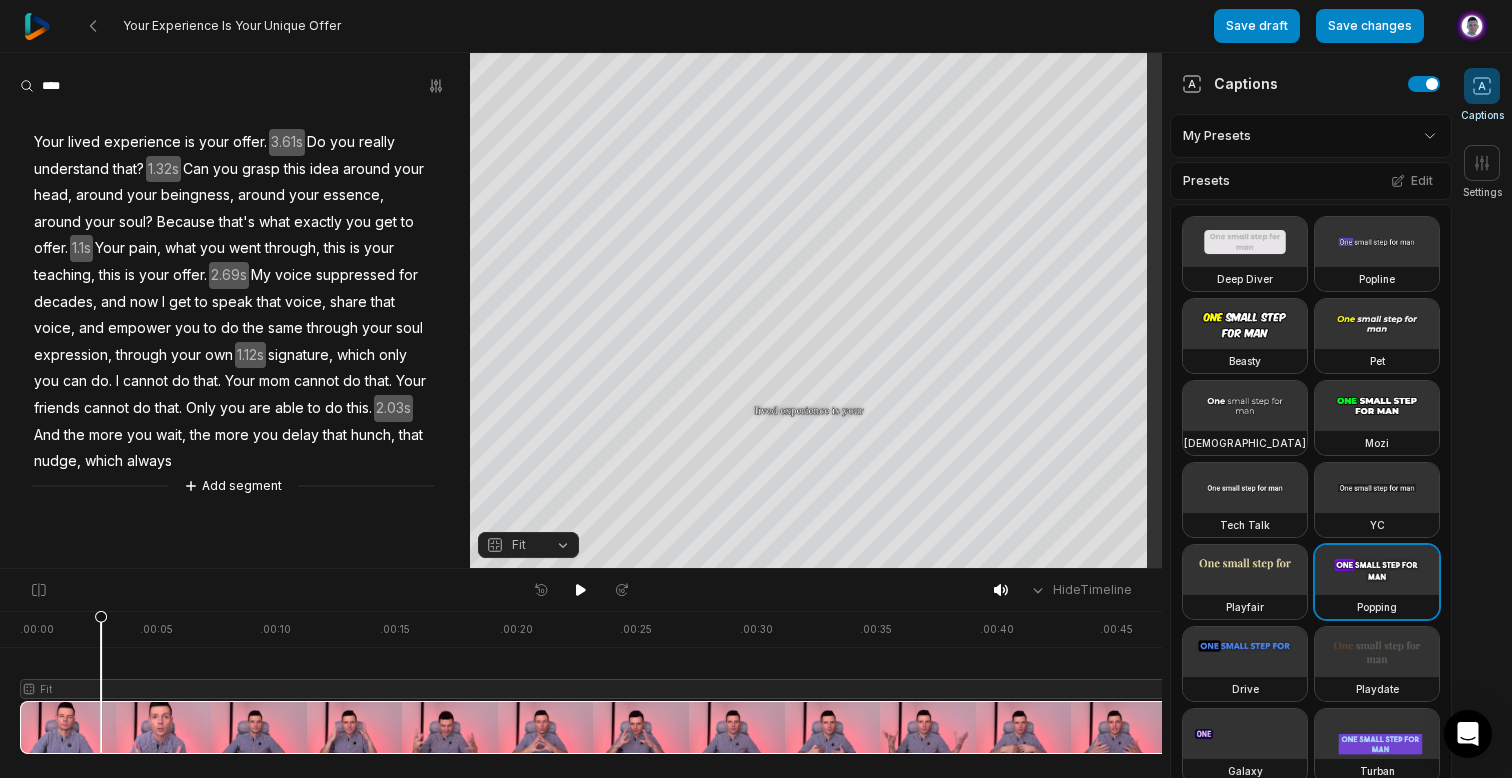click at bounding box center (737, 682) 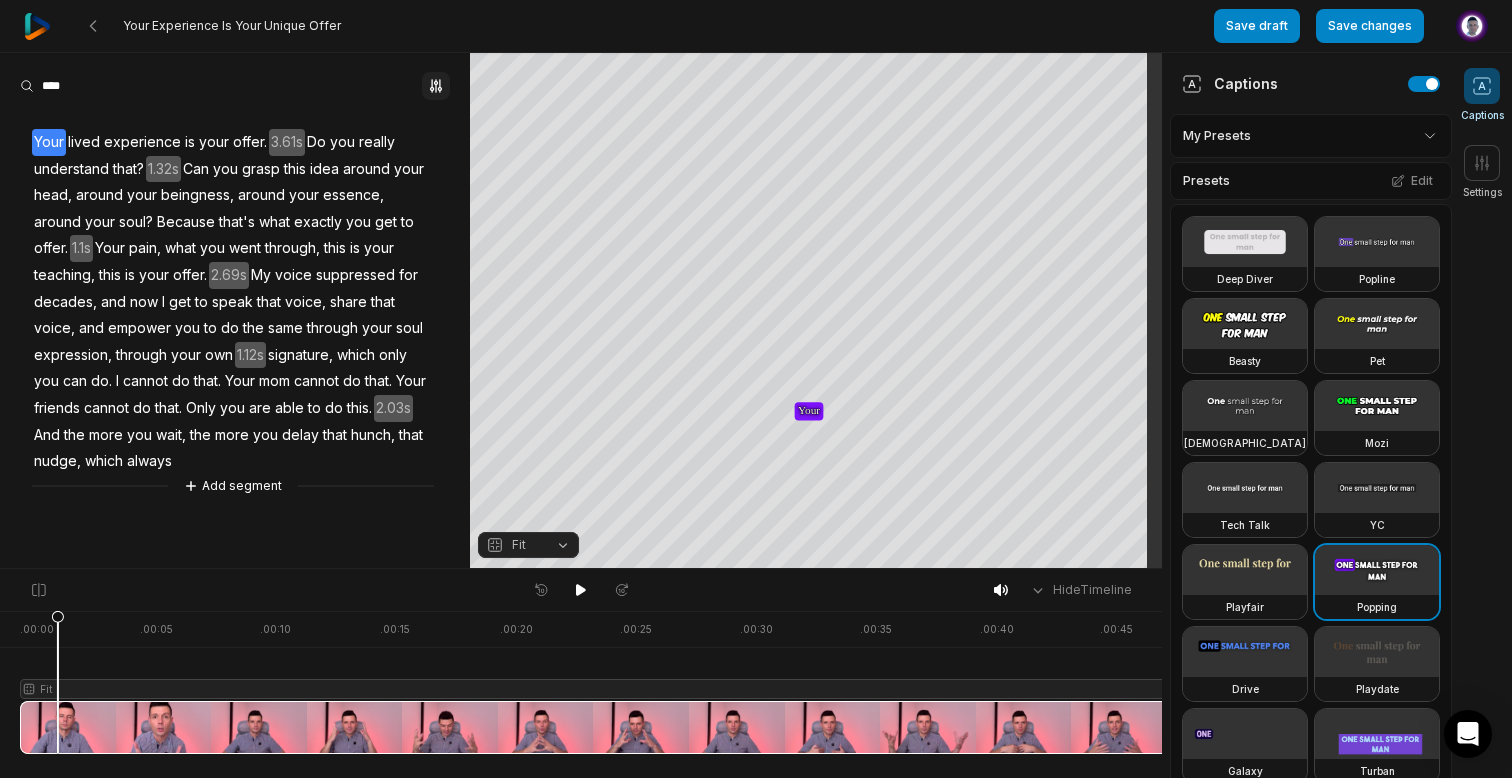 click 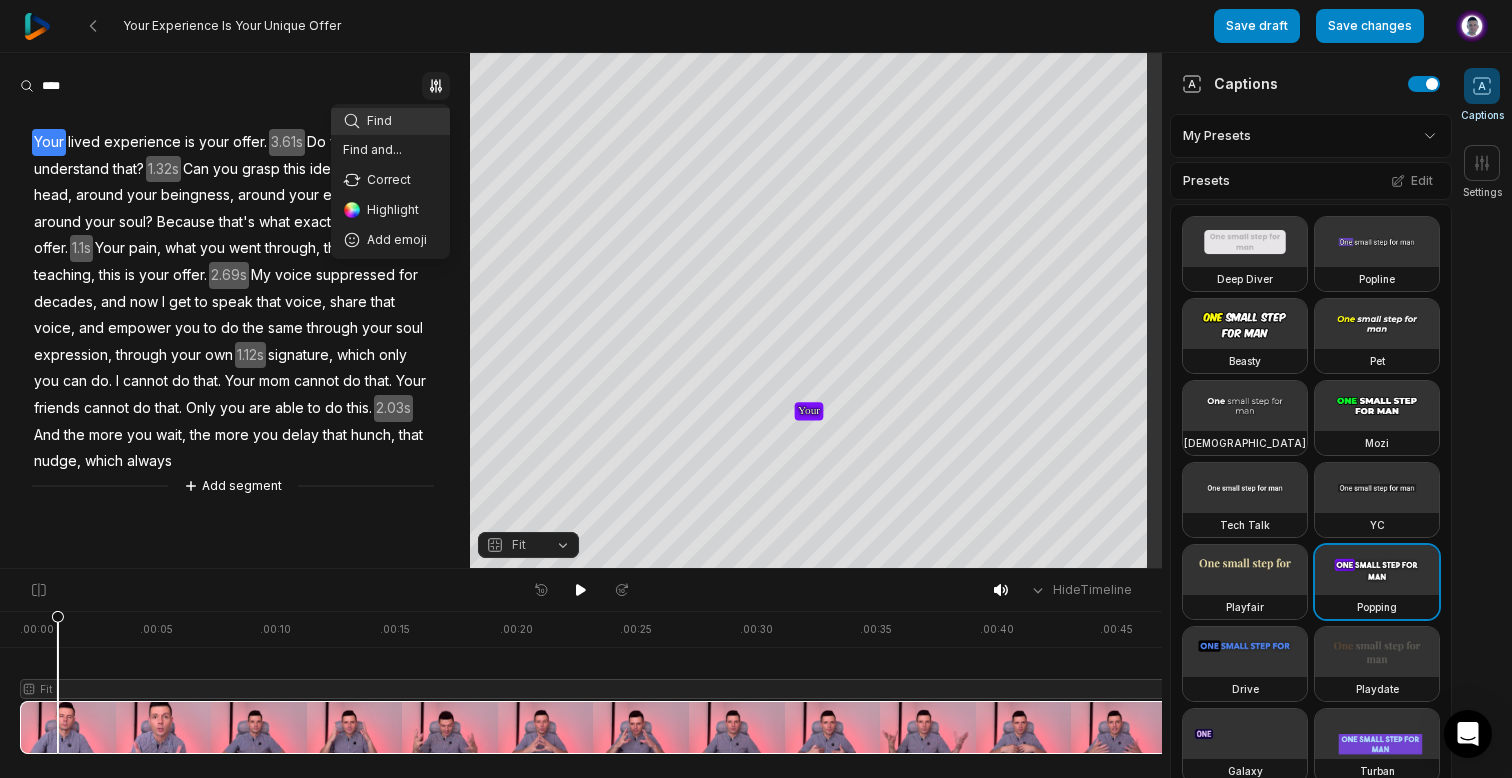 click on "Your Experience Is Your Unique Offer Save draft Save changes Open user menu Captions Settings Your browser does not support mp4 format. Your browser does not support mp4 format. Your Your Your lived lived   experience experience   is is   your your offer offer Do Do you you   really really   understand understand that? that? Can Can you you   grasp grasp   this this   idea idea   around around your your   head, head,   around around   your your beingness, beingness,   around around   your your essence, essence,   around around   your your   soul? soul? Because Because   that's that's   what what   exactly exactly you you   get get   to to   offer offer Your Your pain, pain,   what what   you you   went went   through, through, this this   is is   your your   teaching, teaching, this this   is is   your your   offer offer My My voice voice   suppressed suppressed   for for   decades, decades, and and   now now   I I   get get   to to   speak speak that that   voice," at bounding box center [756, 389] 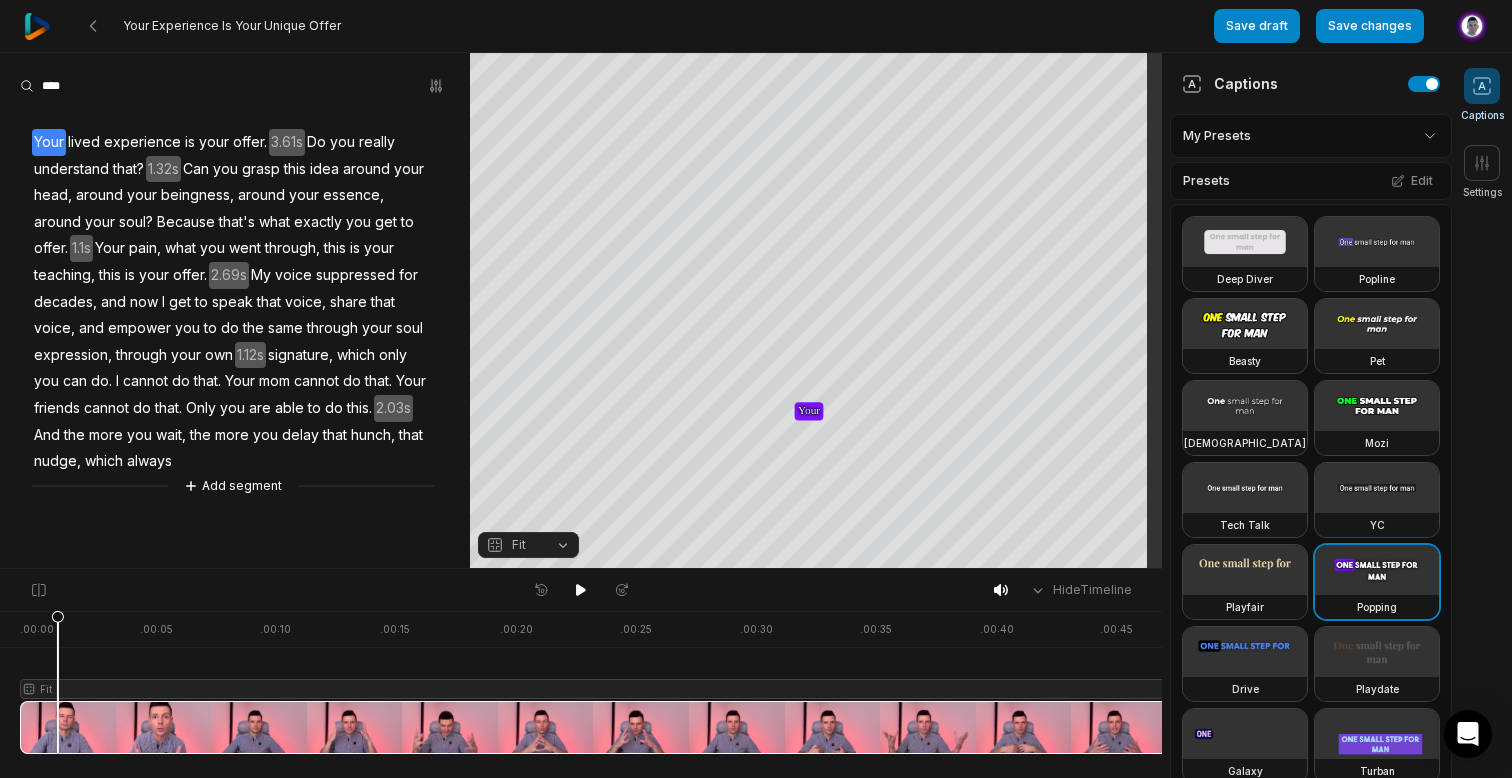 click at bounding box center (737, 682) 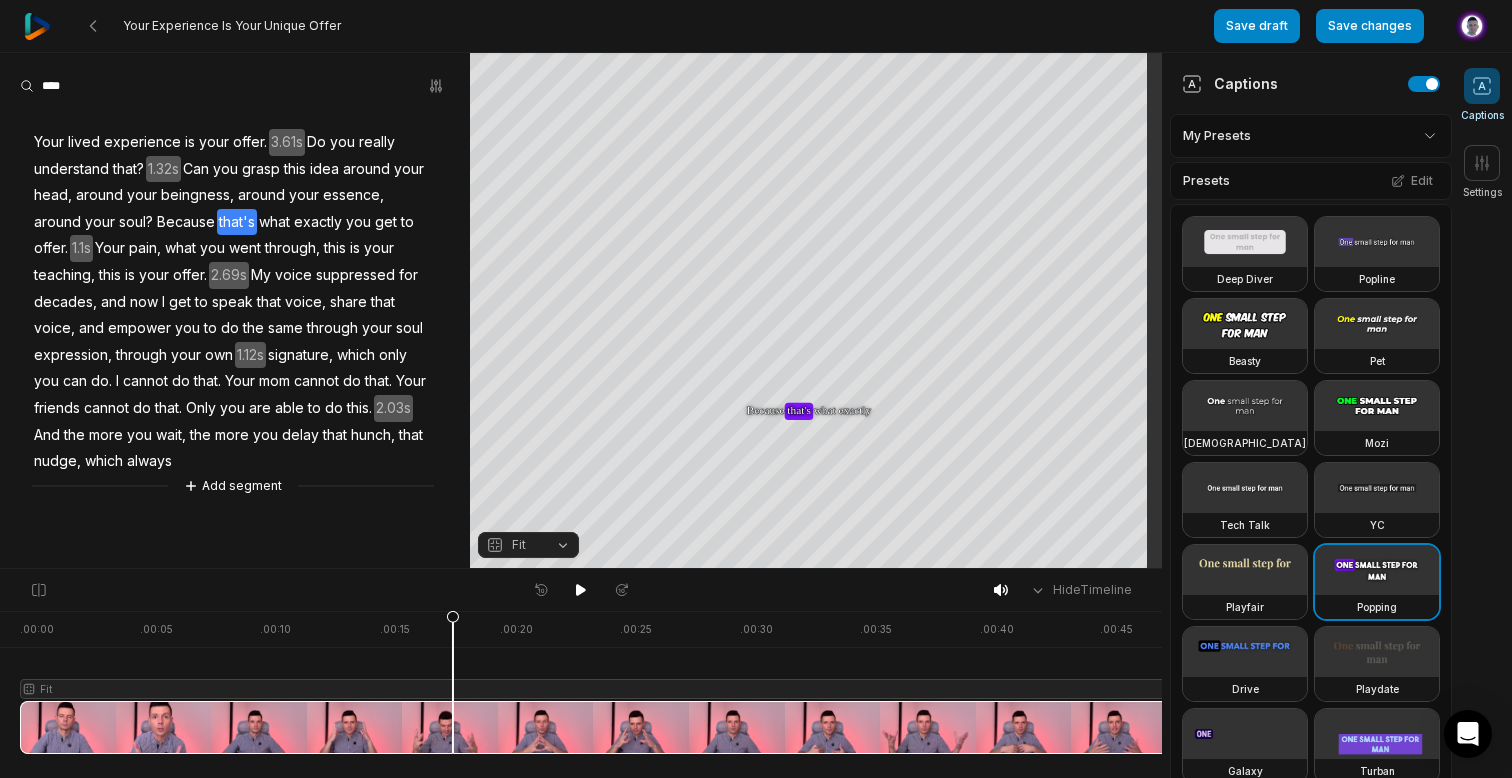 click at bounding box center [737, 682] 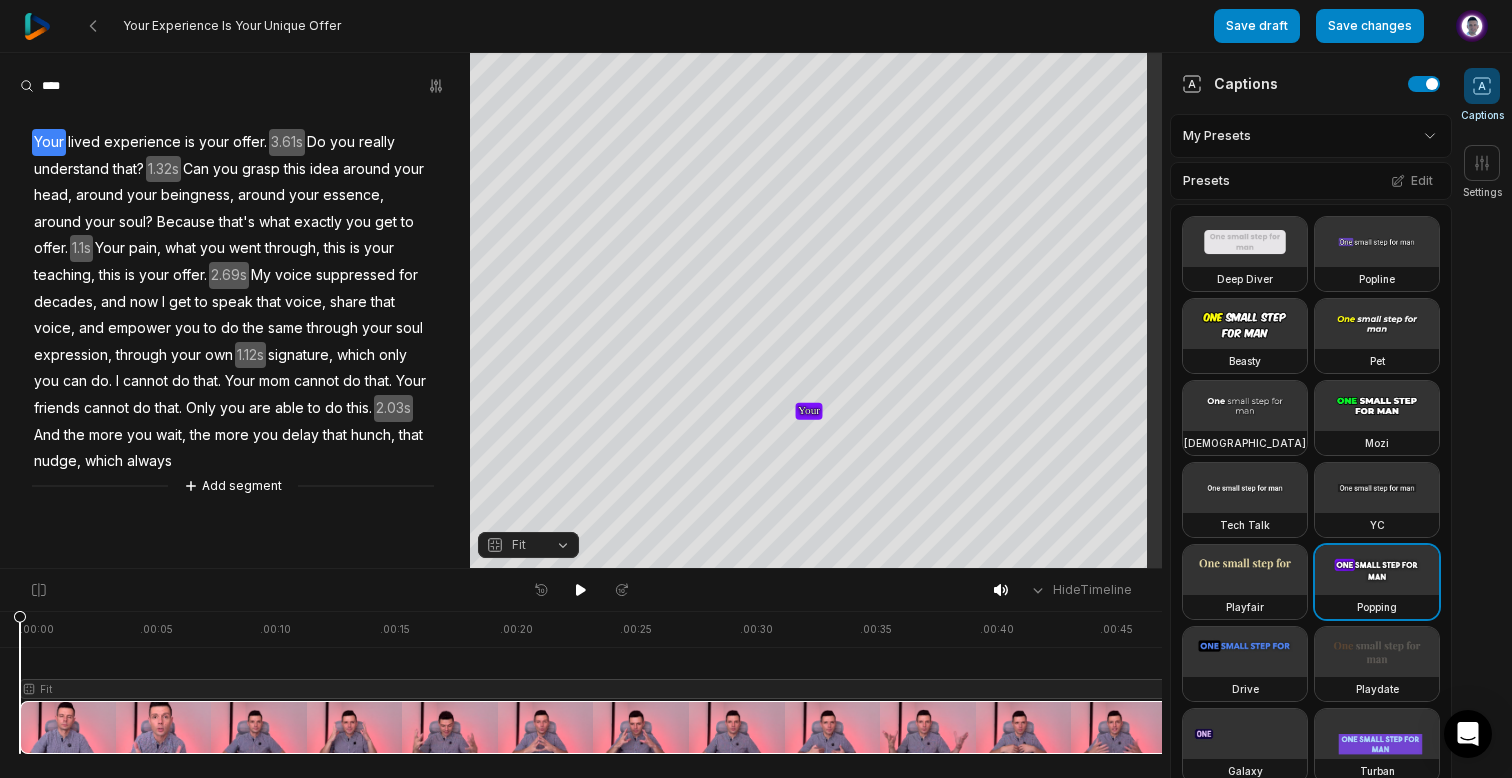 drag, startPoint x: 22, startPoint y: 724, endPoint x: 0, endPoint y: 727, distance: 22.203604 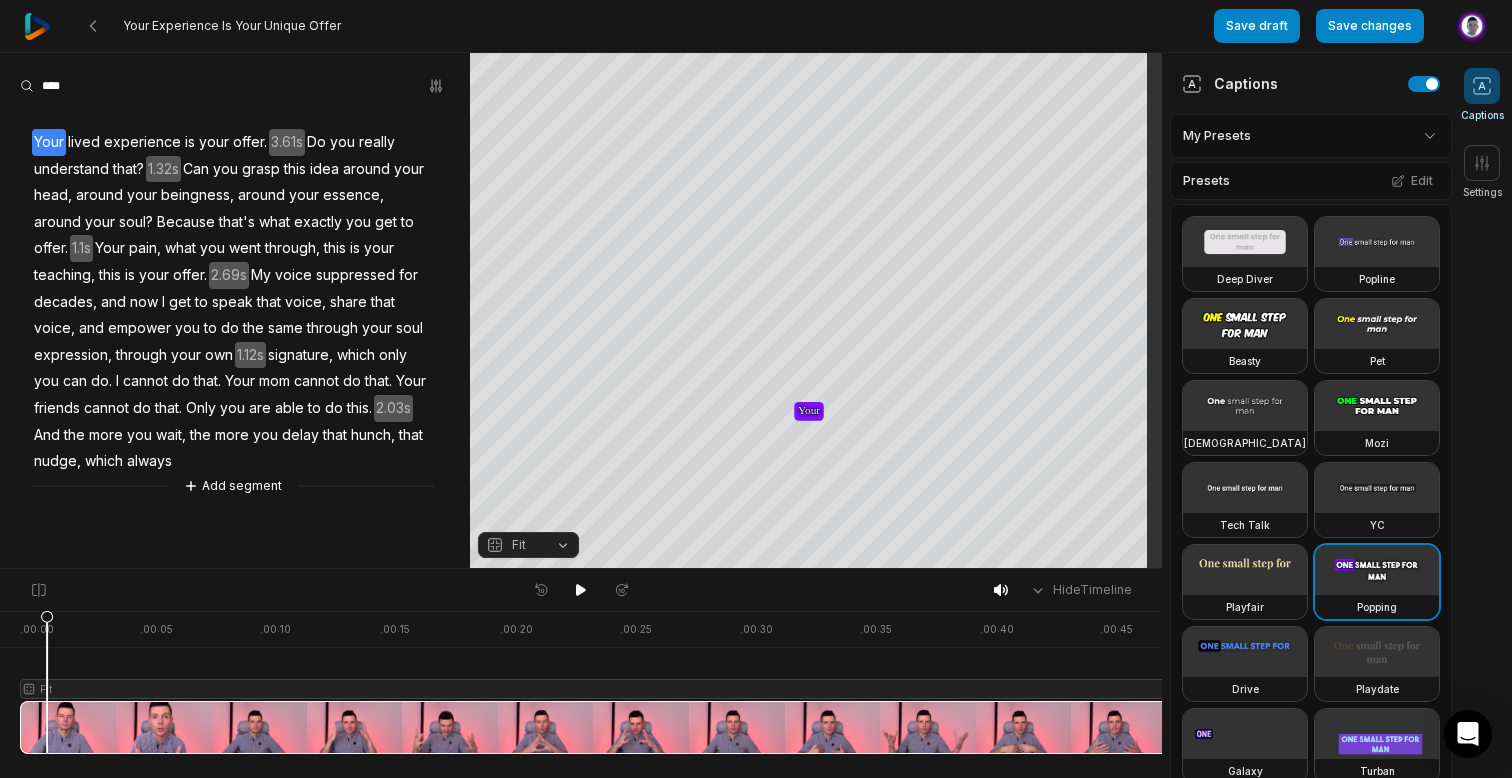 click at bounding box center (737, 682) 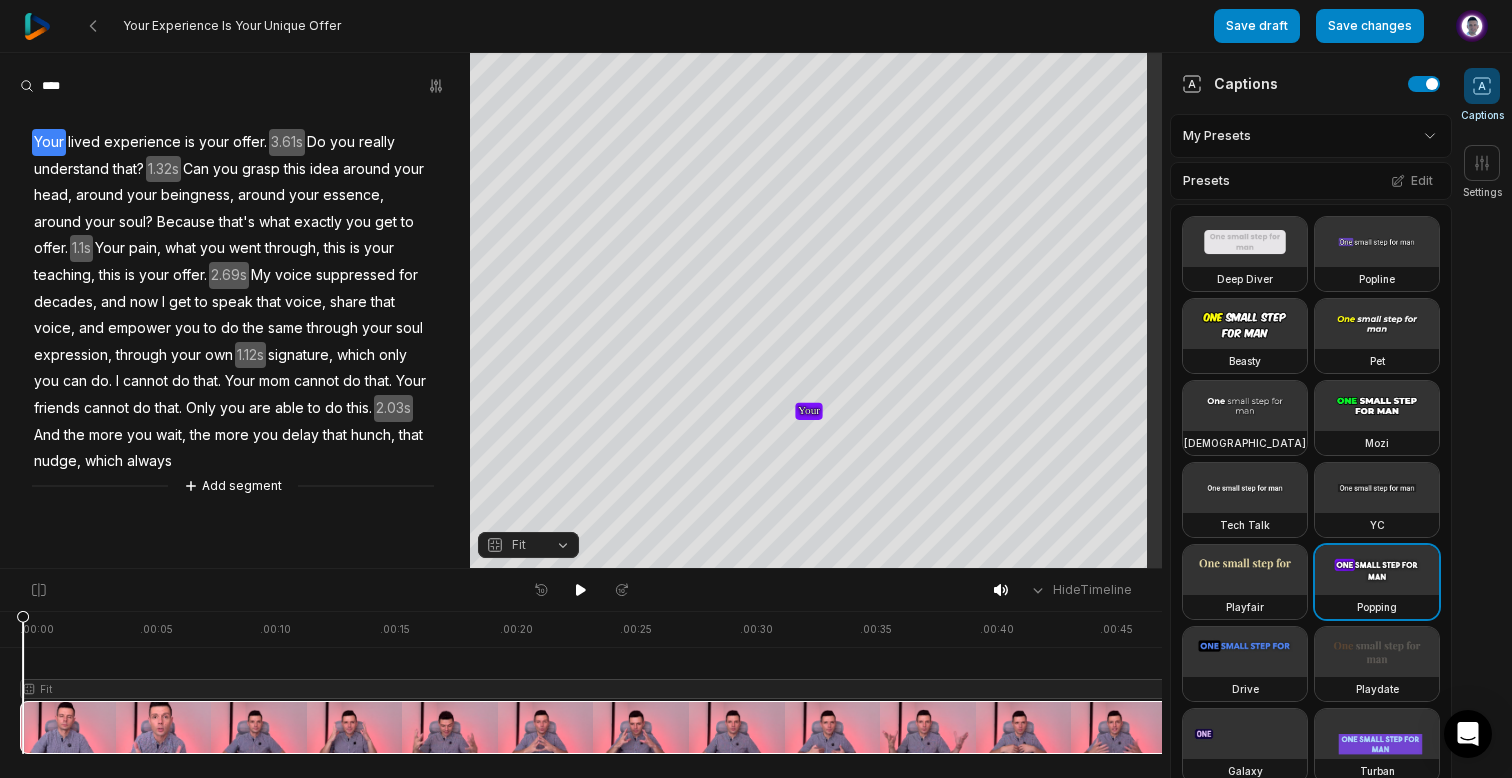 click at bounding box center (737, 682) 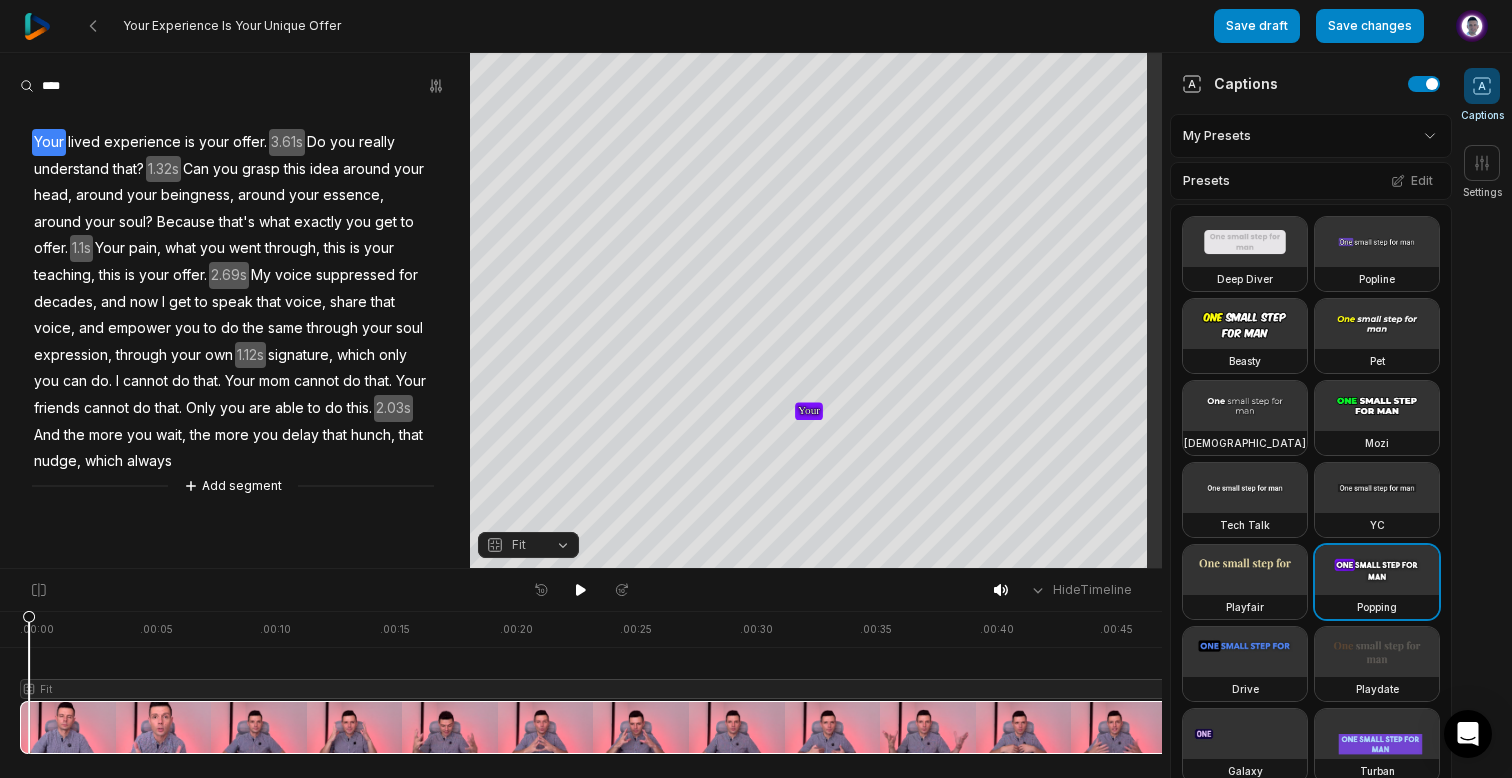 click on "Your lived experience is your offer. 3.61s Do you really understand that? 1.32s Can you grasp this idea around your head, around your beingness, around your essence, around your soul? Because that's what exactly you get to offer. 1.1s Your pain, what you went through, this is your teaching, this is your offer. 2.69s My voice suppressed for decades, and now I get to speak that voice, share that voice, and empower you to do the same through your soul expression, through your own 1.12s signature, which only you can do. I cannot do that. Your mom cannot do that. Your friends cannot do that. Only you are able to do this. 2.03s And the more you wait, the more you delay that hunch, that nudge, which always   Add segment" at bounding box center [235, 310] 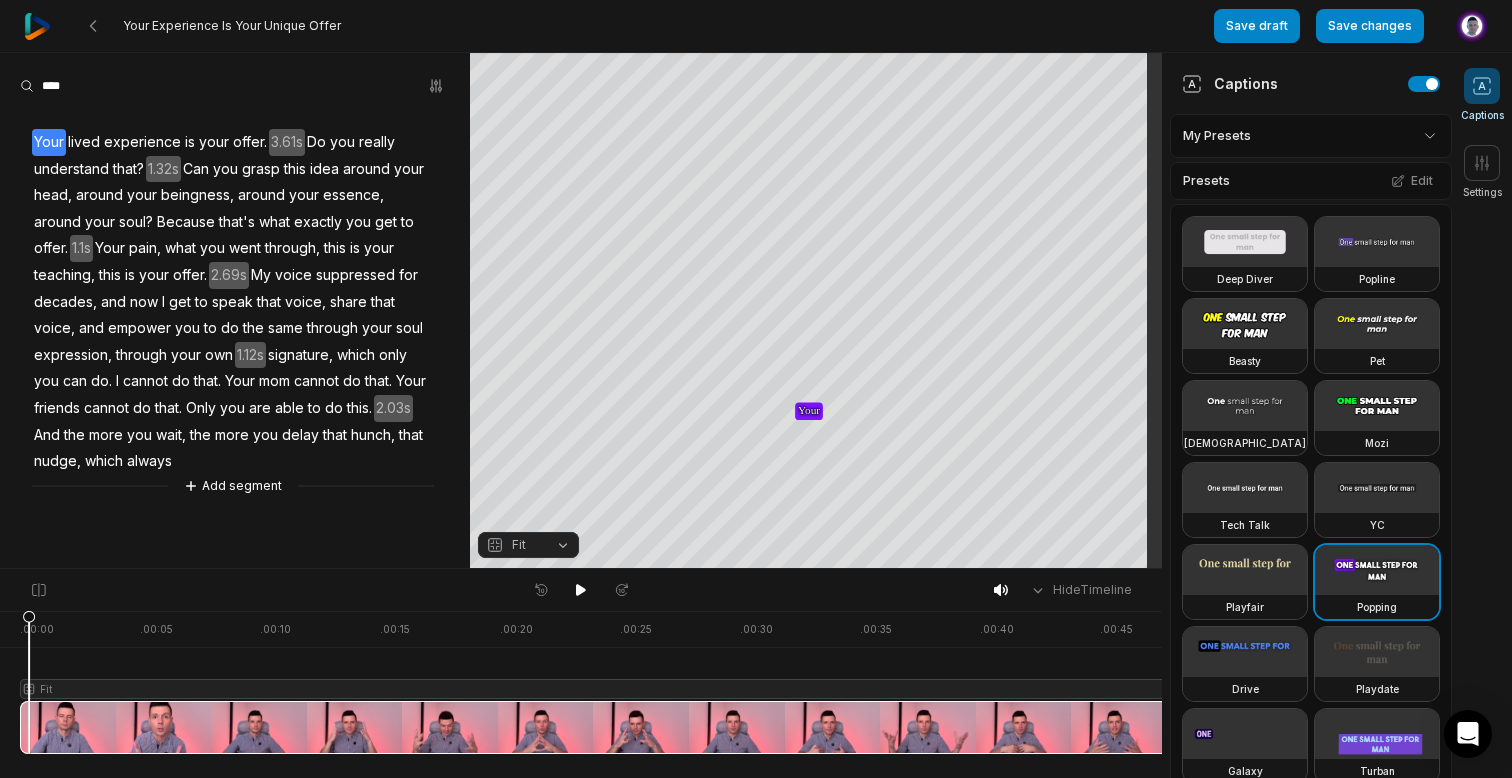 click on "Your" at bounding box center [49, 142] 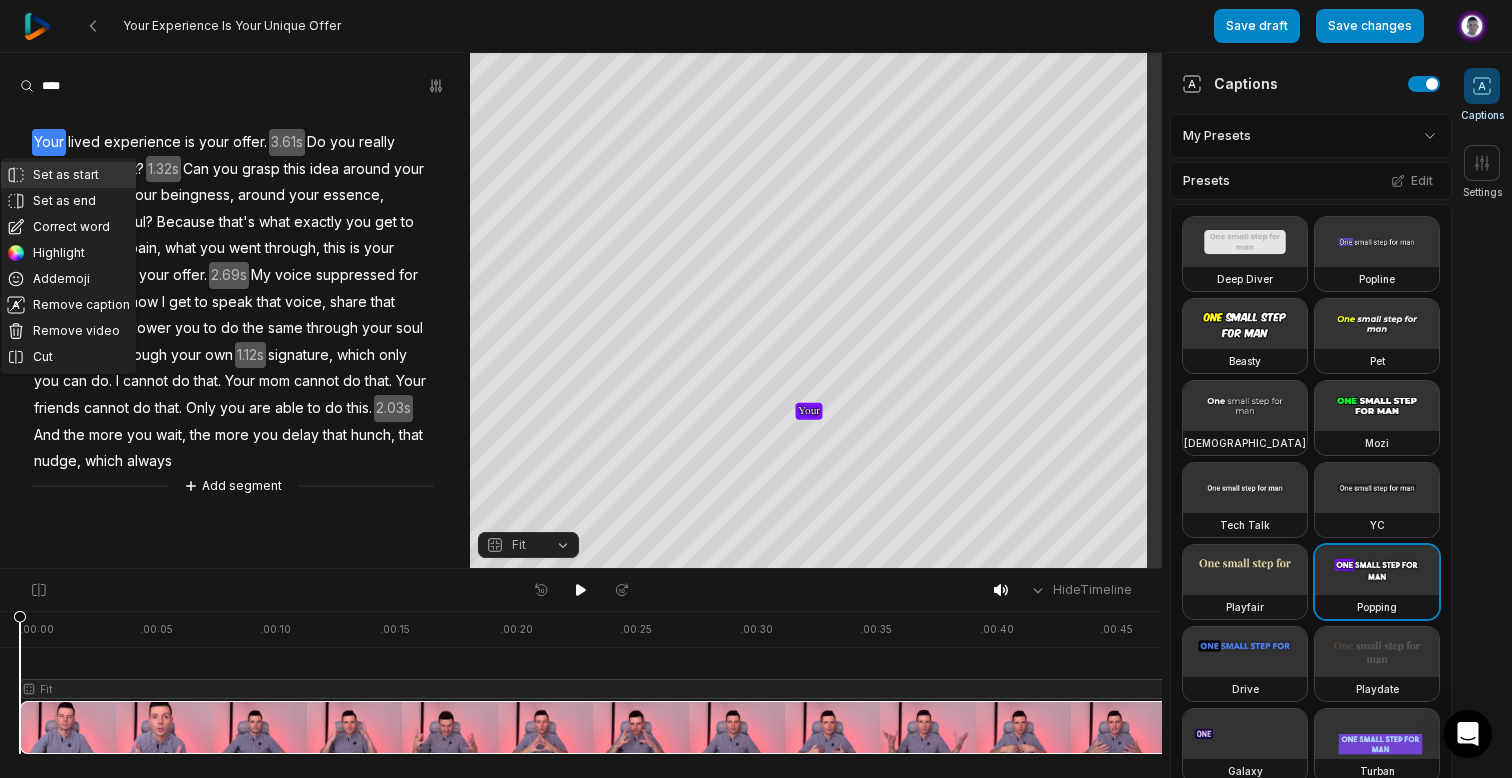 click on "Set as start" at bounding box center [68, 175] 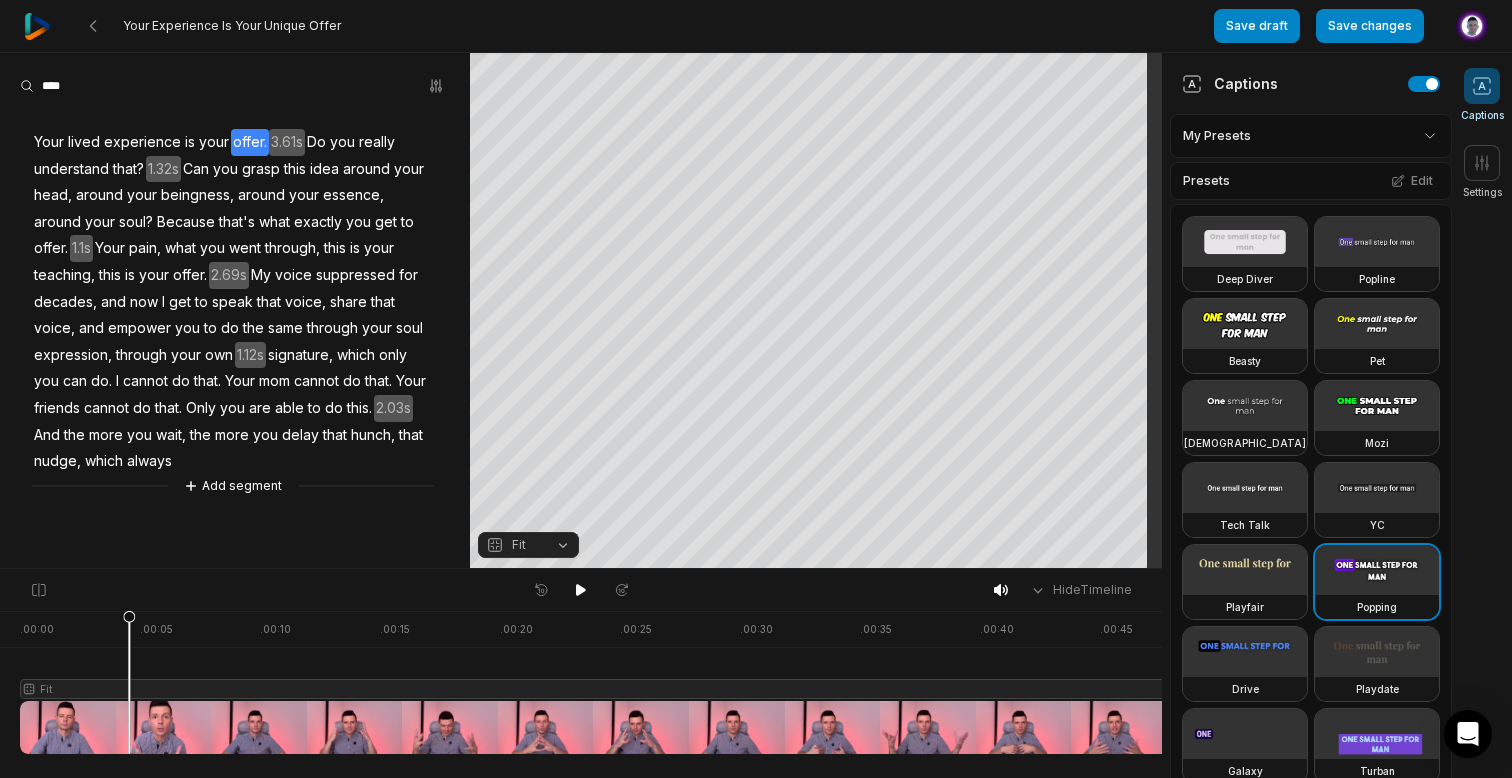 click on "Your" at bounding box center [49, 142] 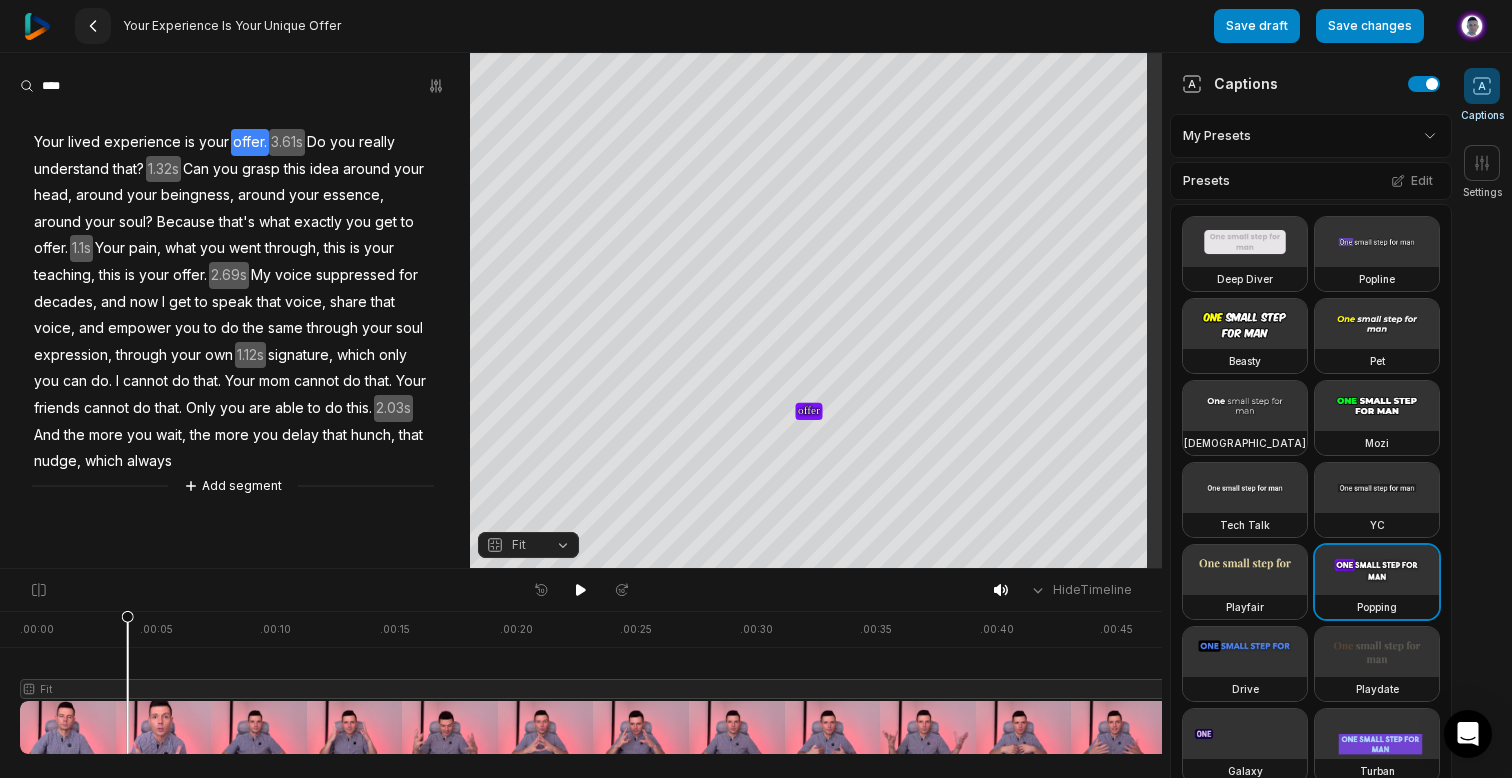 click 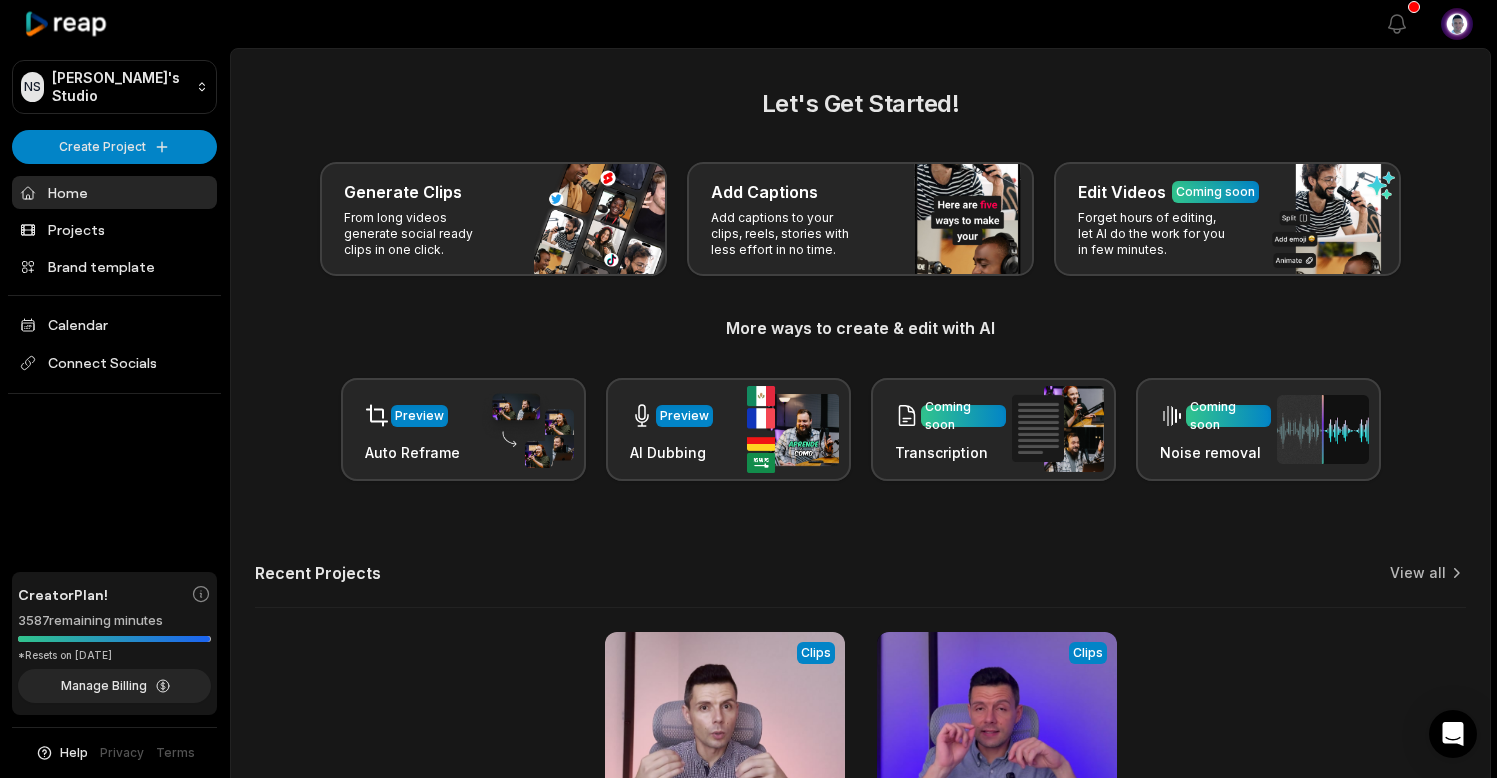 scroll, scrollTop: 220, scrollLeft: 0, axis: vertical 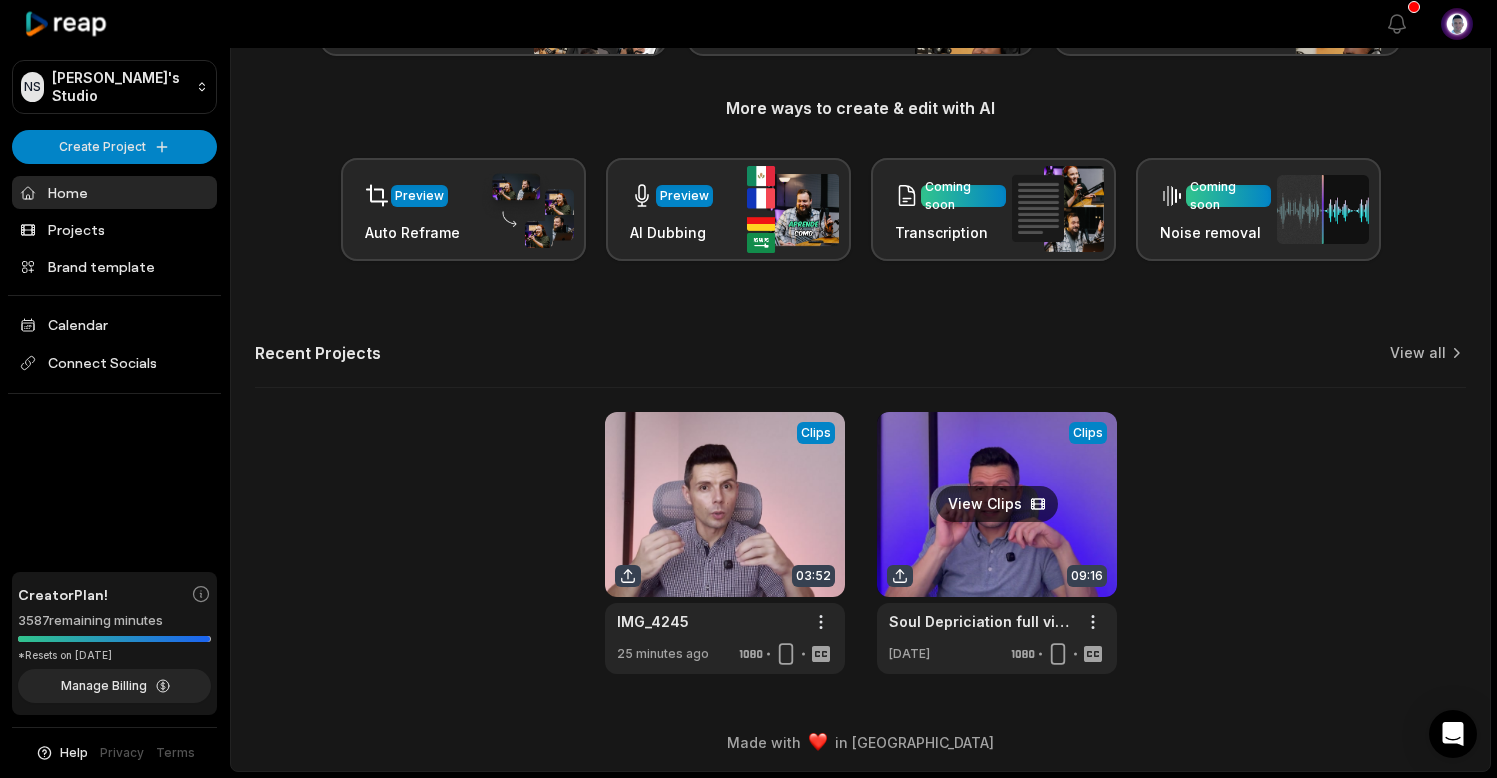 click at bounding box center [997, 543] 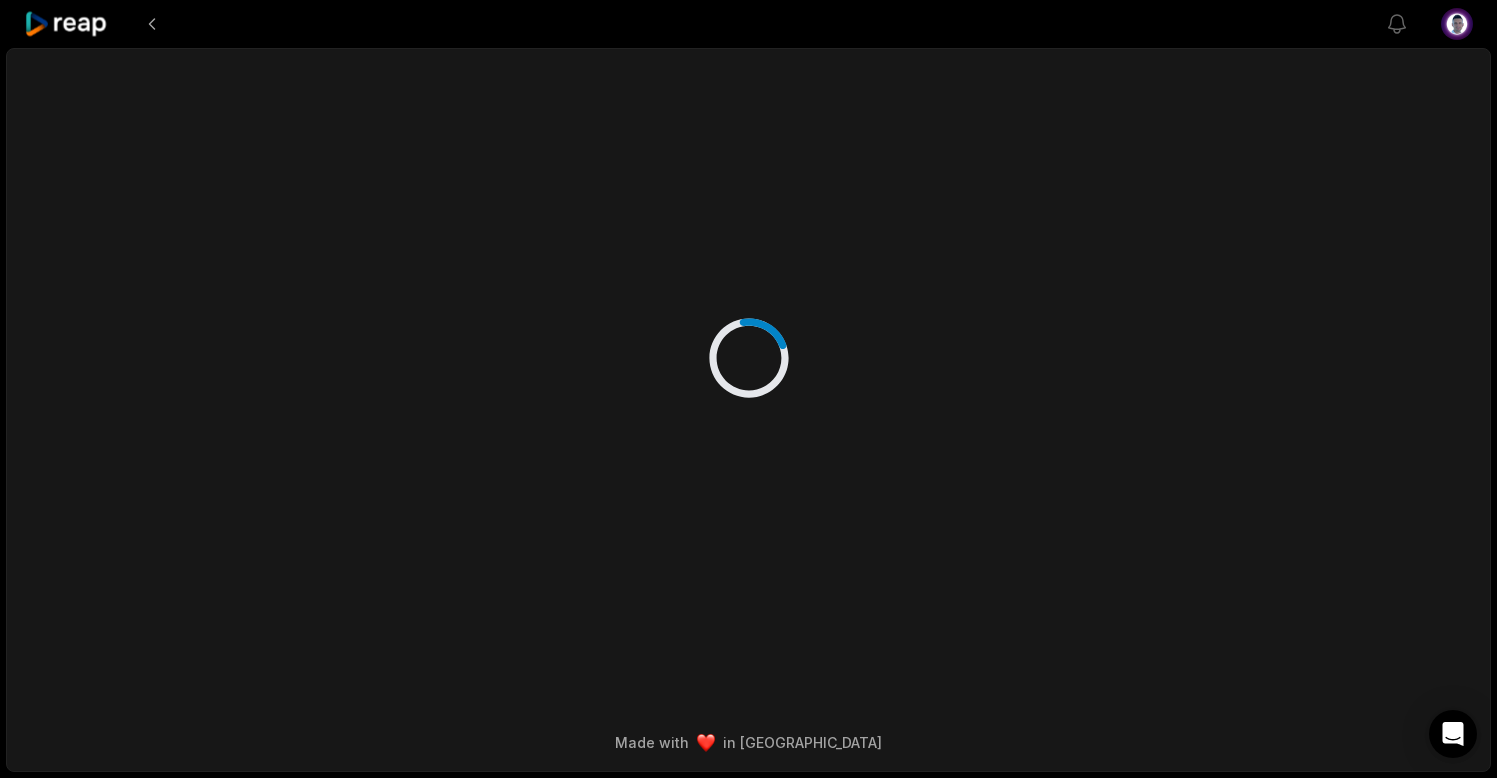 scroll, scrollTop: 0, scrollLeft: 0, axis: both 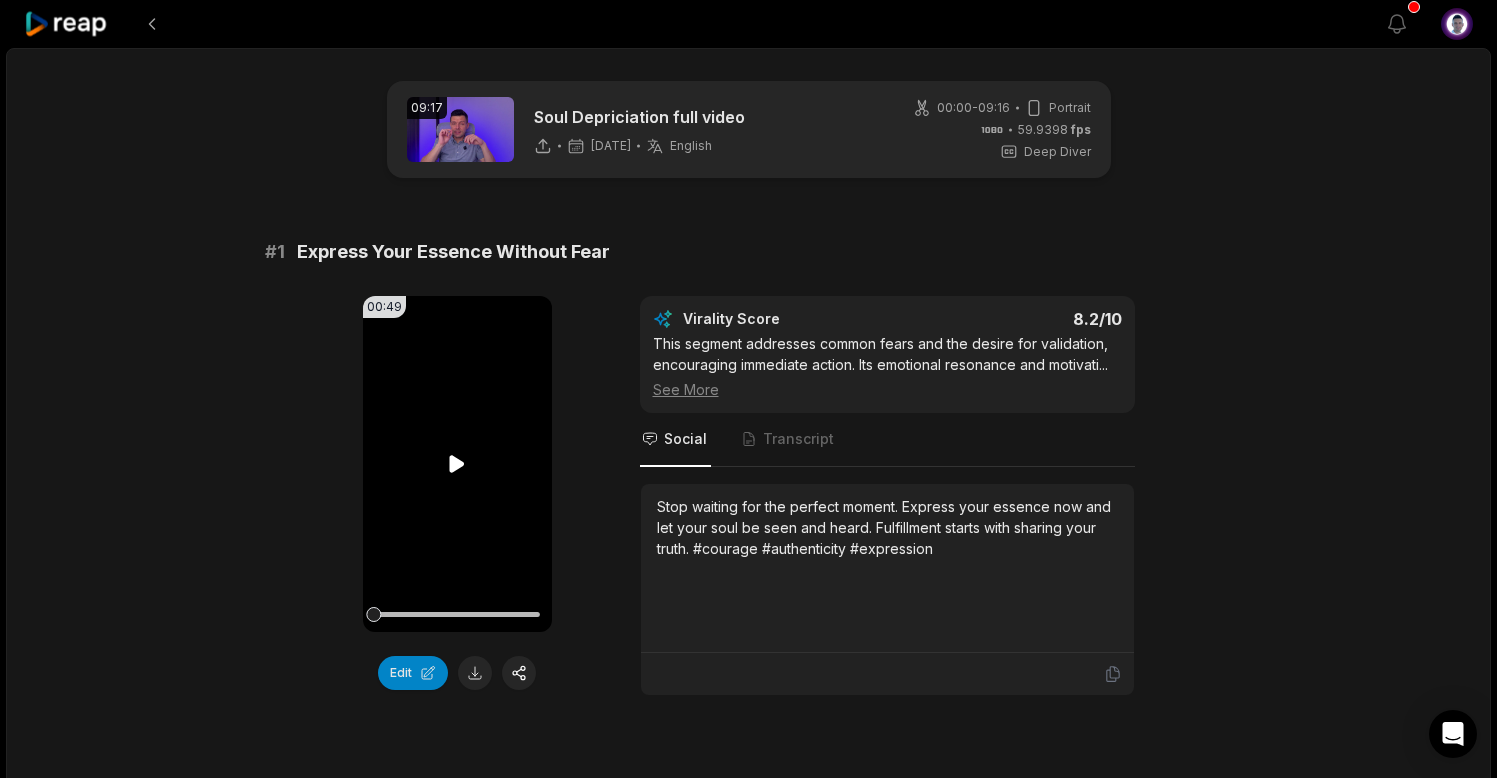 click 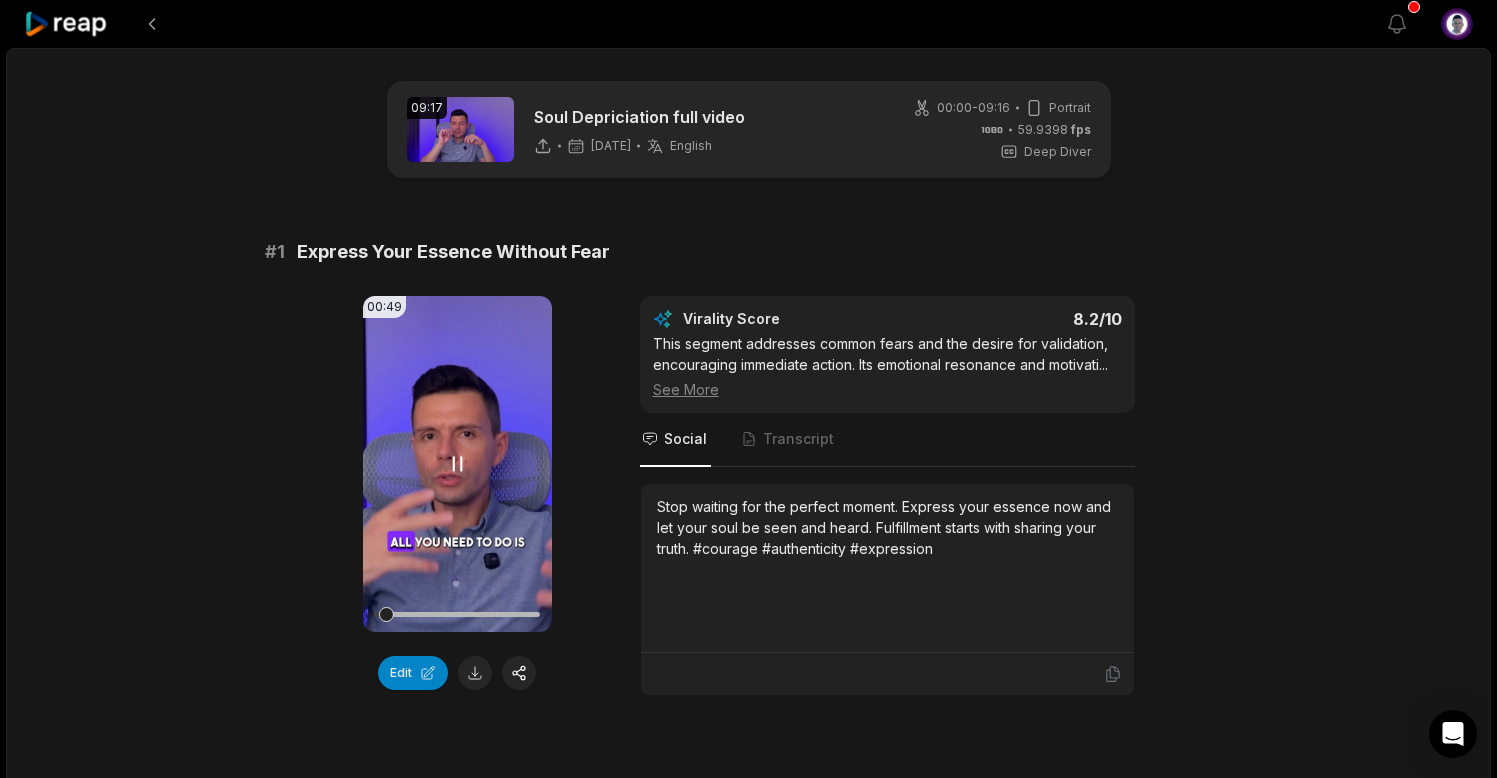 click 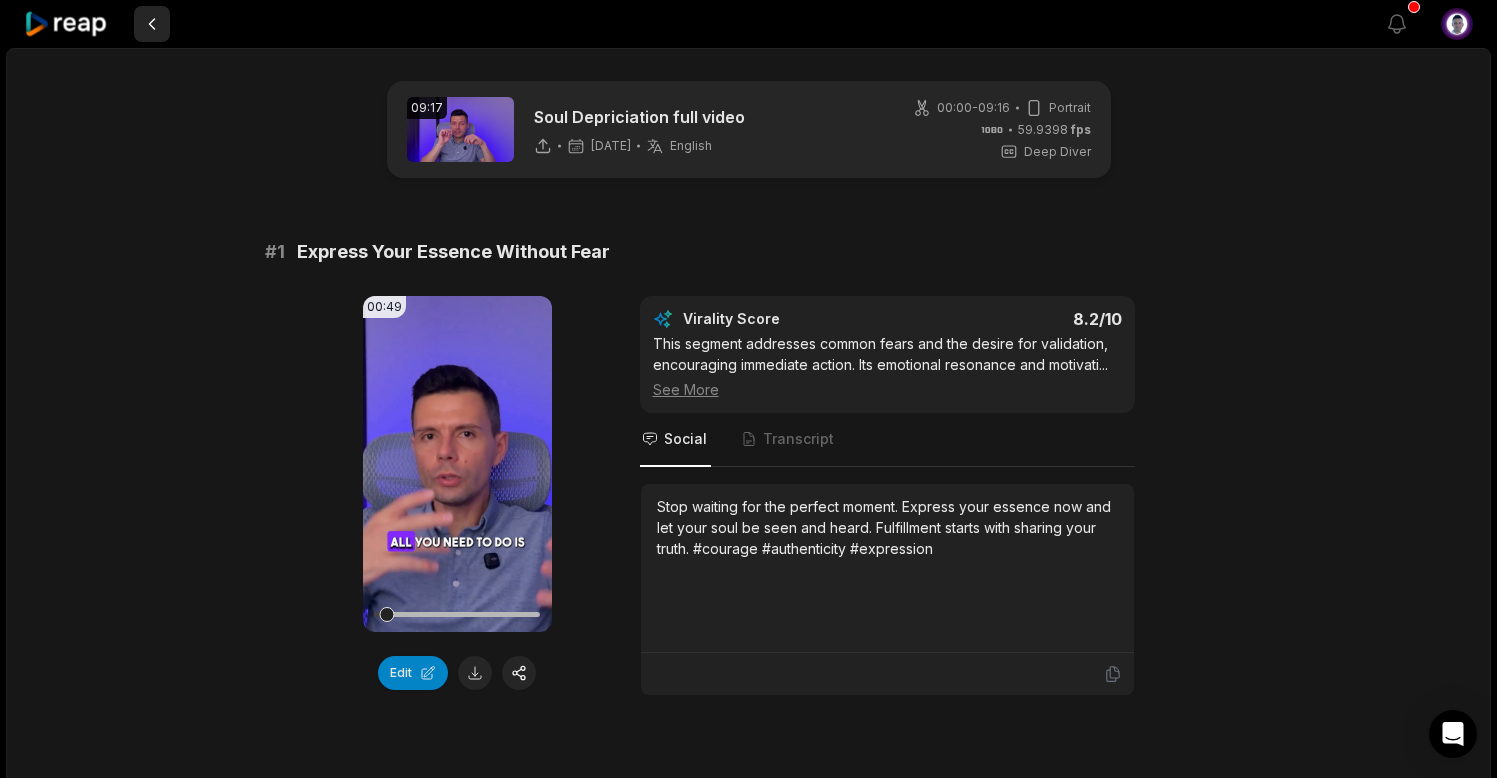 click at bounding box center (152, 24) 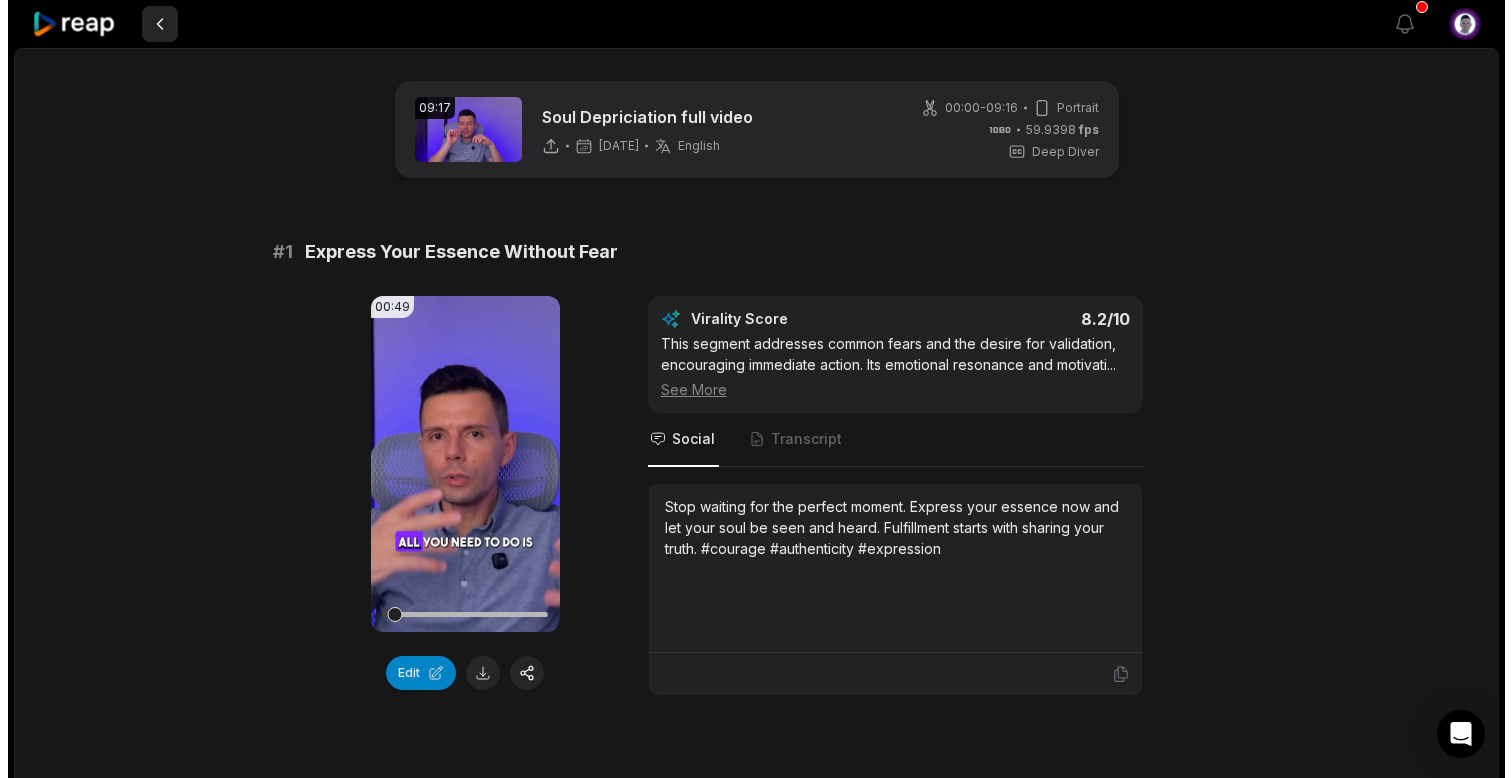 scroll, scrollTop: 220, scrollLeft: 0, axis: vertical 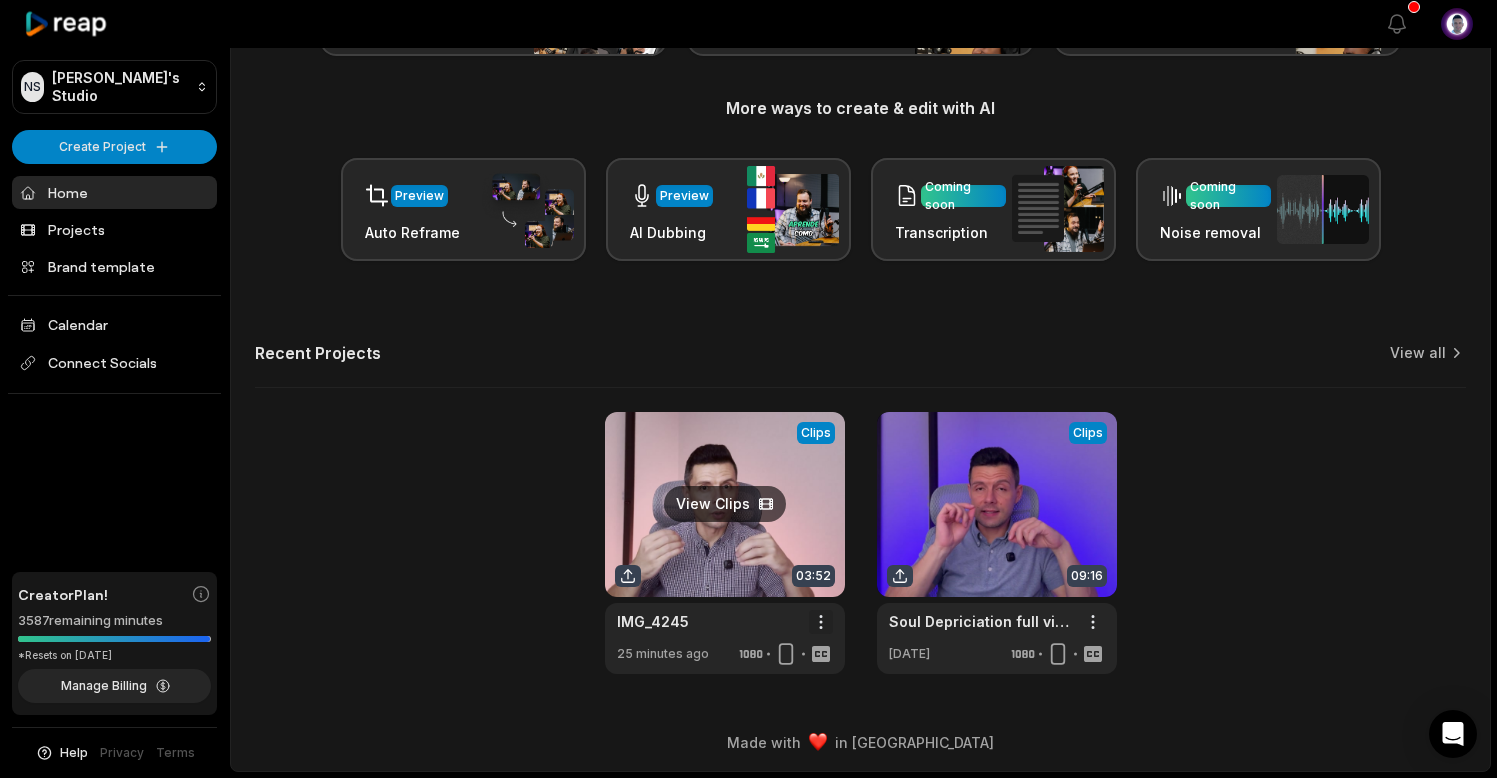 click on "NS Norbert's Studio Create Project Home Projects Brand template Calendar Connect Socials Creator  Plan! 3587  remaining minutes *Resets on July 1, 2026 Manage Billing Help Privacy Terms Open sidebar View notifications Open user menu   Let's Get Started! Generate Clips From long videos generate social ready clips in one click. Add Captions Add captions to your clips, reels, stories with less effort in no time. Edit Videos Coming soon Forget hours of editing, let AI do the work for you in few minutes. More ways to create & edit with AI Preview Auto Reframe Preview AI Dubbing Coming soon Transcription Coming soon Noise removal Recent Projects View all View Clips Clips 03:52 IMG_4245 Open options 25 minutes ago View Clips Clips 09:16 Soul Depriciation full video Open options 2 days ago Made with   in San Francisco" at bounding box center [748, 169] 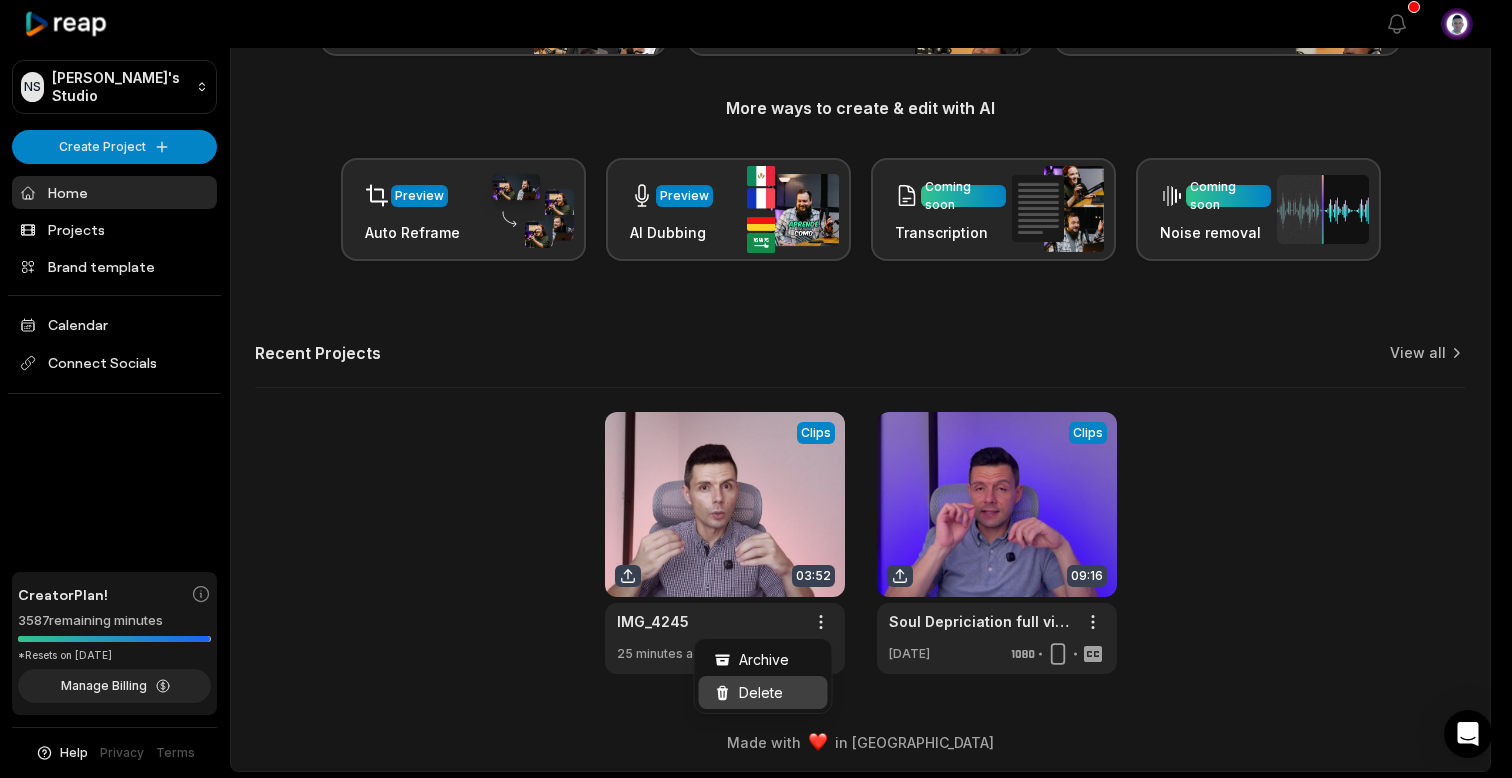 click on "Delete" at bounding box center [761, 692] 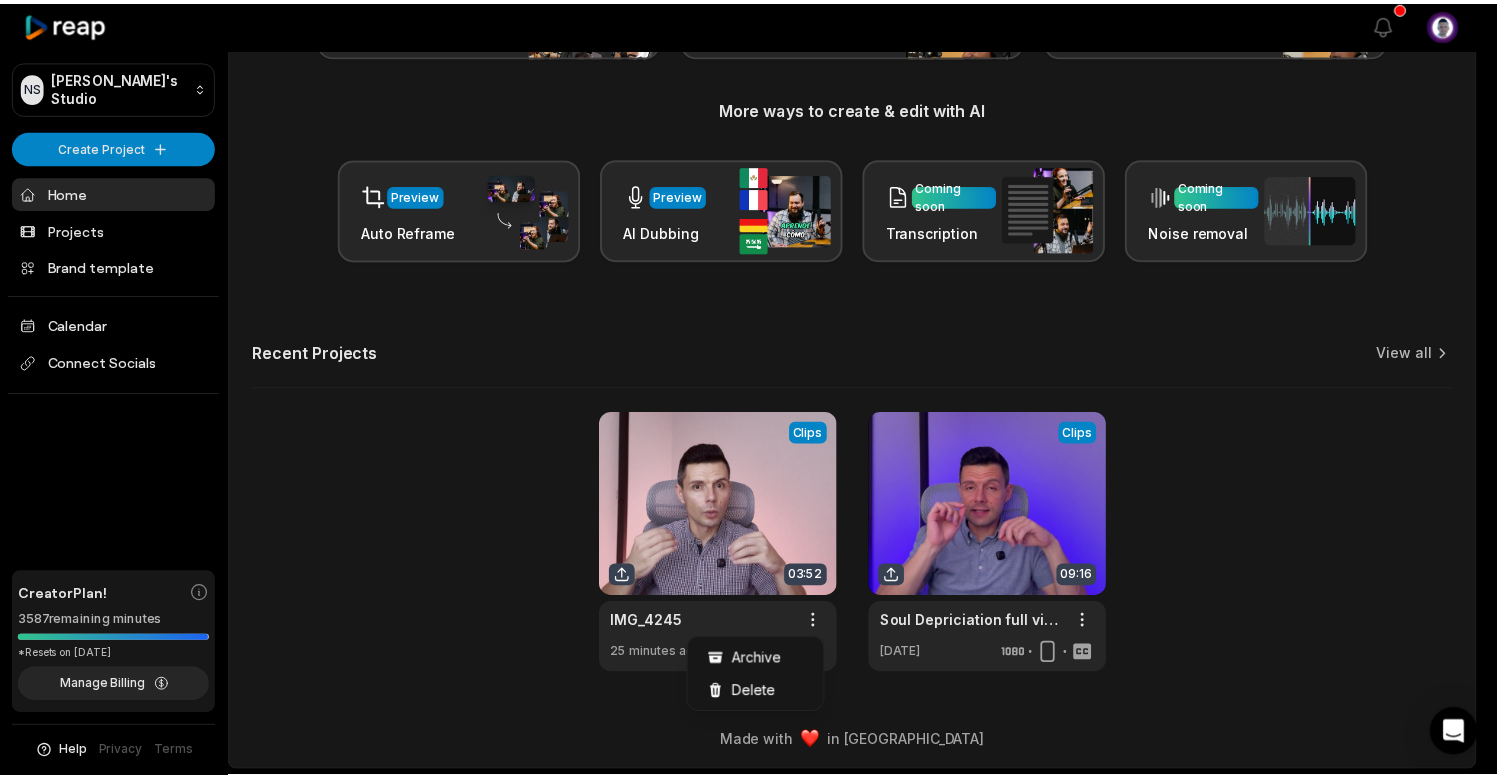 scroll, scrollTop: 0, scrollLeft: 0, axis: both 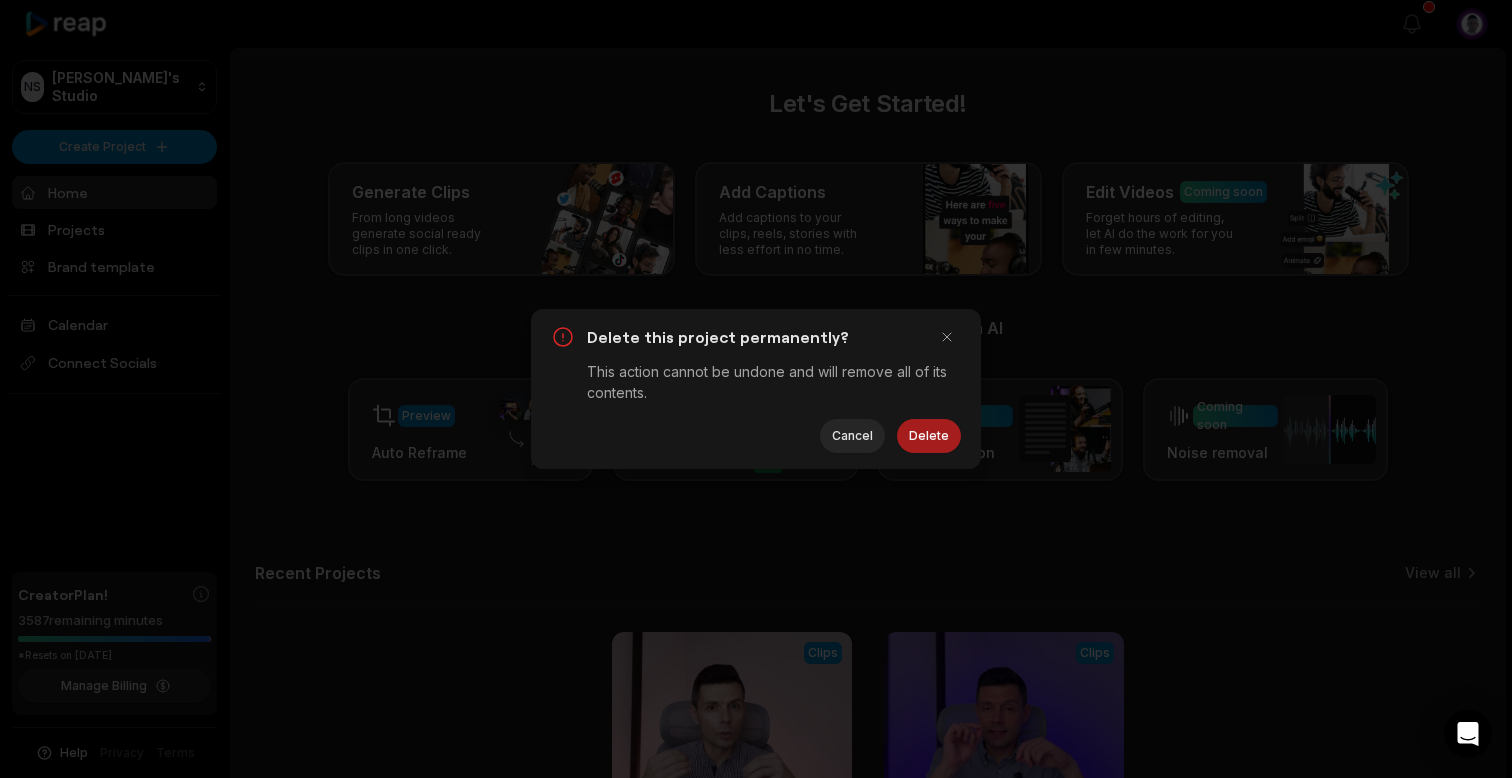 click on "Delete" at bounding box center (929, 436) 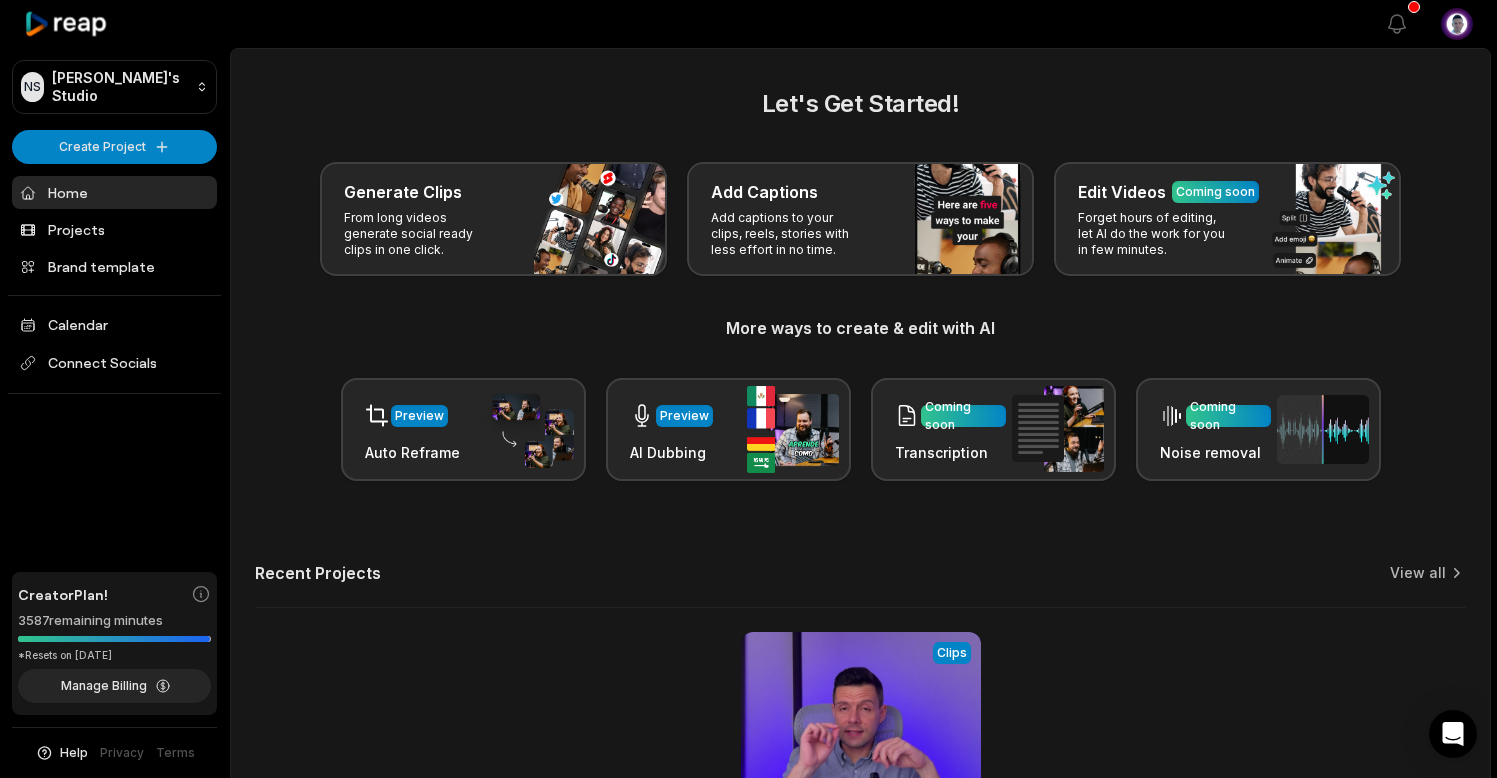 scroll, scrollTop: 0, scrollLeft: 0, axis: both 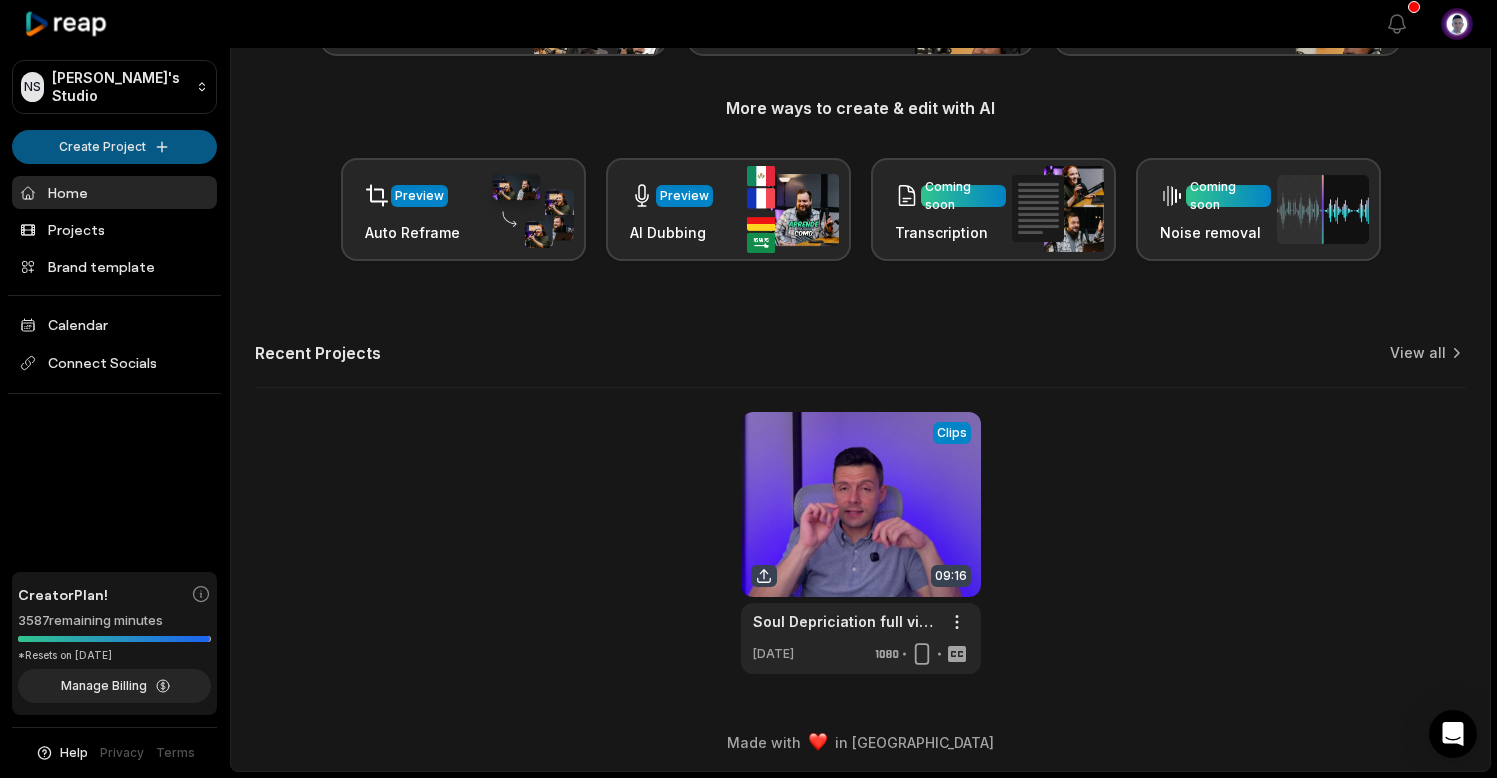 click on "NS [PERSON_NAME]'s Studio Create Project Home Projects Brand template Calendar Connect Socials Creator  Plan! 3587  remaining minutes *Resets on [DATE] Manage Billing Help Privacy Terms Open sidebar View notifications Open user menu   Let's Get Started! Generate Clips From long videos generate social ready clips in one click. Add Captions Add captions to your clips, reels, stories with less effort in no time. Edit Videos Coming soon Forget hours of editing, let AI do the work for you in few minutes. More ways to create & edit with AI Preview Auto Reframe Preview AI Dubbing Coming soon Transcription Coming soon Noise removal Recent Projects View all View Clips Clips 09:16 Soul Depriciation full video Open options [DATE] Made with   in [GEOGRAPHIC_DATA]
Soul Depriciation full video" at bounding box center (748, 169) 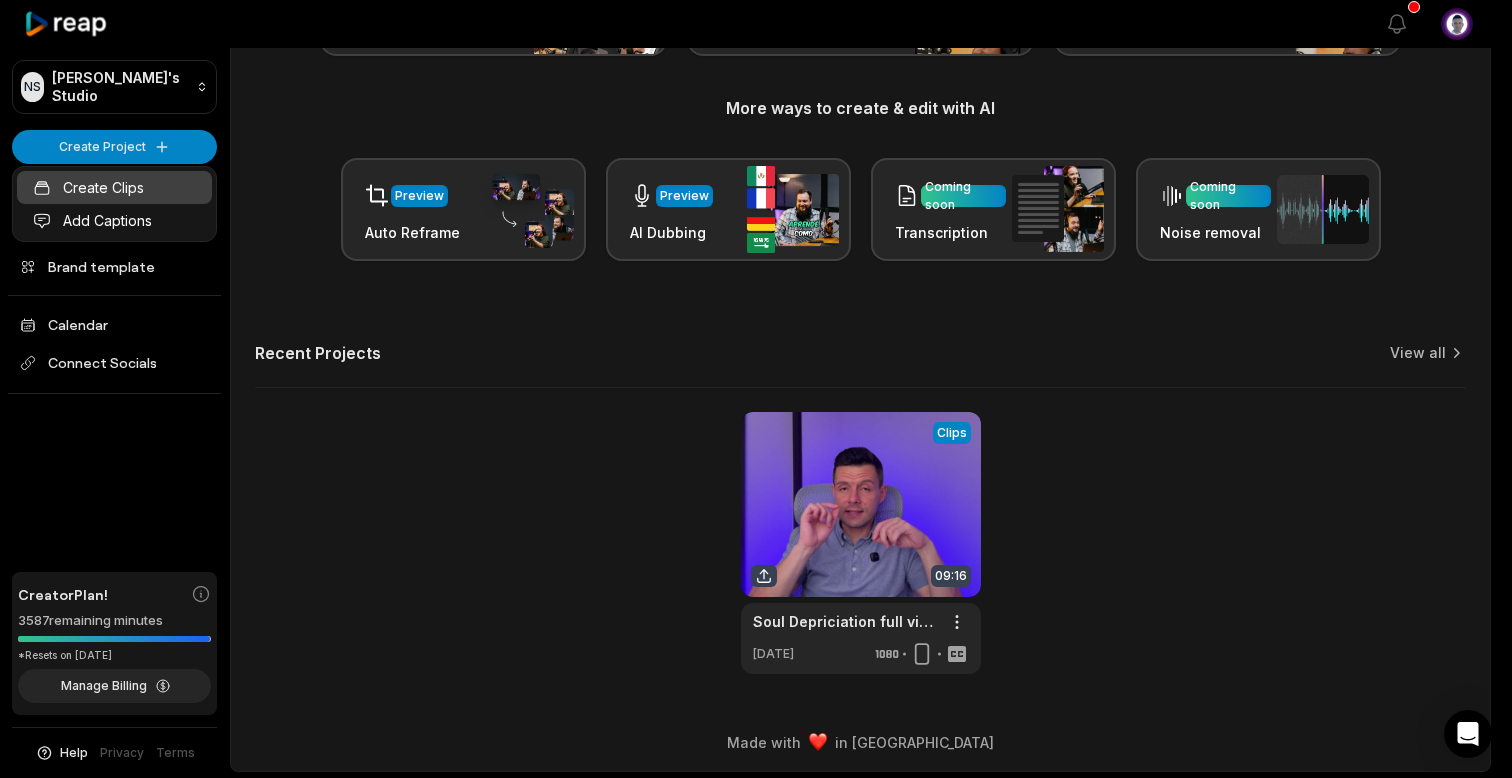 click on "Create Clips" at bounding box center [114, 187] 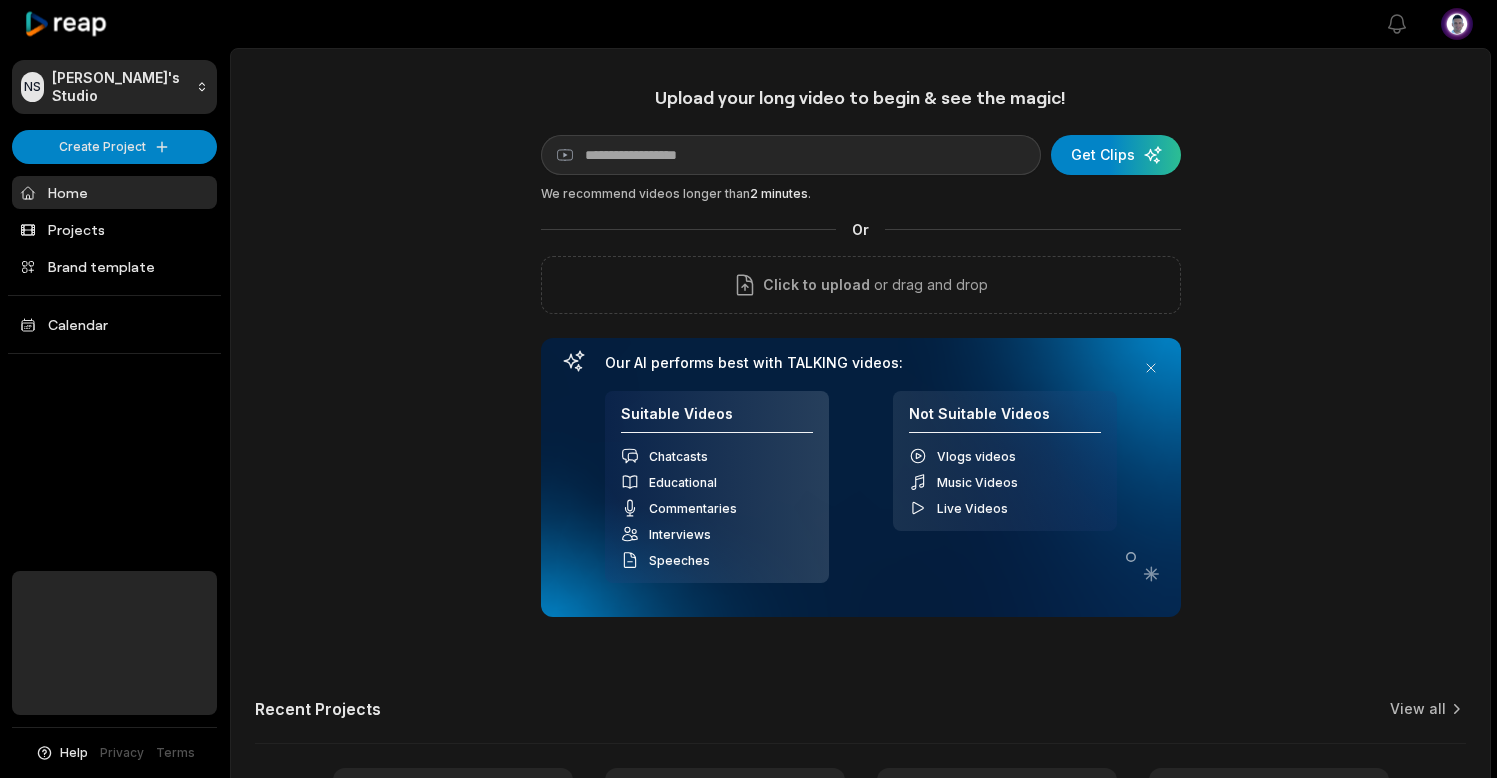 scroll, scrollTop: 0, scrollLeft: 0, axis: both 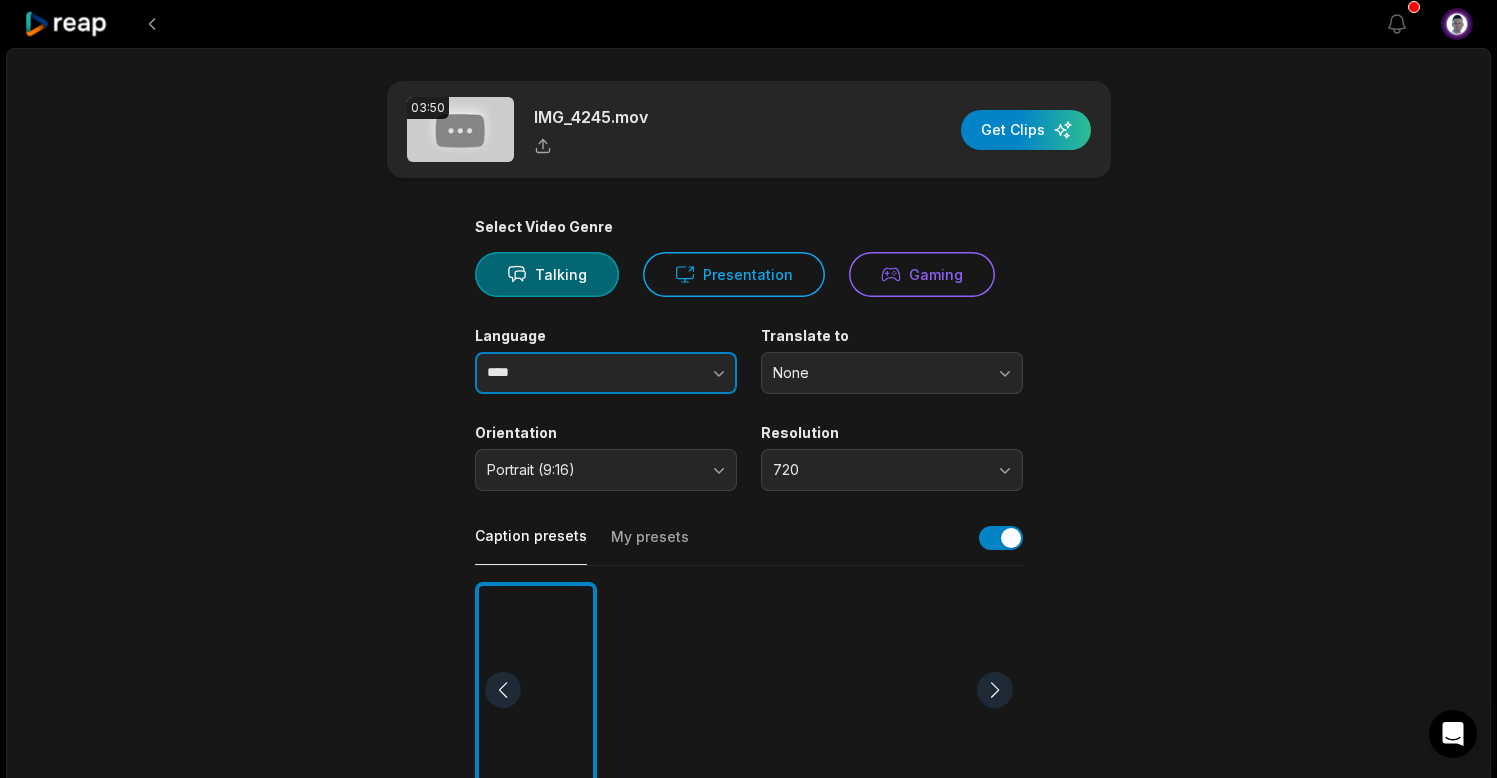 click 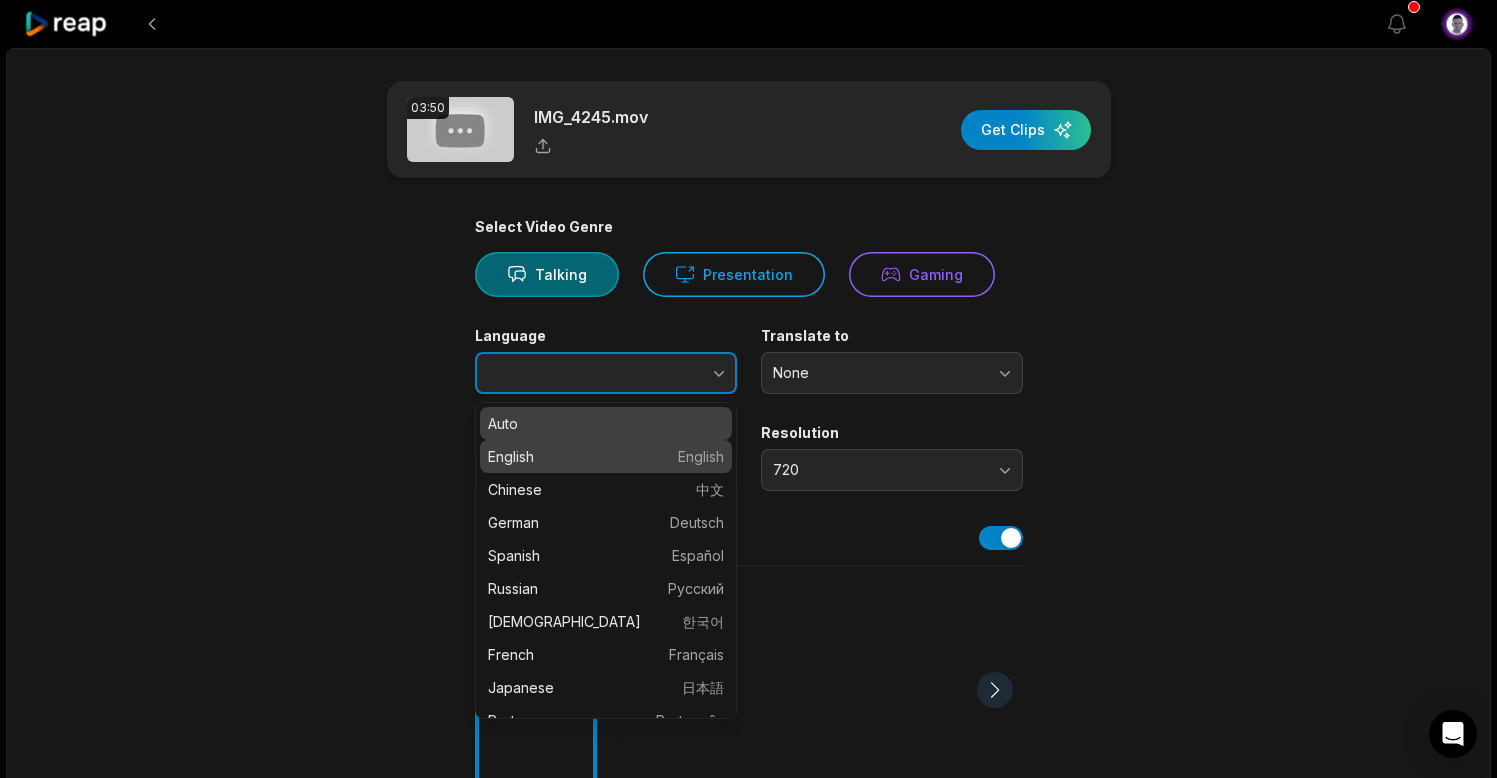 type on "*******" 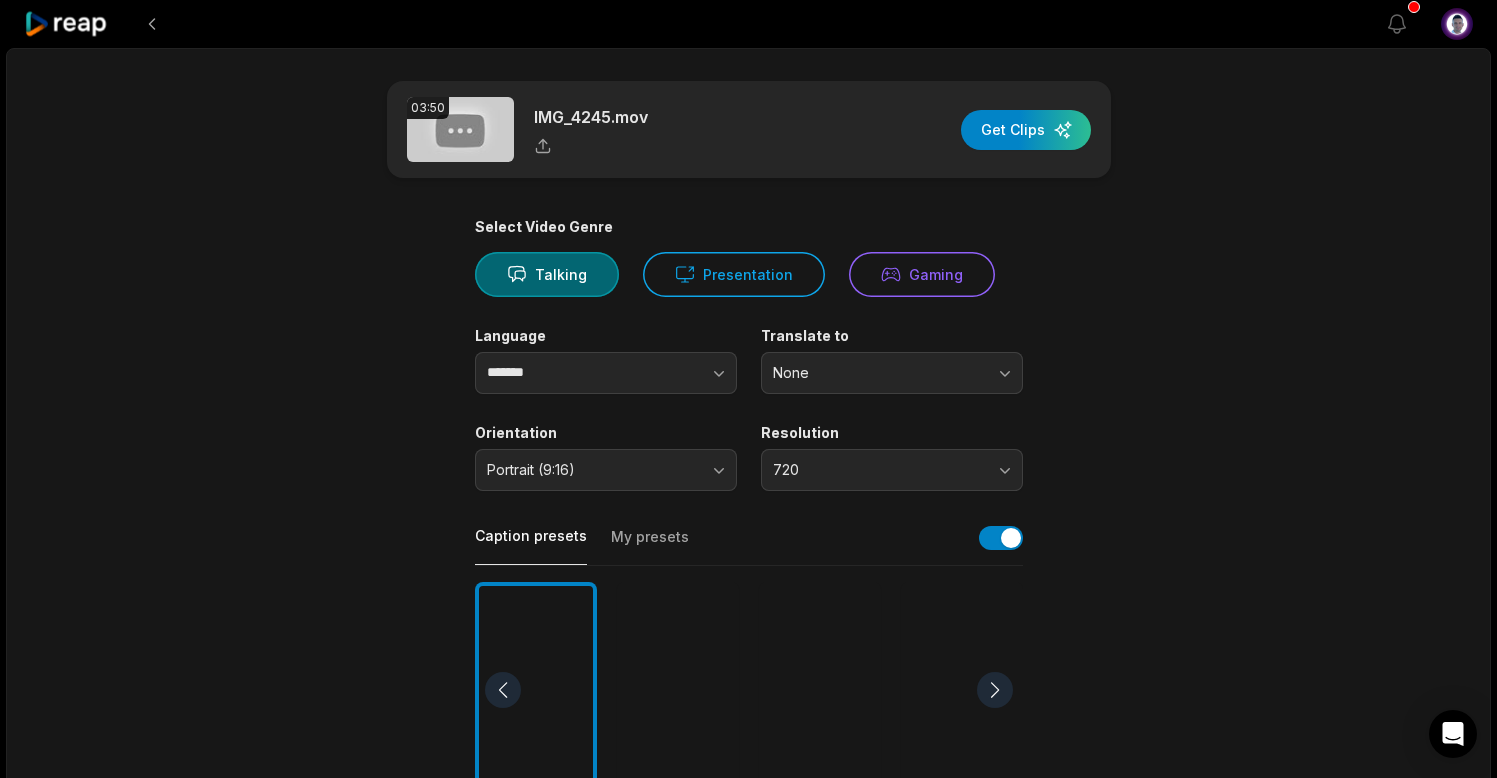 click on "03:50 IMG_4245.mov Get Clips Select Video Genre Talking Presentation Gaming Language ******* Translate to None Orientation Portrait (9:16) Resolution 720 Caption presets My presets Deep Diver Popping Beasty YC Playdate Pet Zen More Presets Processing Time Frame 00:00 03:50 Auto Clip Length <30s 30s-60s 60s-90s 90s-3min Clip Topics (optional) Add specific topics that you want AI to clip from the video." at bounding box center [749, 689] 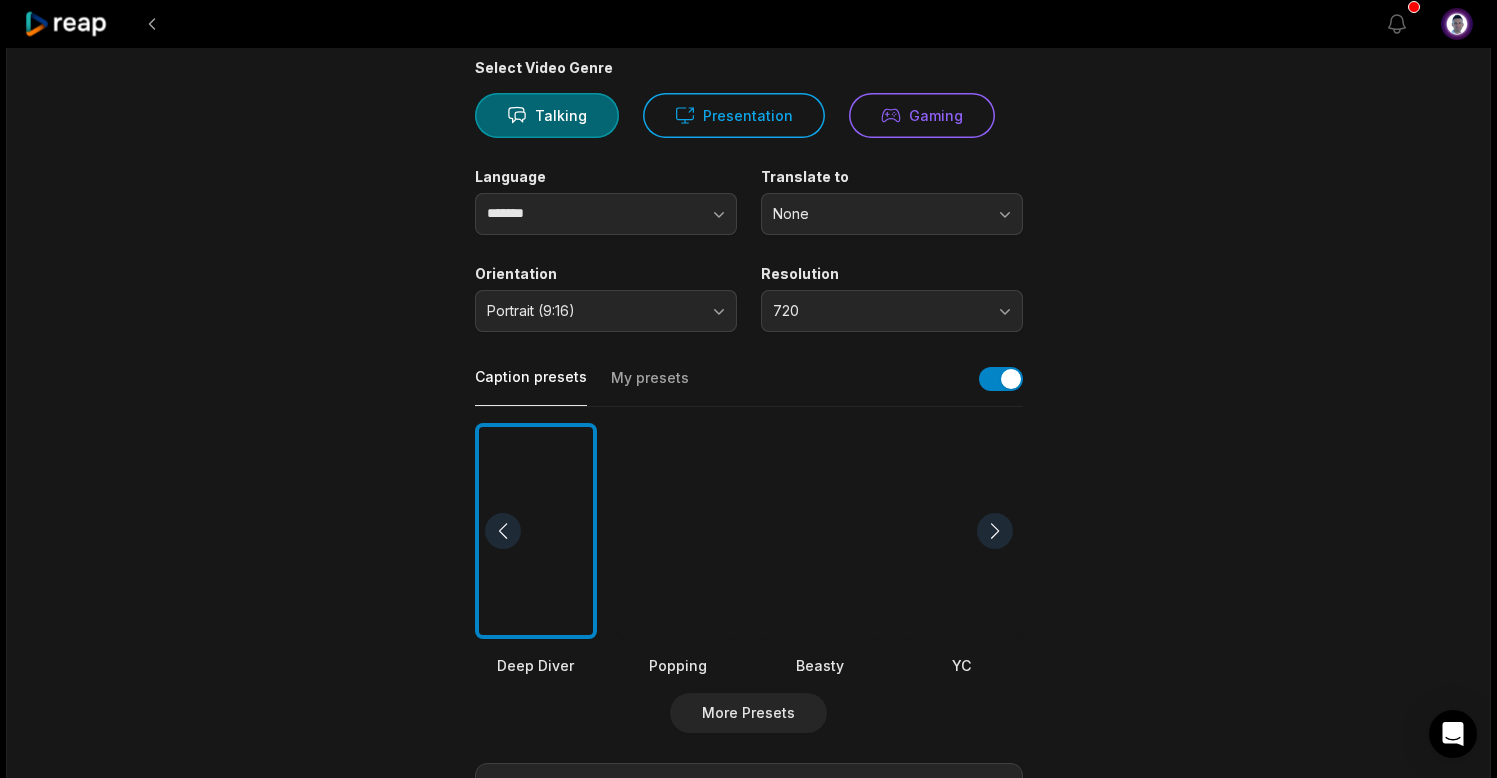 scroll, scrollTop: 256, scrollLeft: 0, axis: vertical 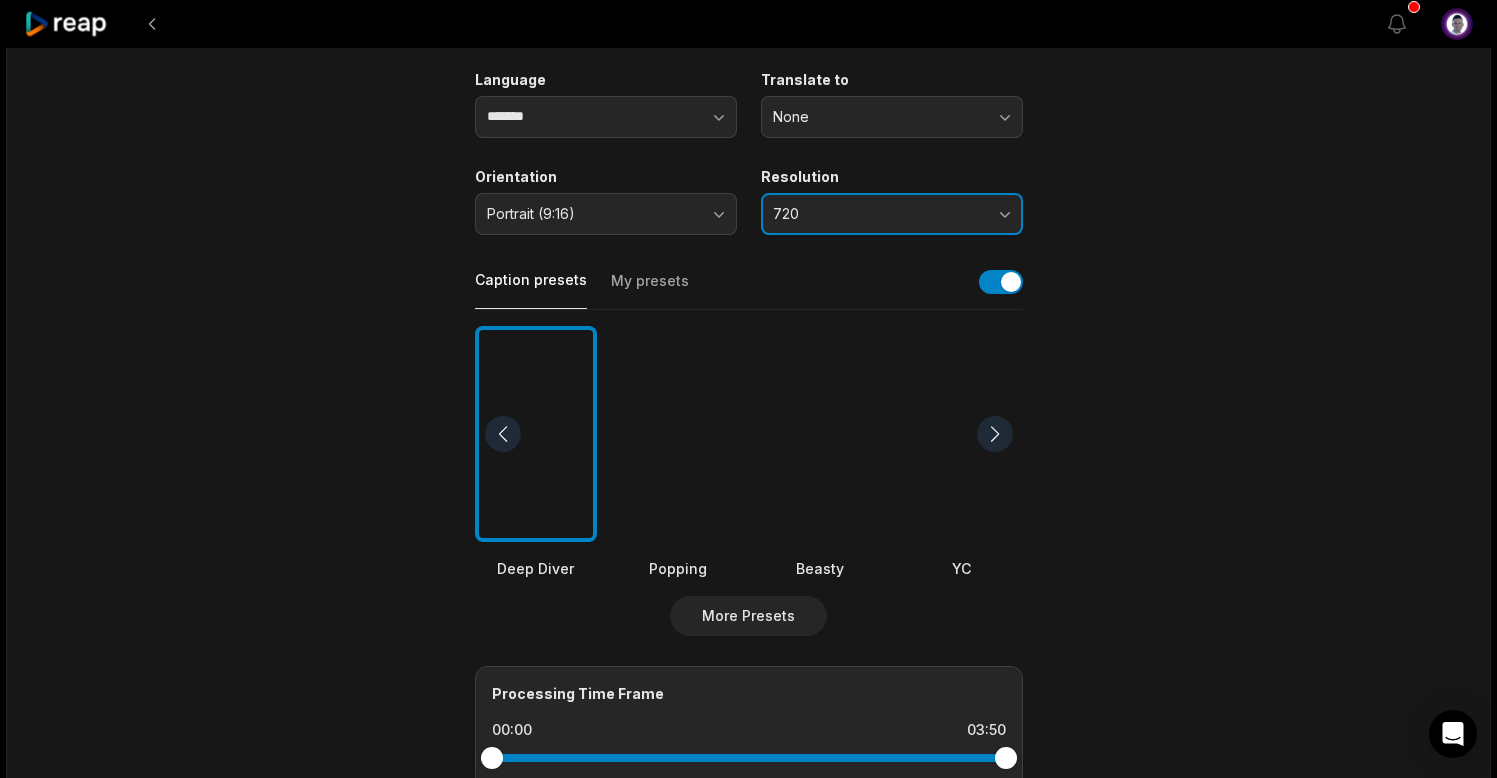 click on "720" at bounding box center [892, 214] 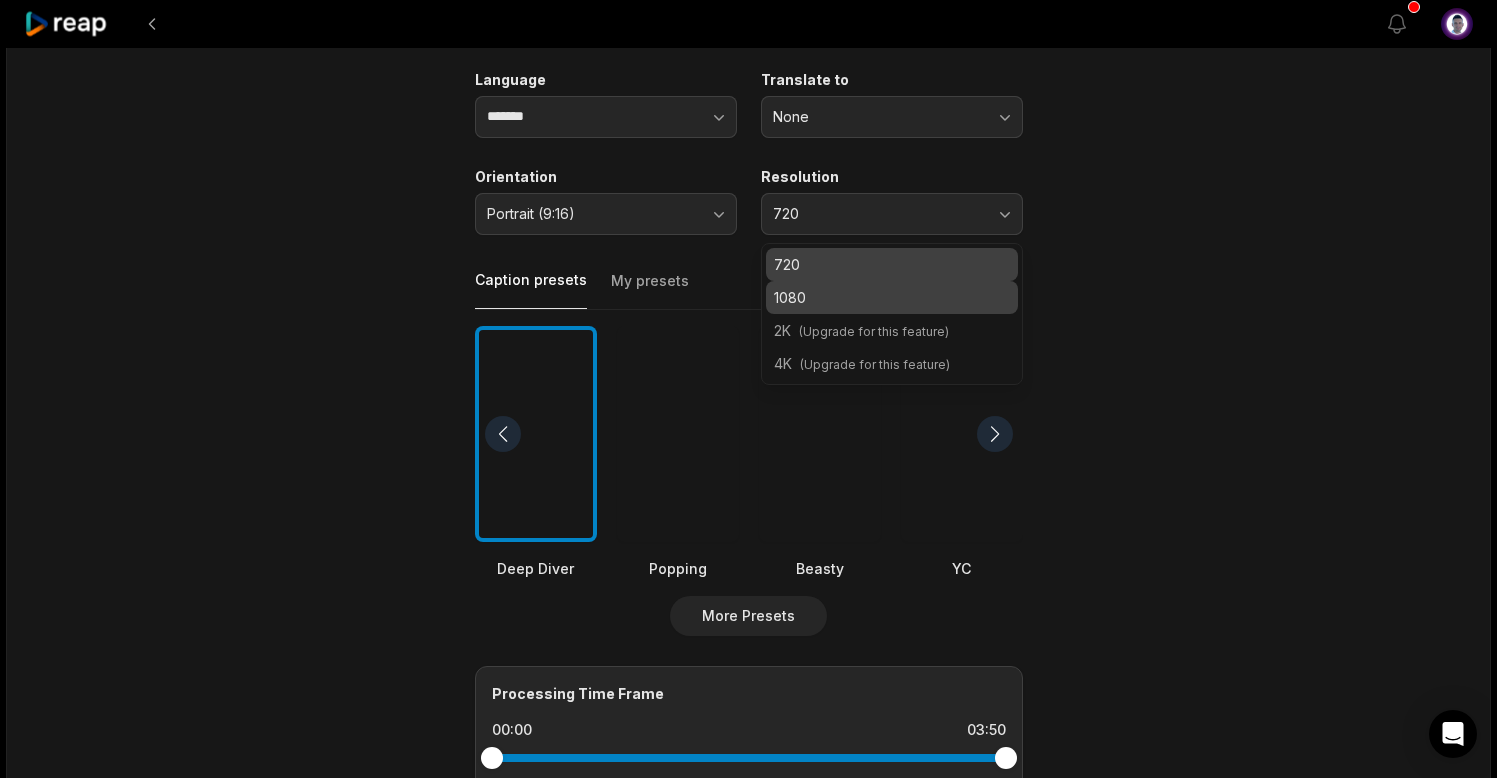 click on "1080" at bounding box center [892, 297] 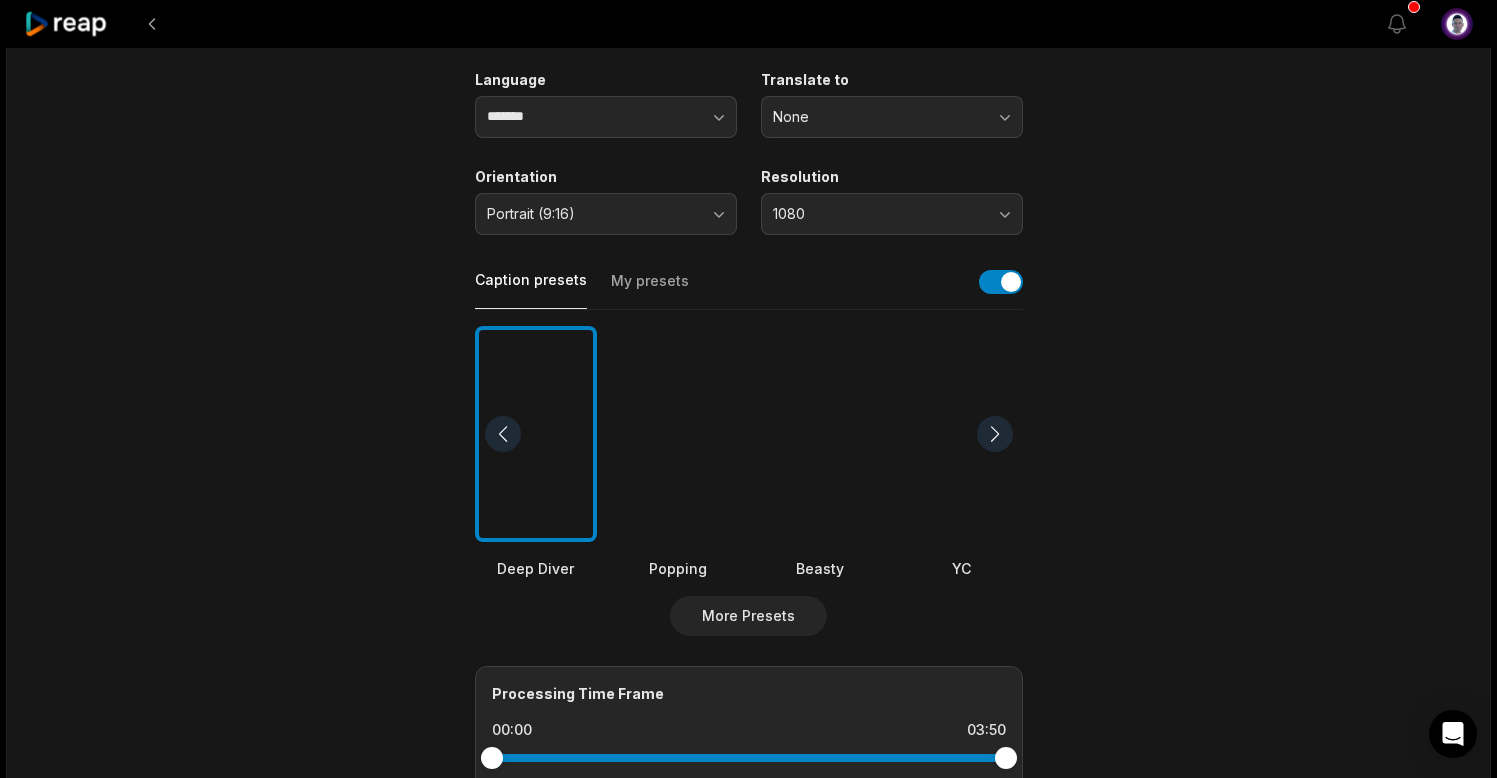 click on "My presets" at bounding box center (650, 290) 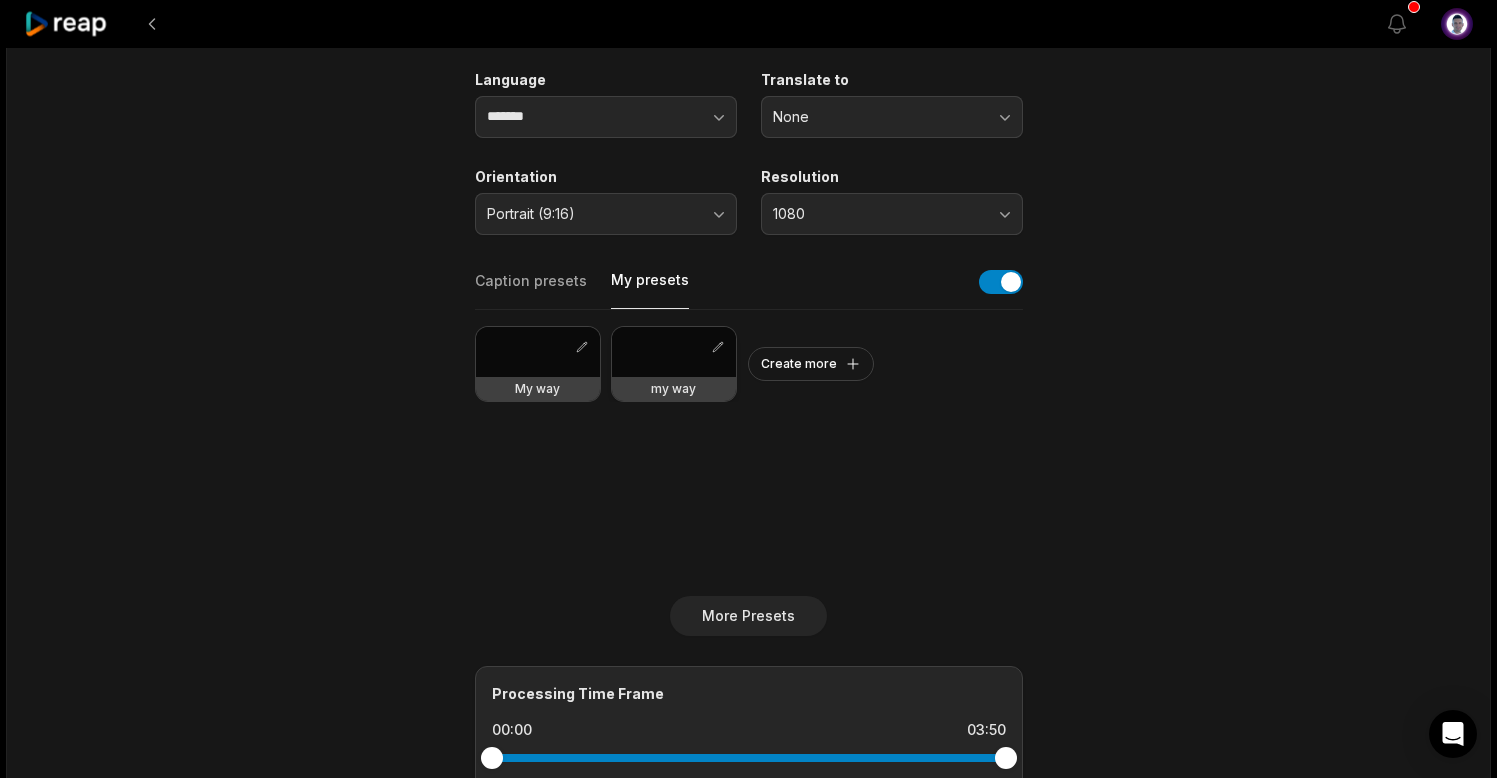 click at bounding box center (674, 352) 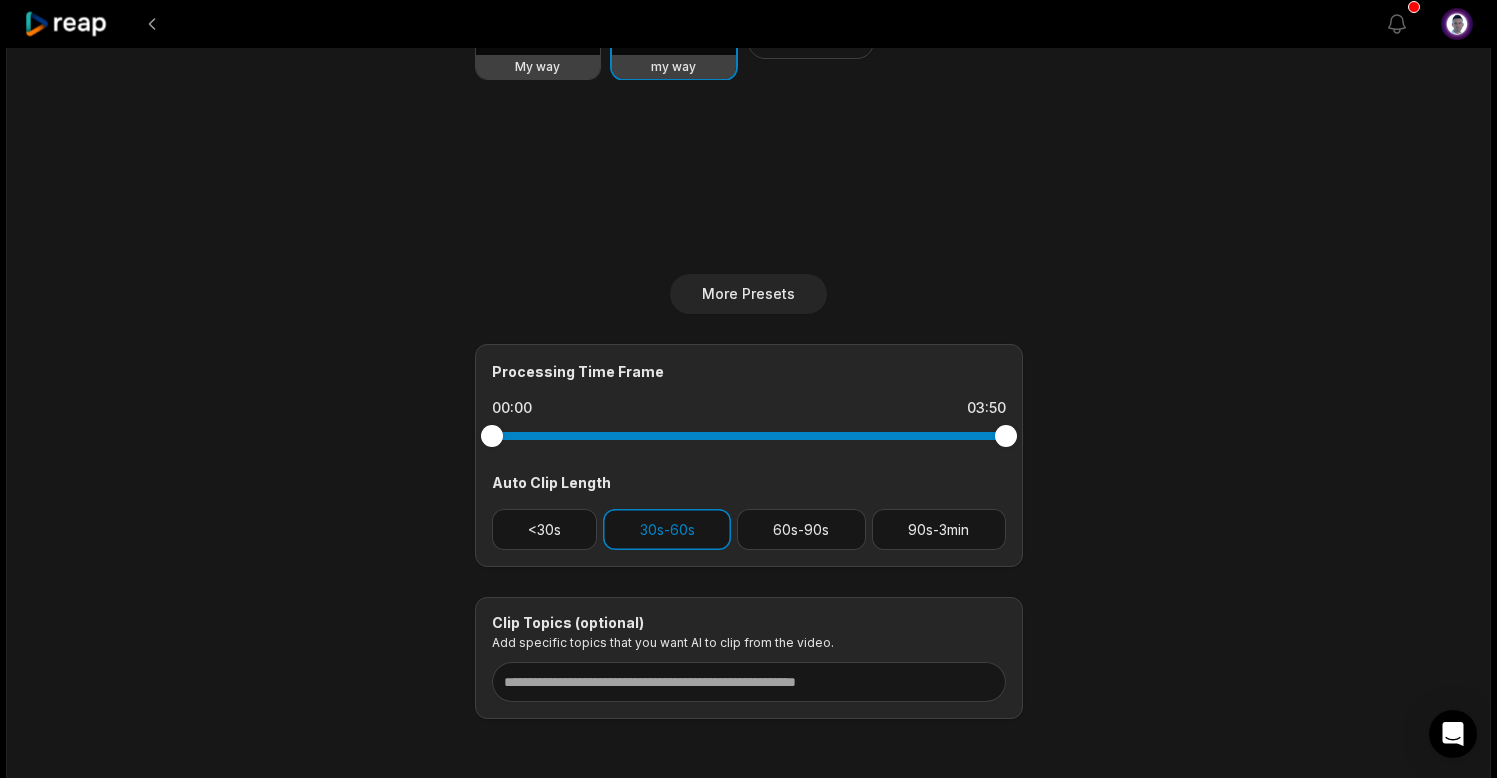 scroll, scrollTop: 587, scrollLeft: 0, axis: vertical 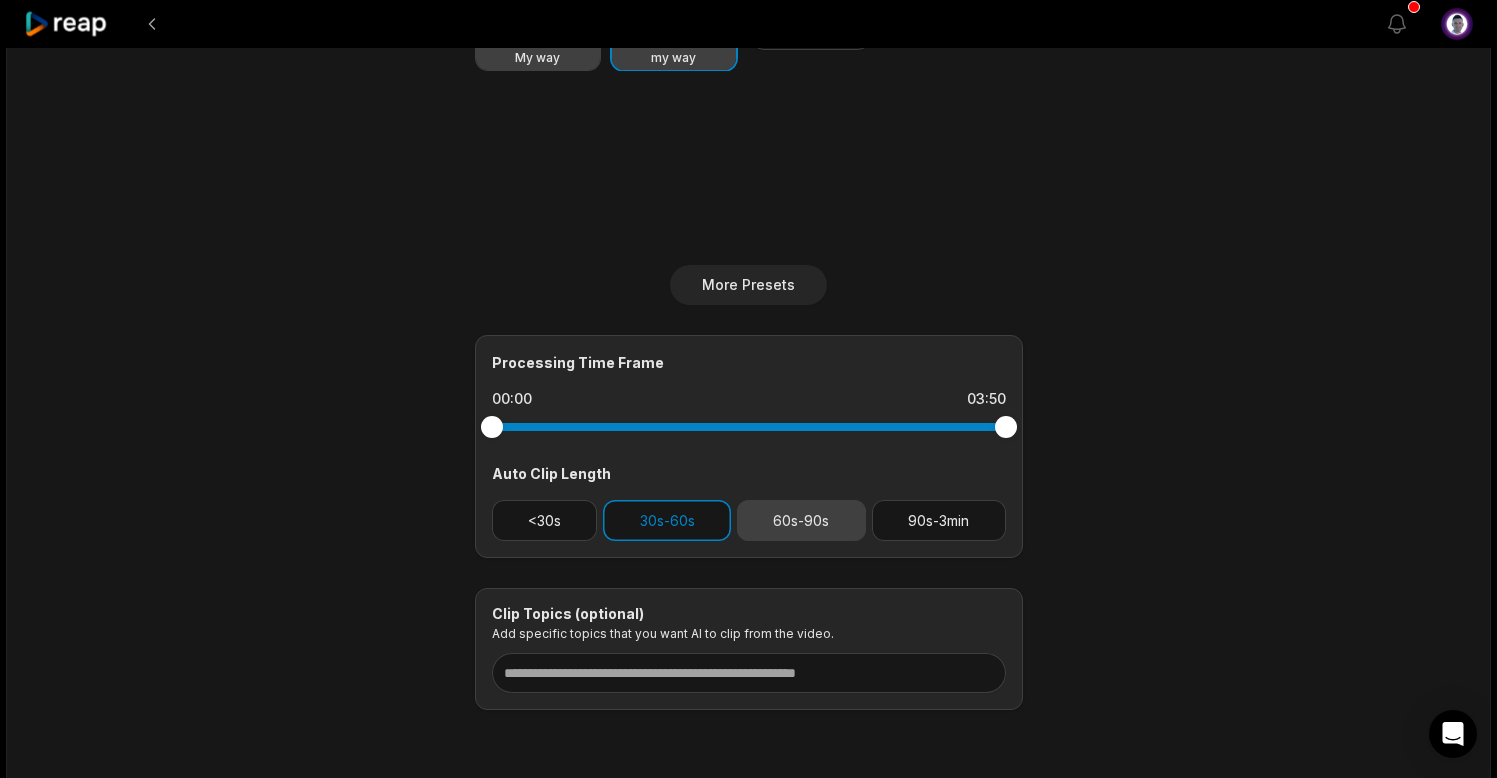 click on "60s-90s" at bounding box center [801, 520] 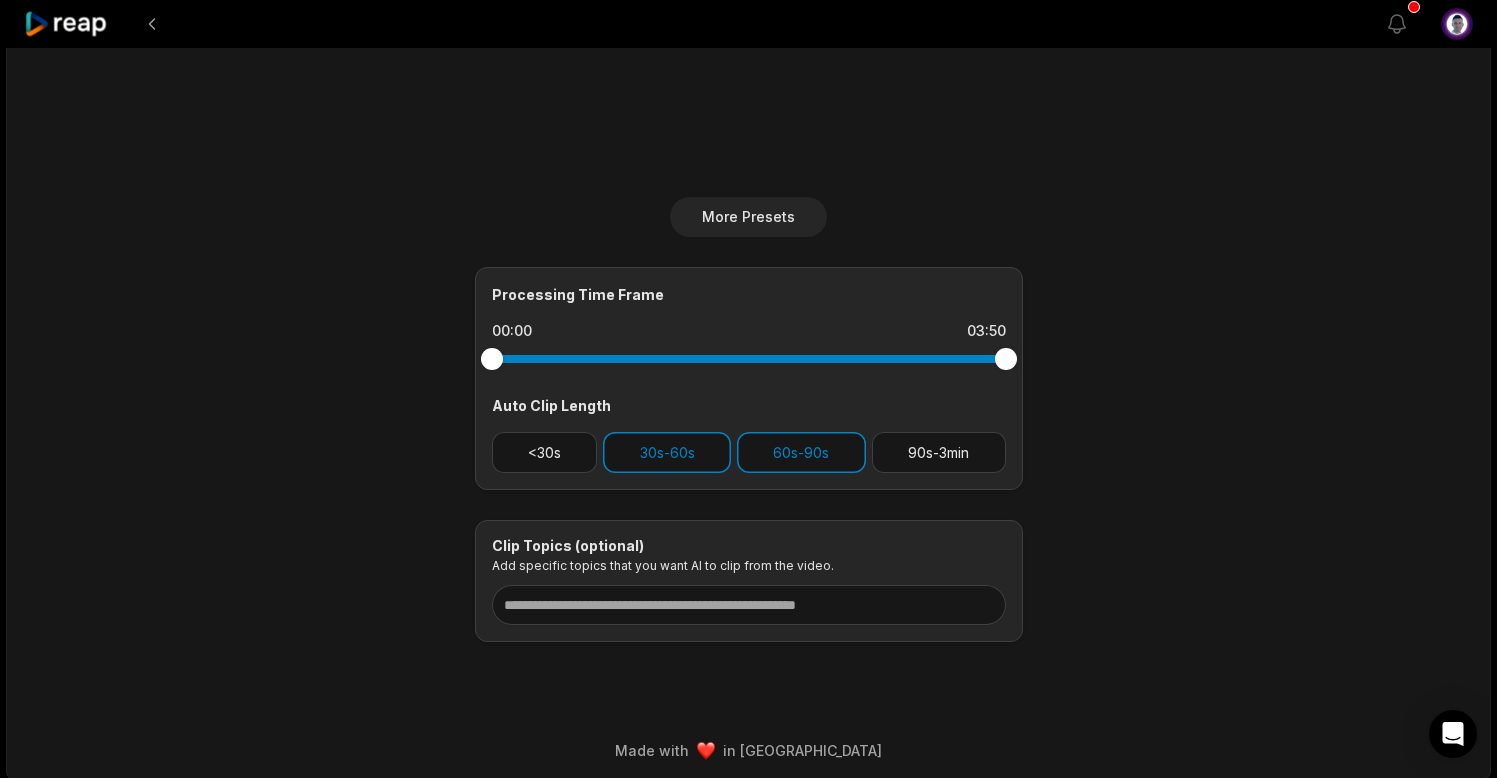 scroll, scrollTop: 663, scrollLeft: 0, axis: vertical 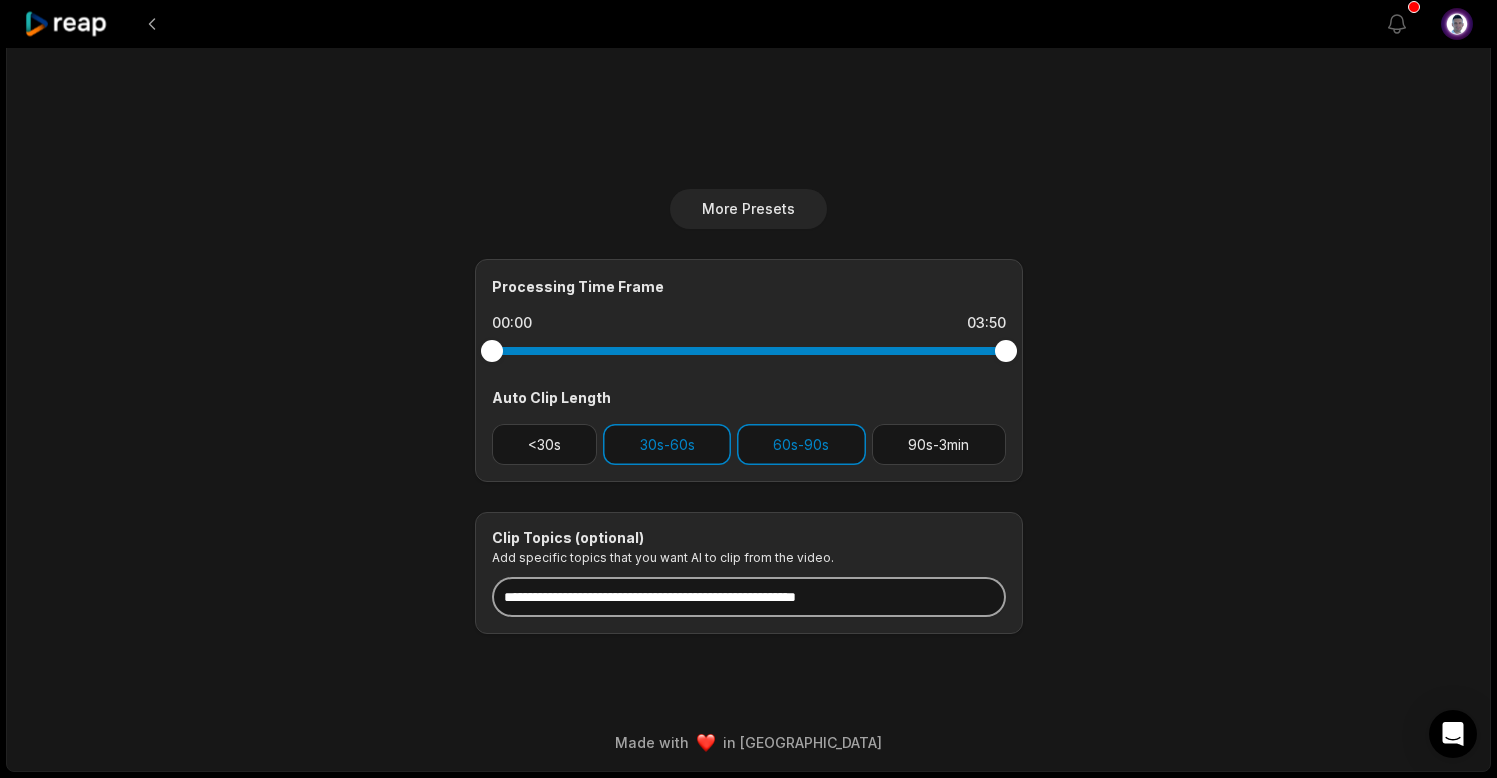 click at bounding box center (749, 597) 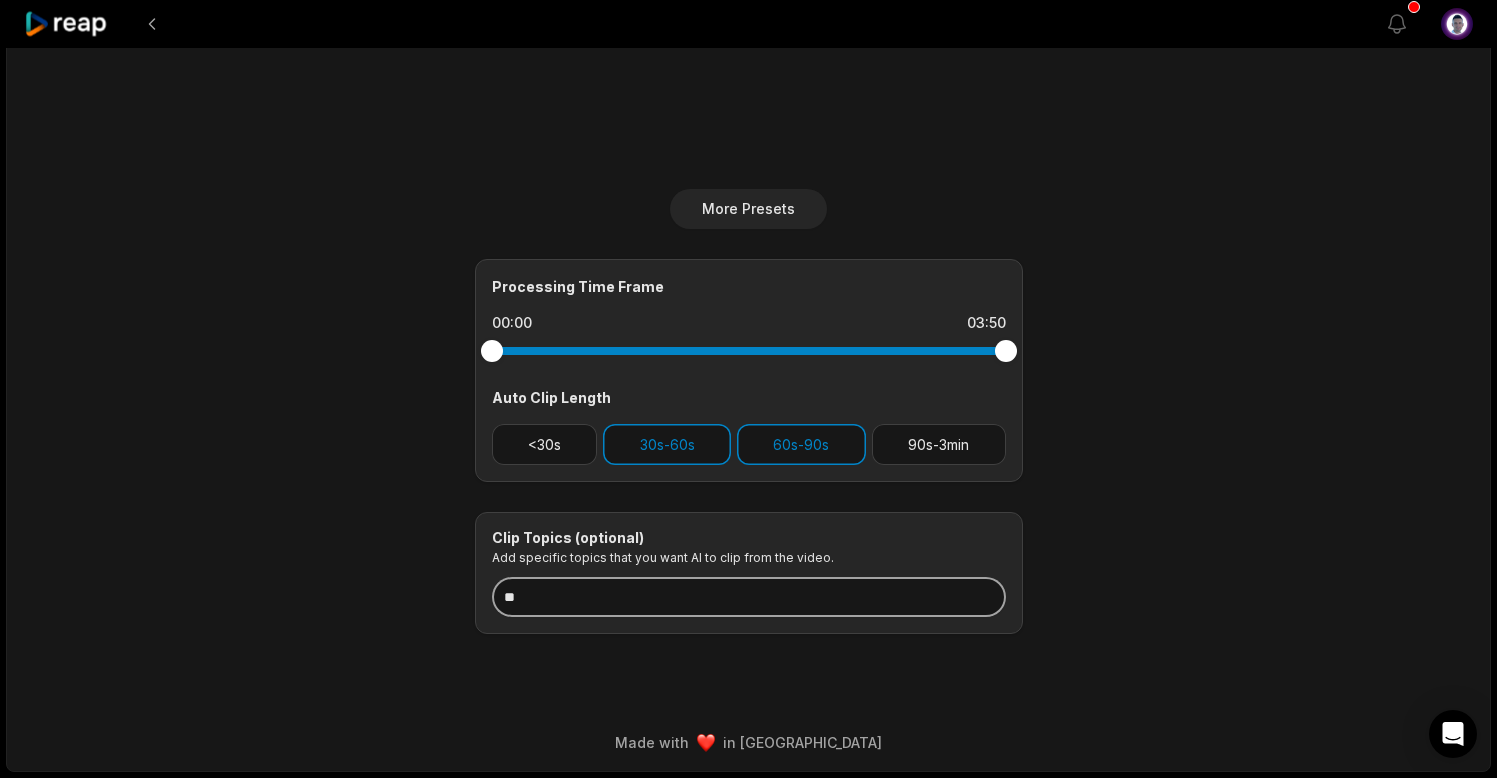 type on "*" 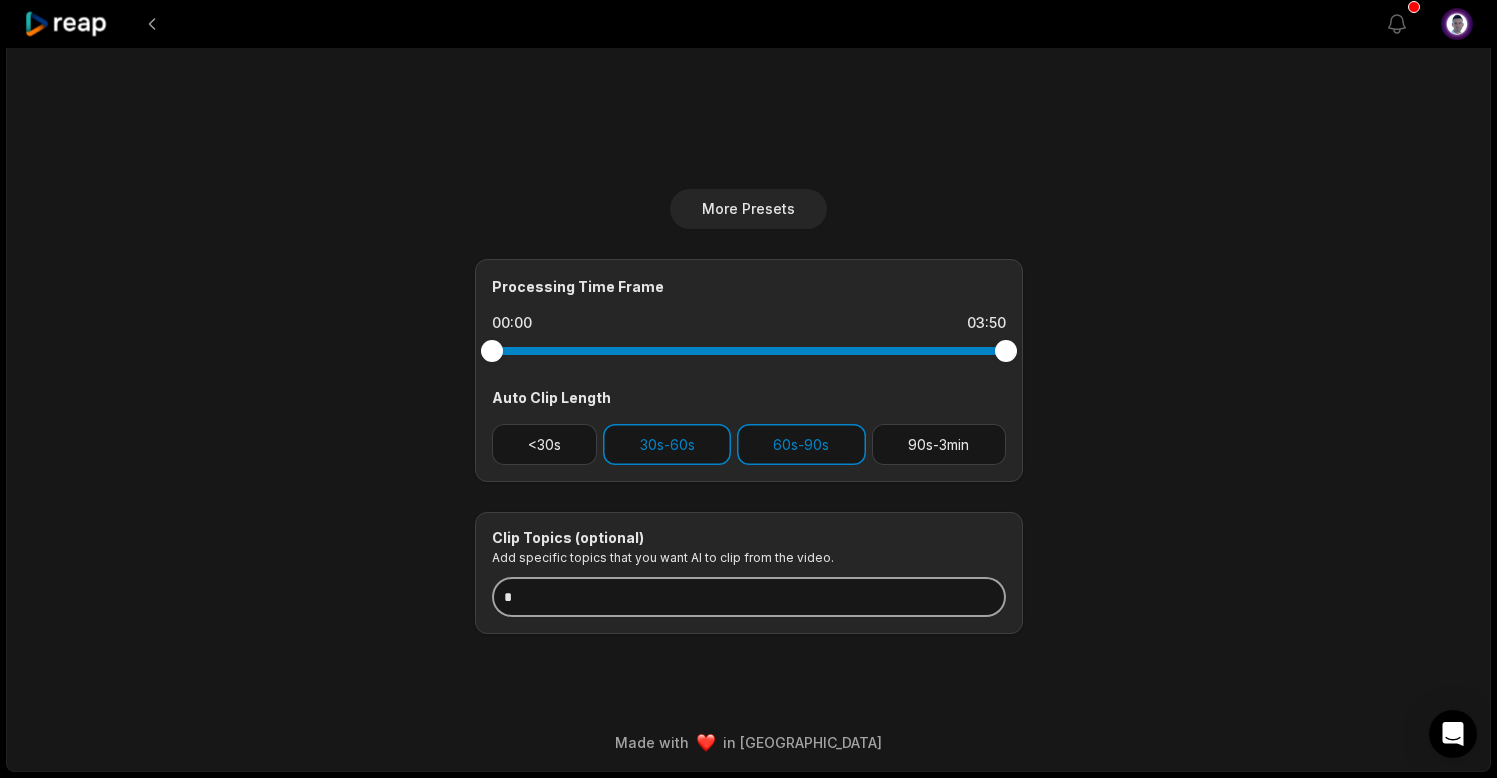 type 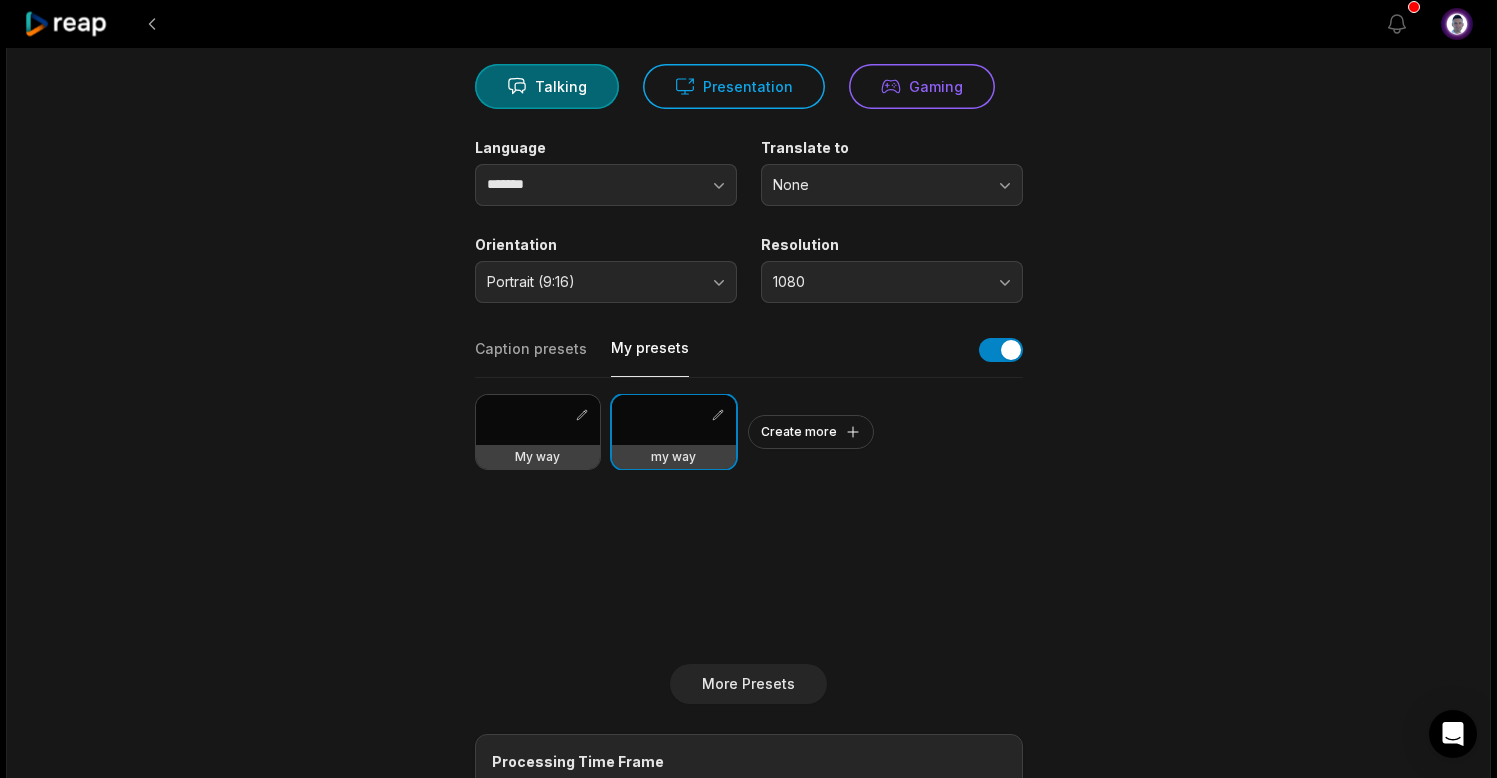 scroll, scrollTop: 0, scrollLeft: 0, axis: both 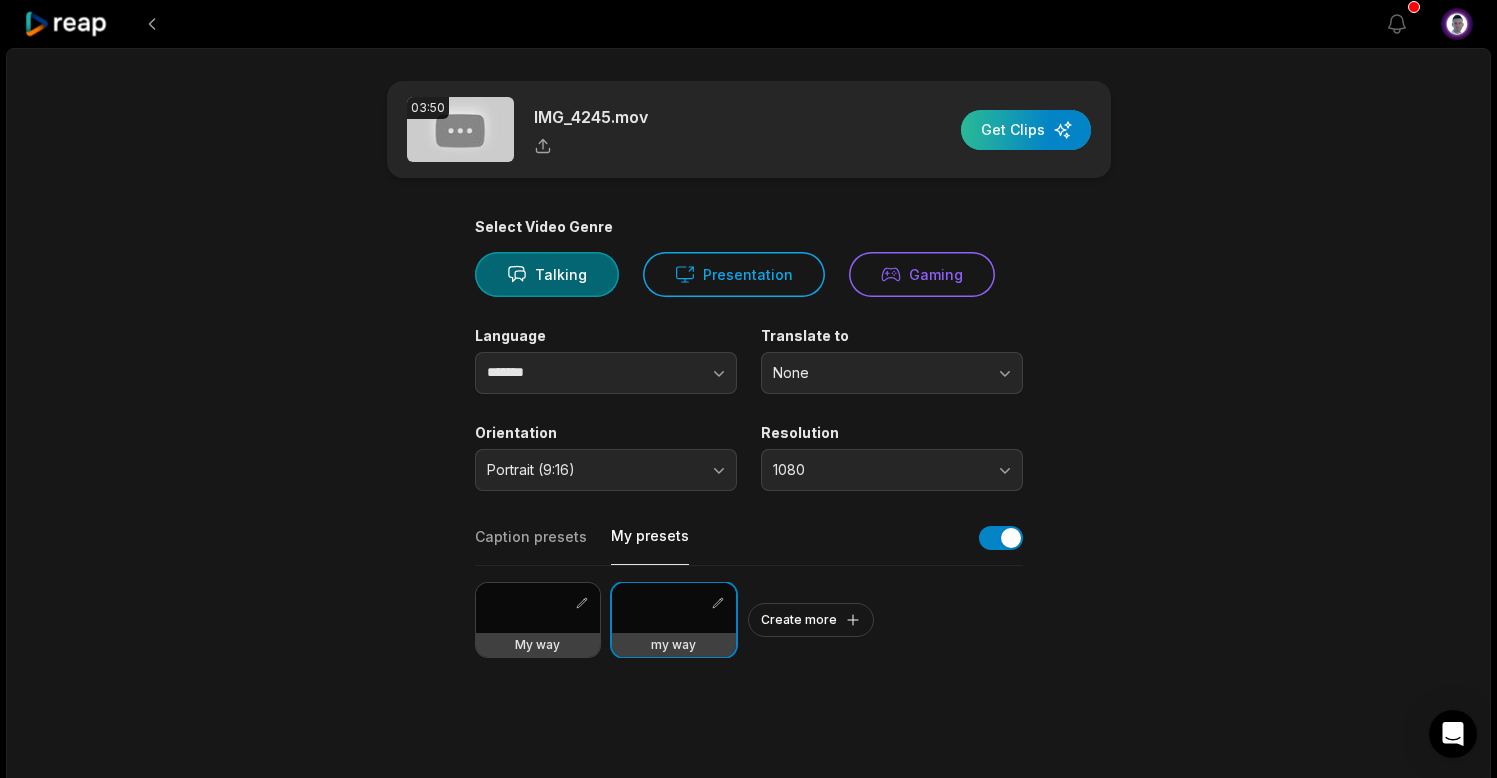 click at bounding box center [1026, 130] 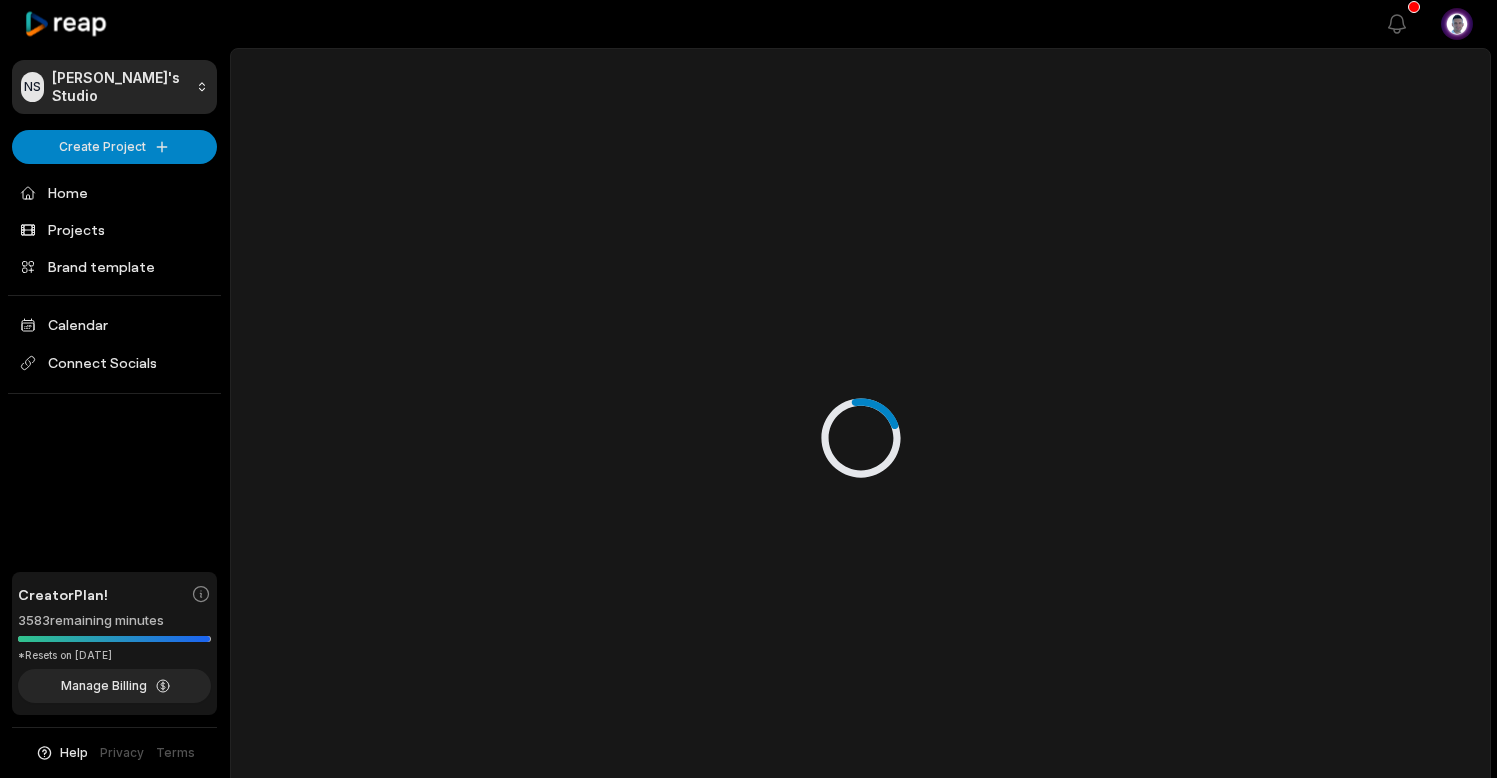 scroll, scrollTop: 0, scrollLeft: 0, axis: both 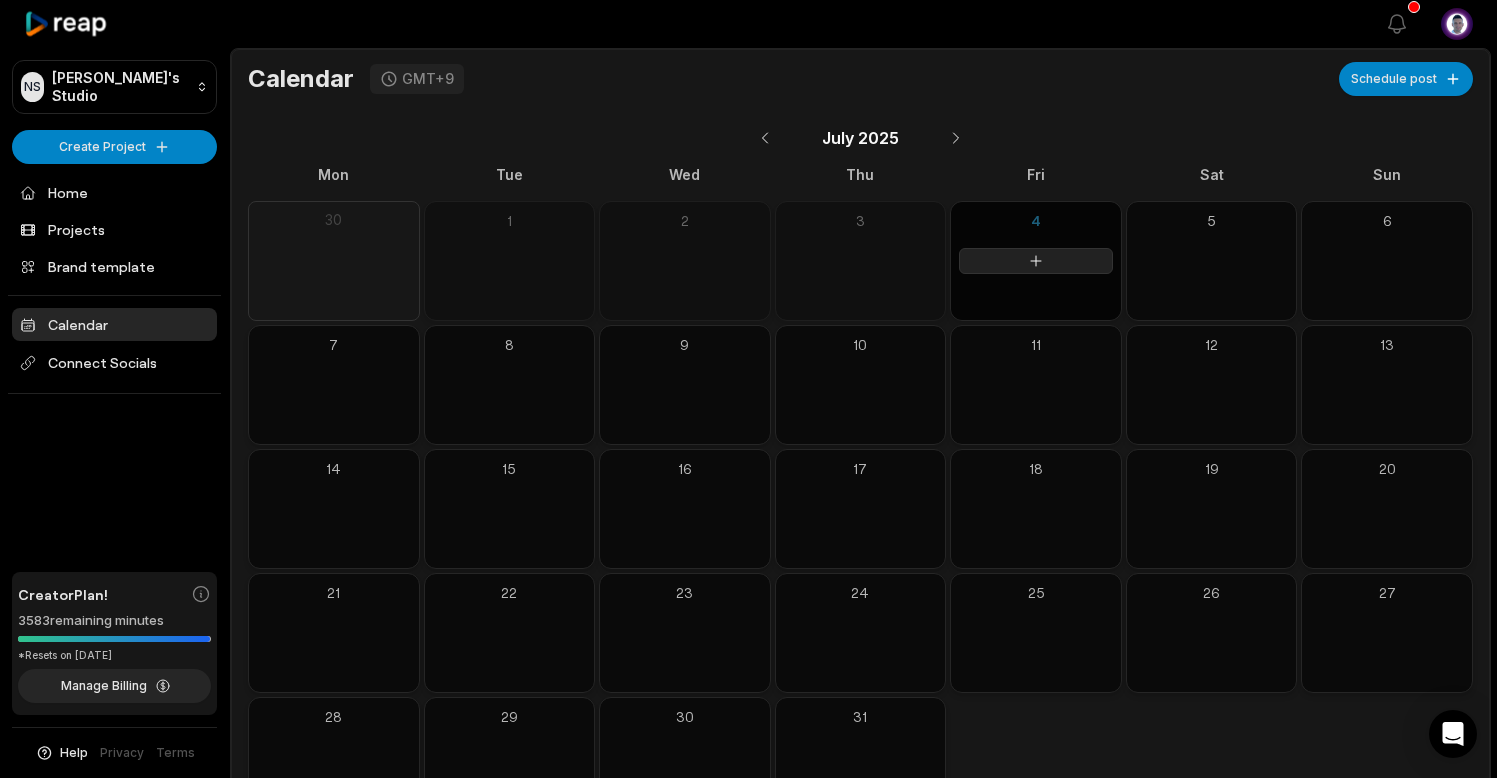 click 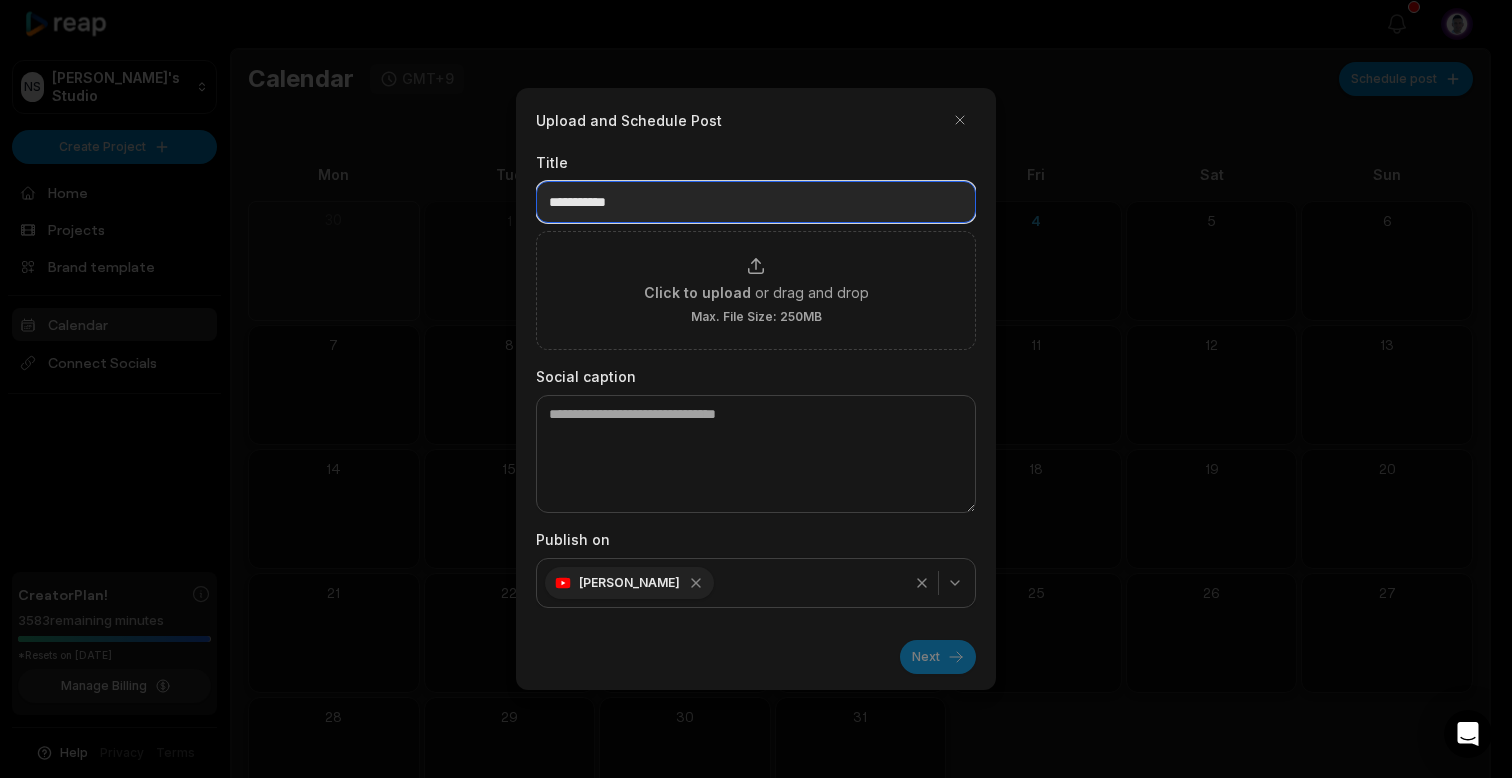 click at bounding box center (756, 202) 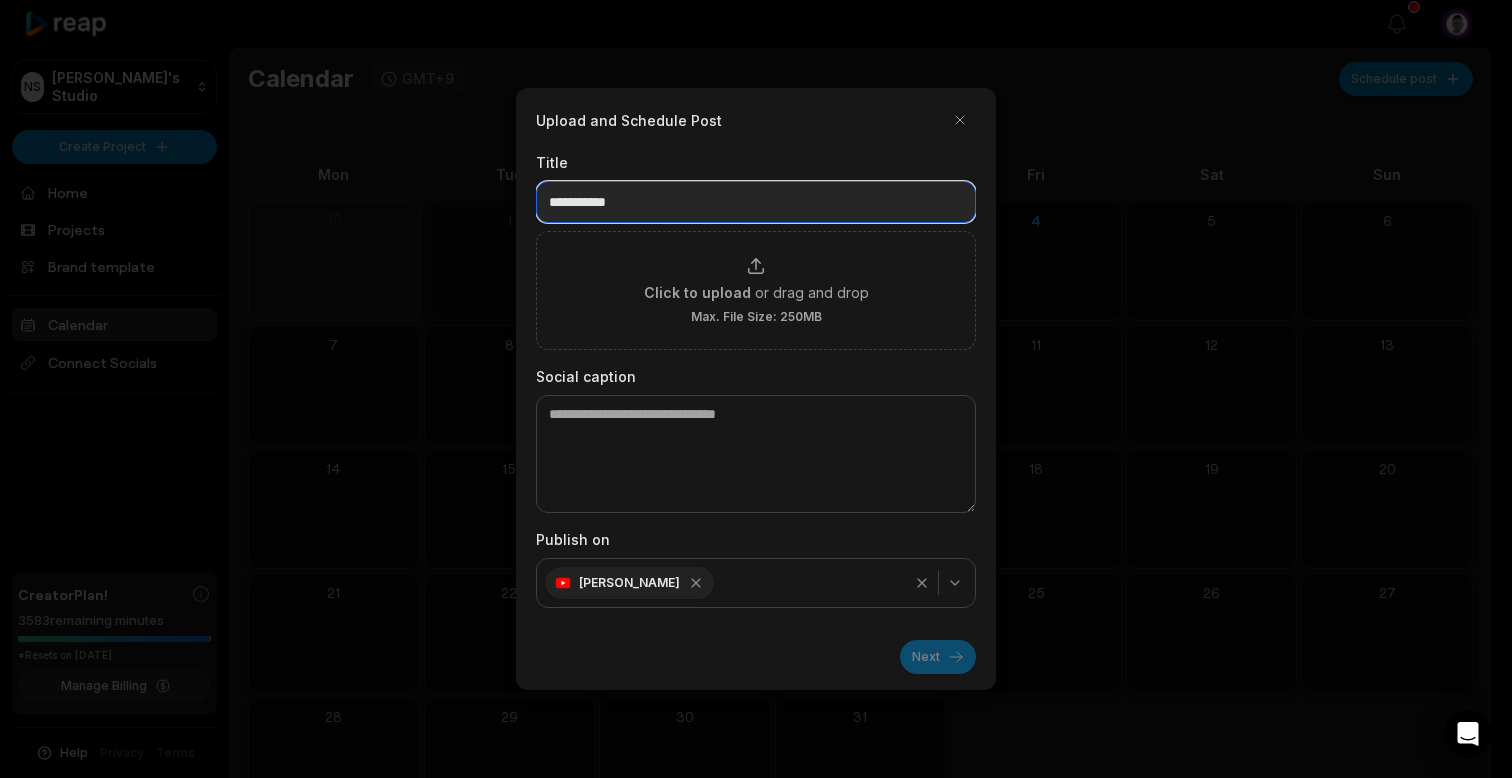 click at bounding box center [756, 202] 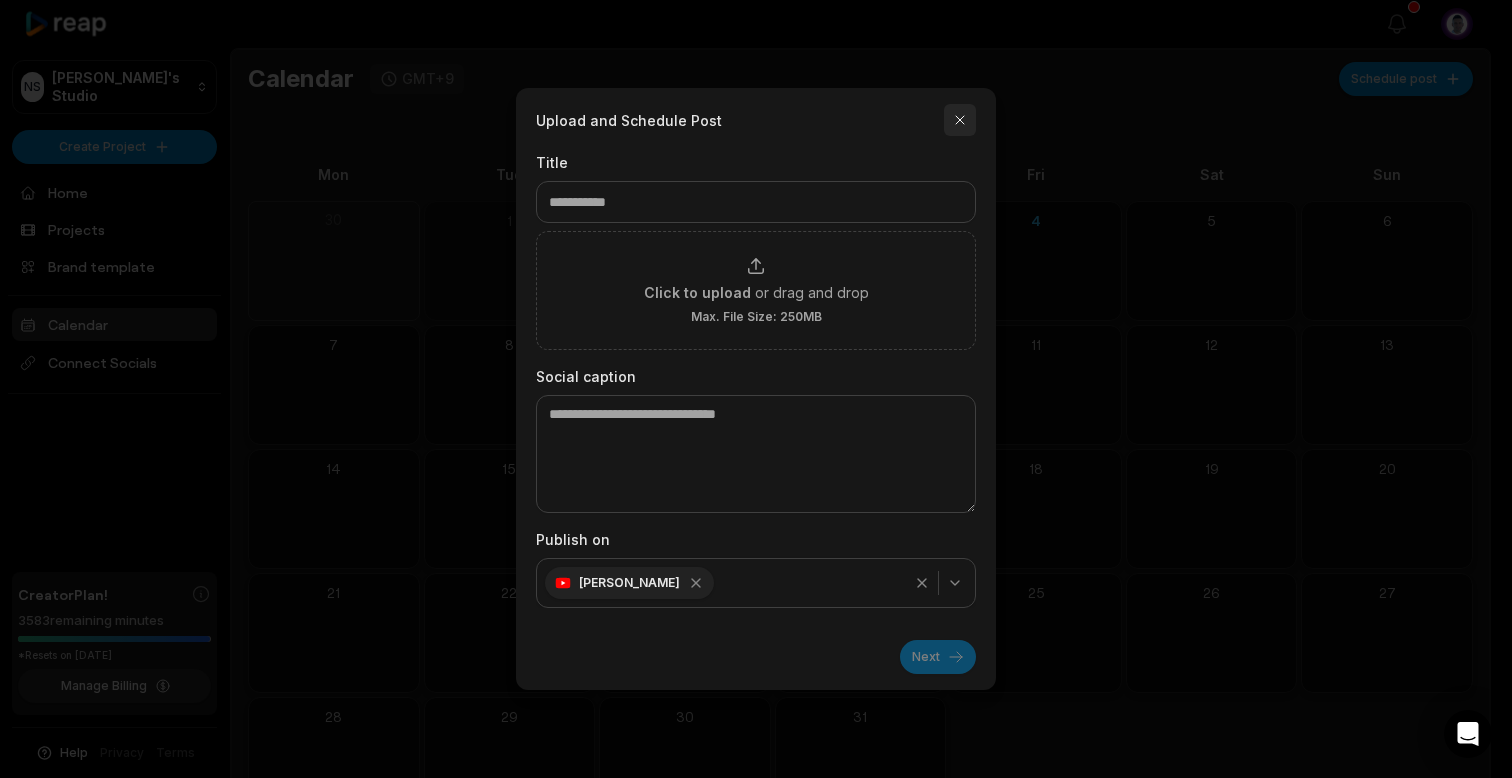 click at bounding box center [960, 120] 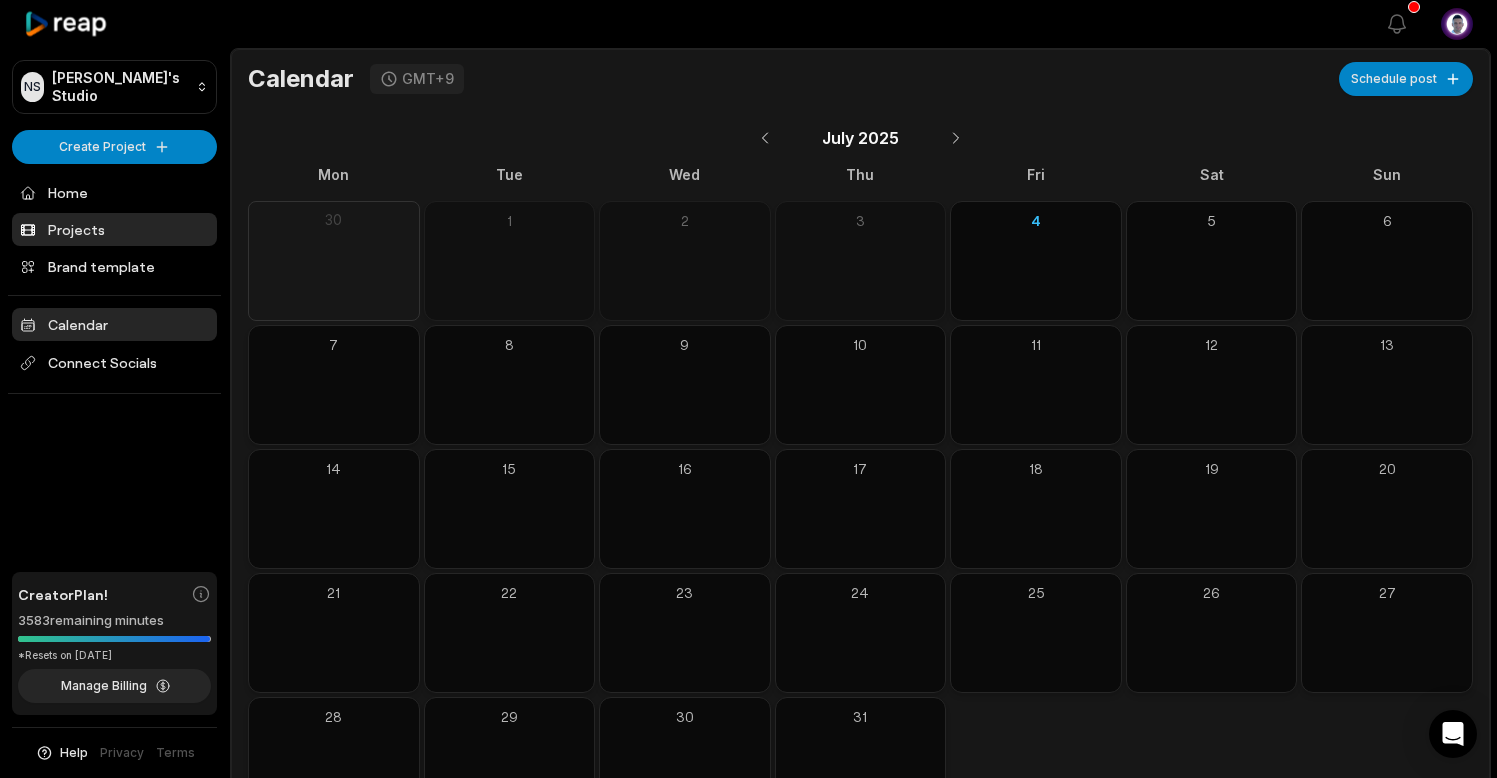click on "Projects" at bounding box center (114, 229) 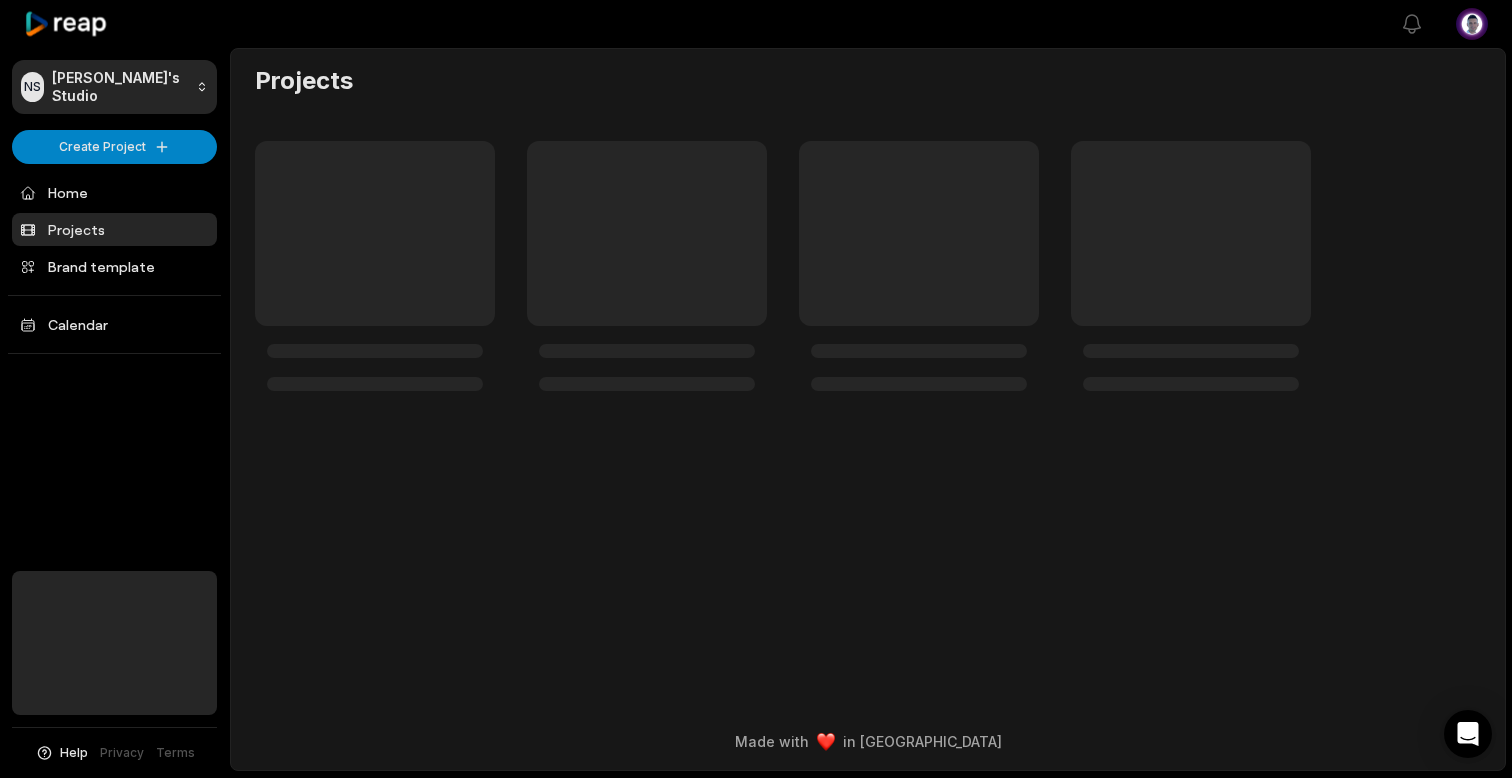 scroll, scrollTop: 0, scrollLeft: 0, axis: both 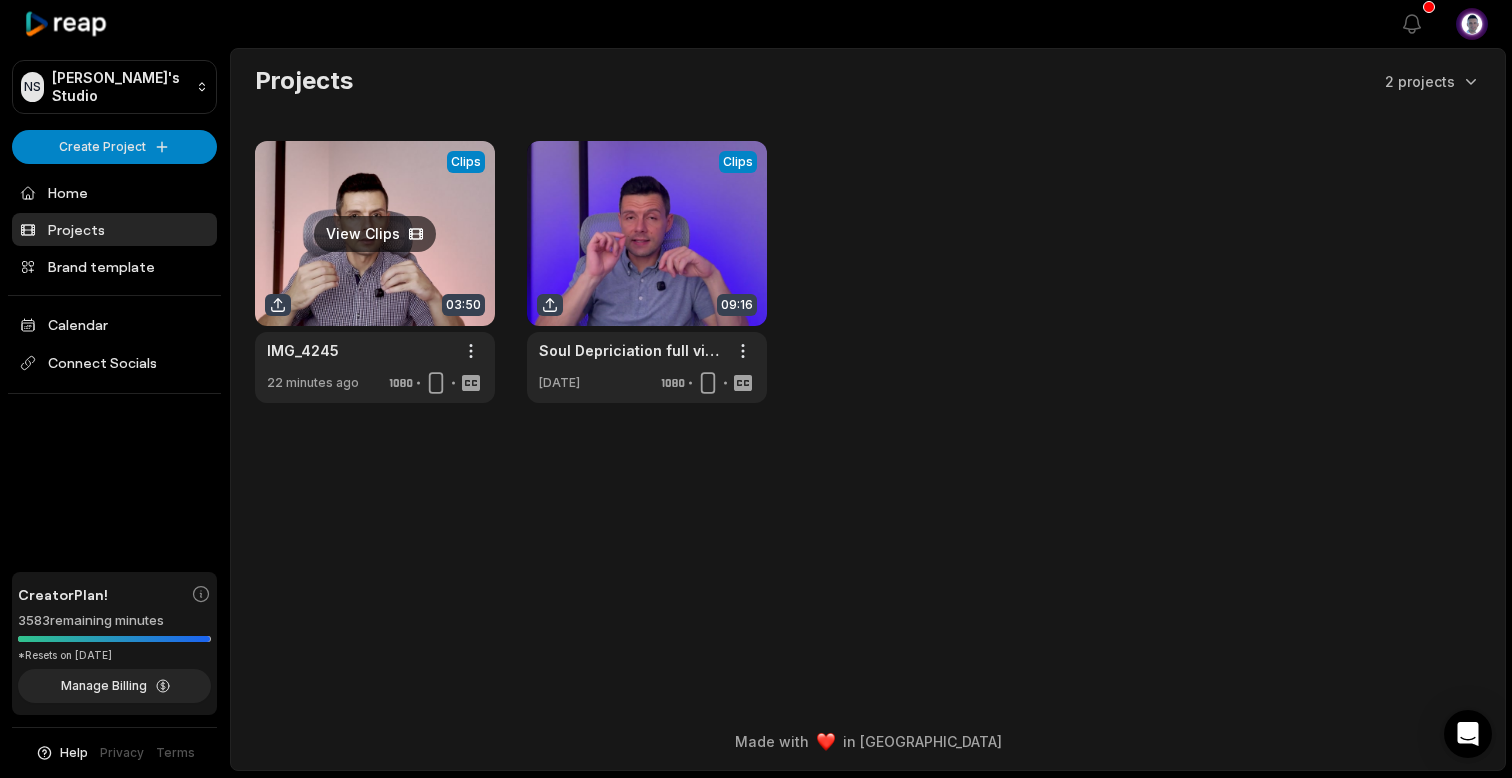 click at bounding box center (375, 272) 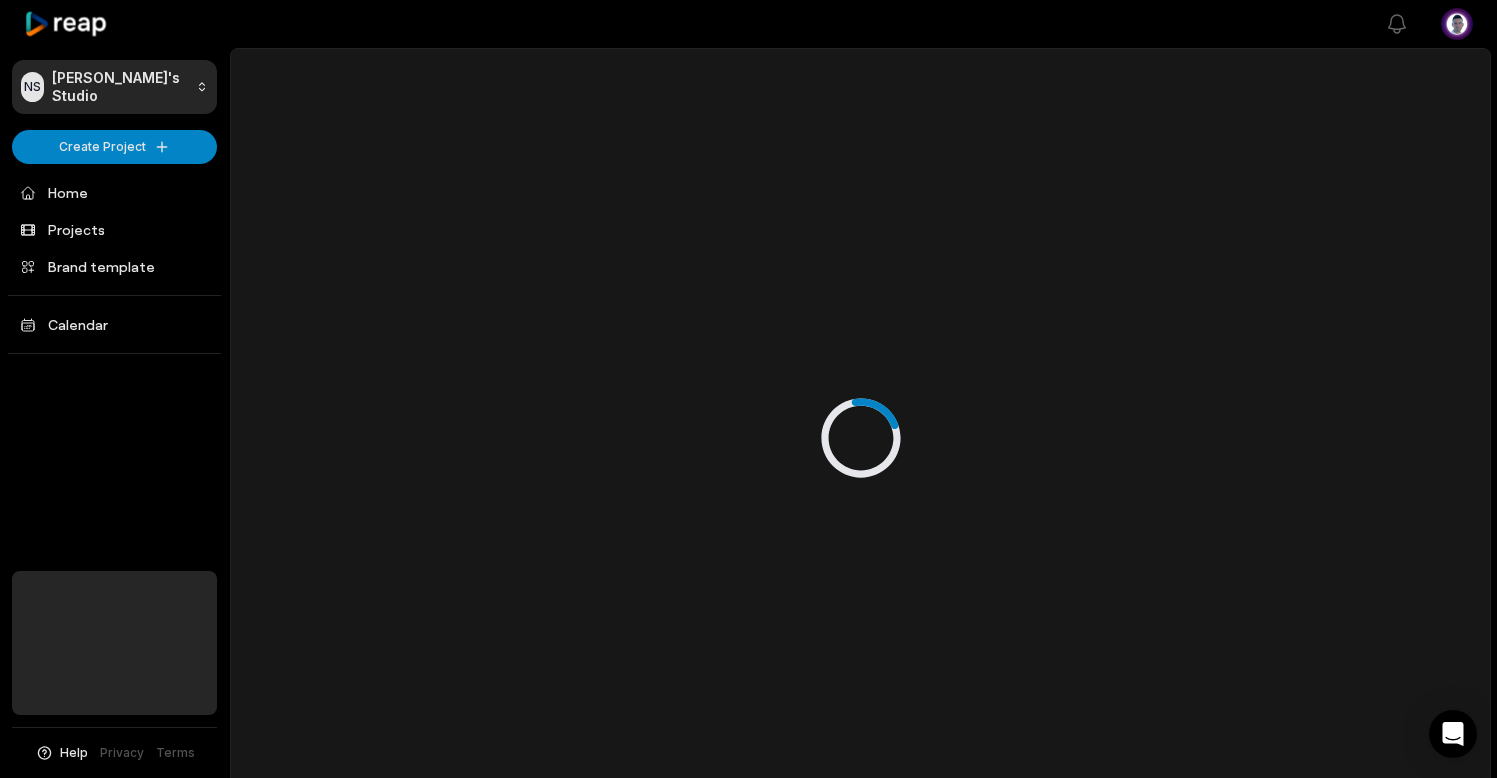 scroll, scrollTop: 0, scrollLeft: 0, axis: both 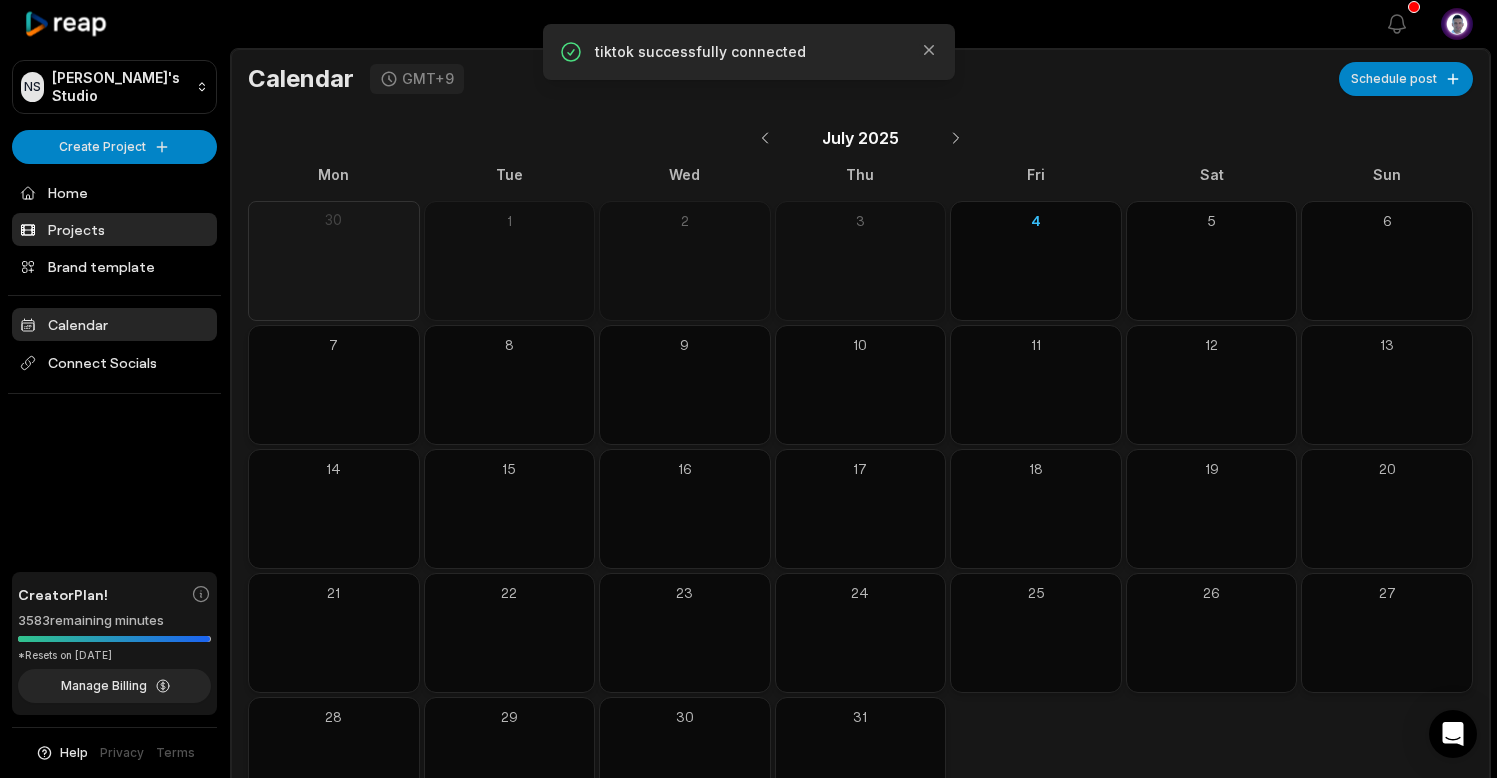 click on "Projects" at bounding box center (114, 229) 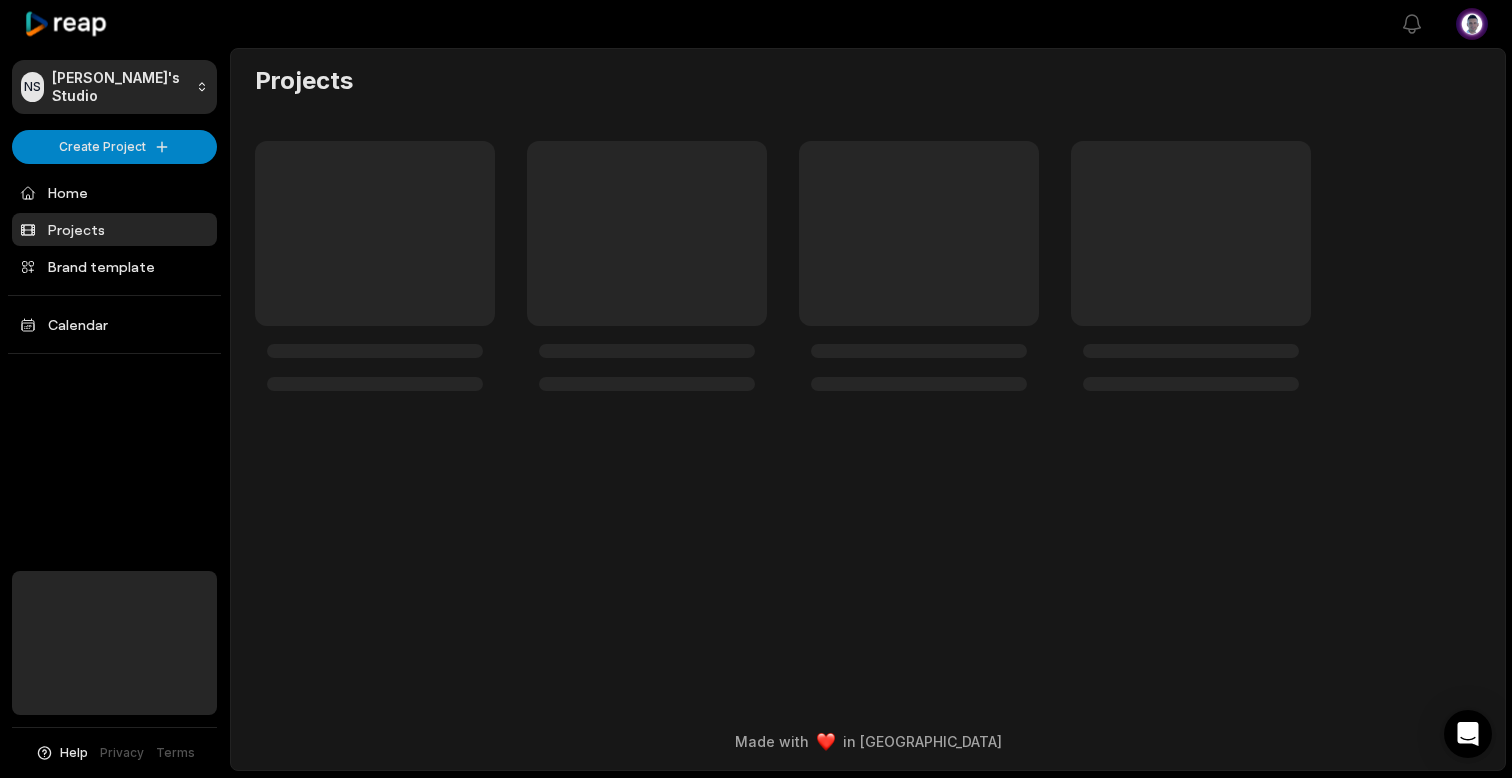 scroll, scrollTop: 0, scrollLeft: 0, axis: both 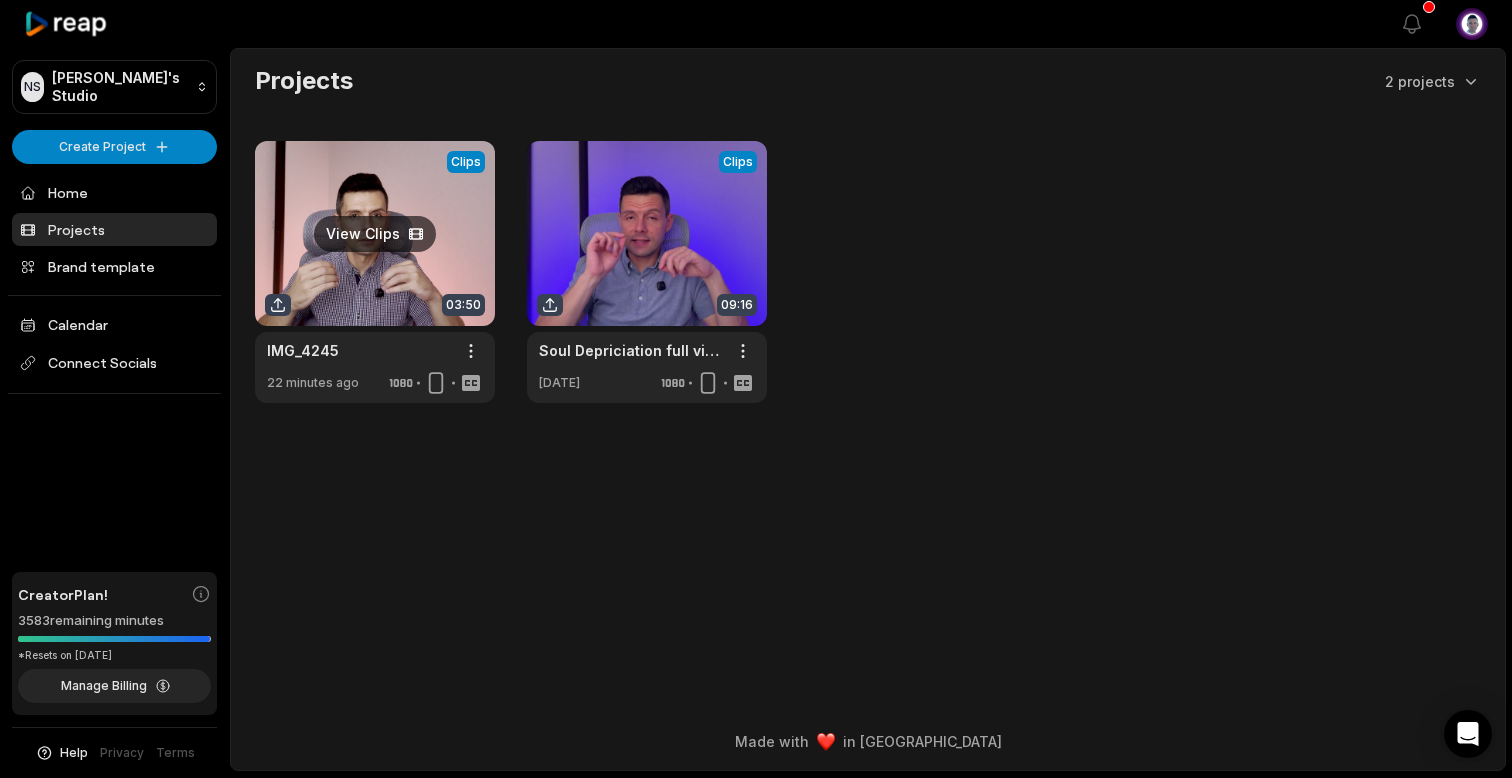 click at bounding box center [375, 272] 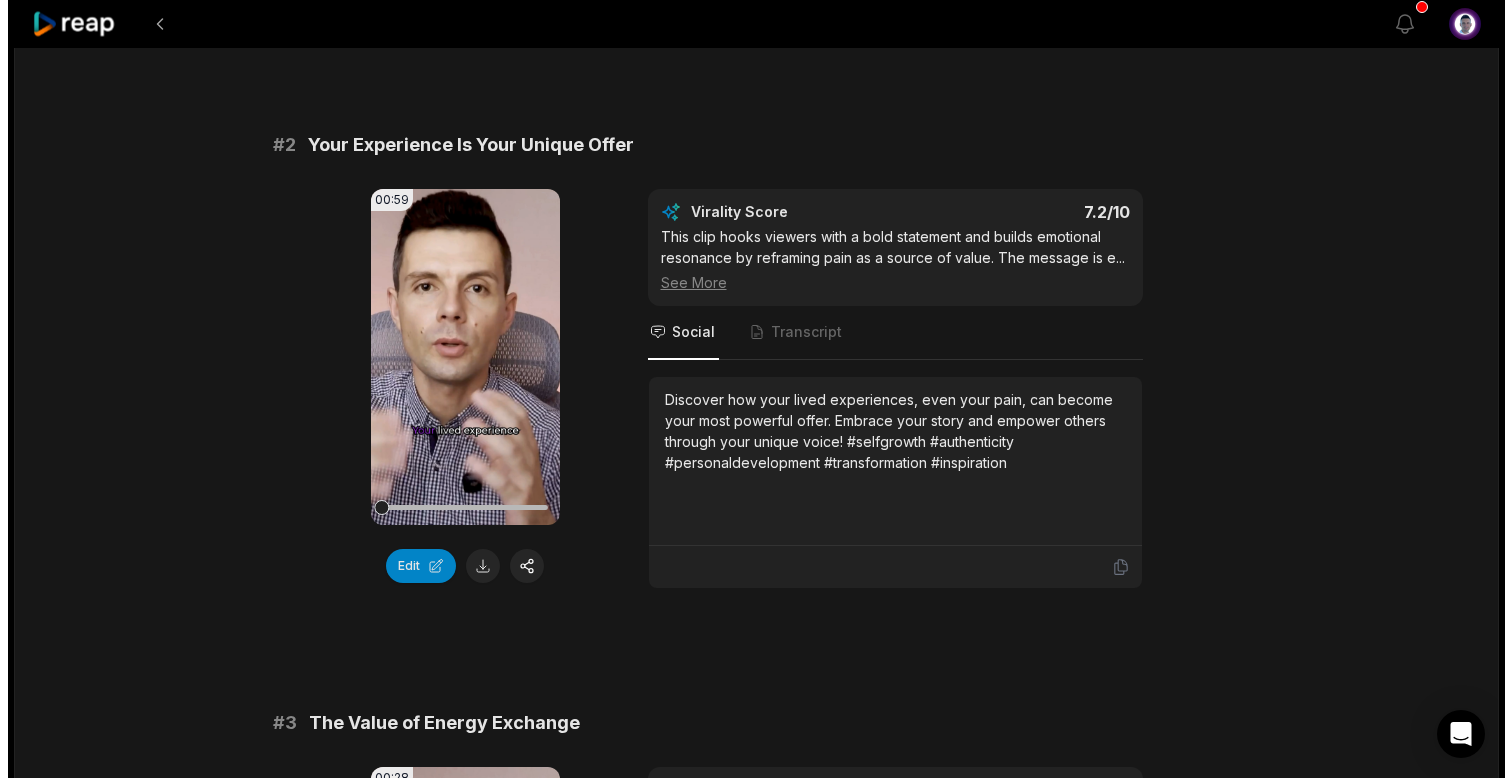 scroll, scrollTop: 687, scrollLeft: 0, axis: vertical 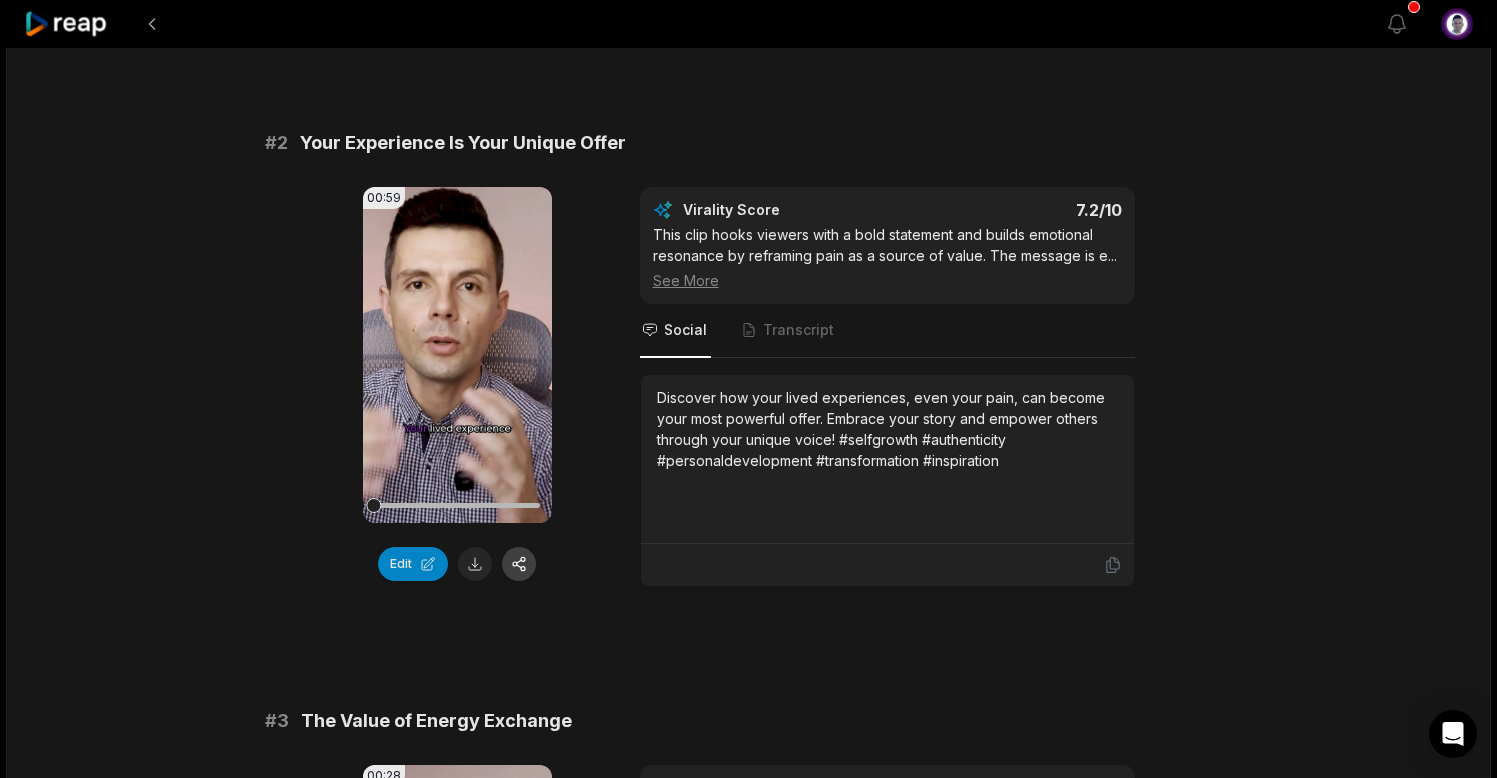 click at bounding box center [519, 564] 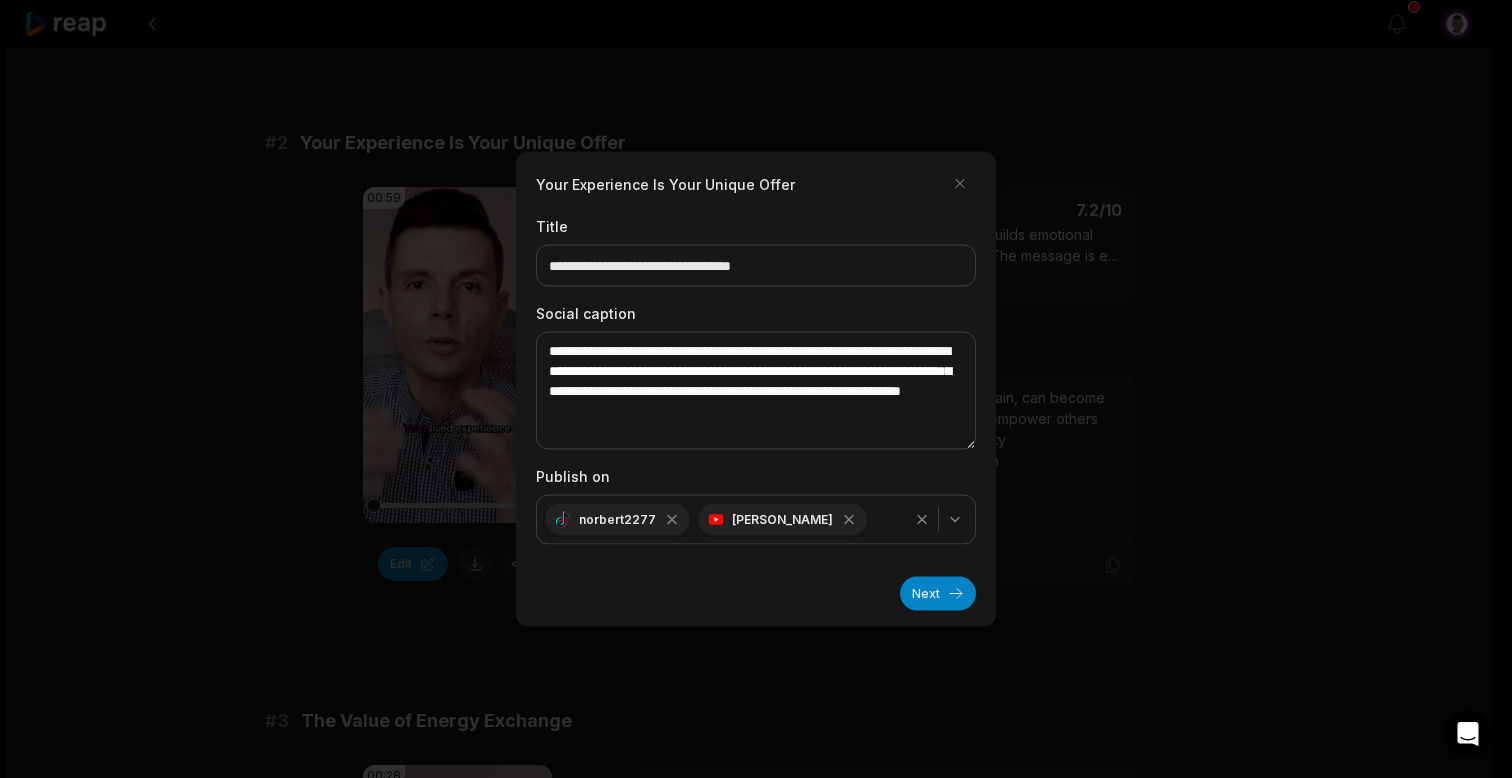 click 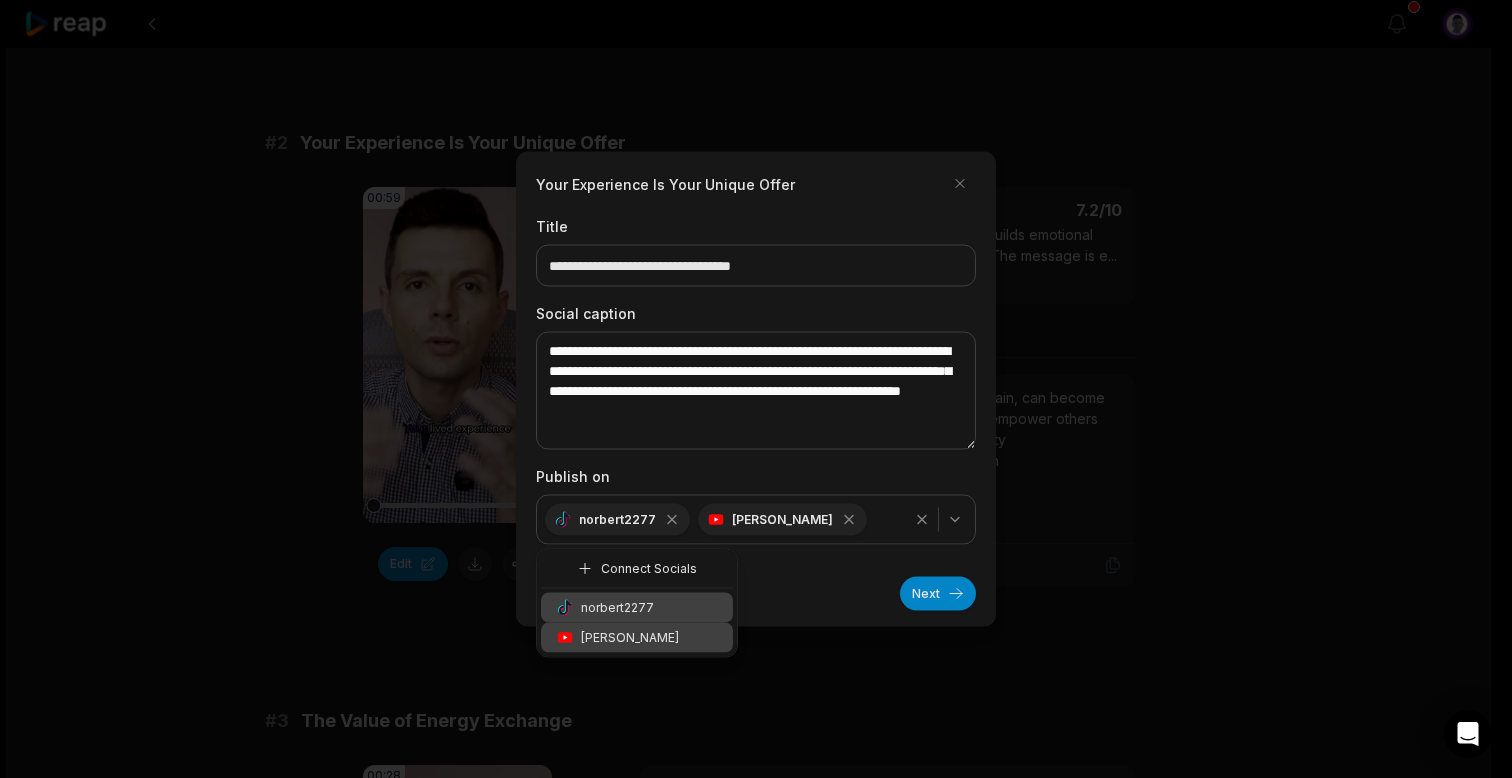 click on "Connect Socials" at bounding box center (649, 569) 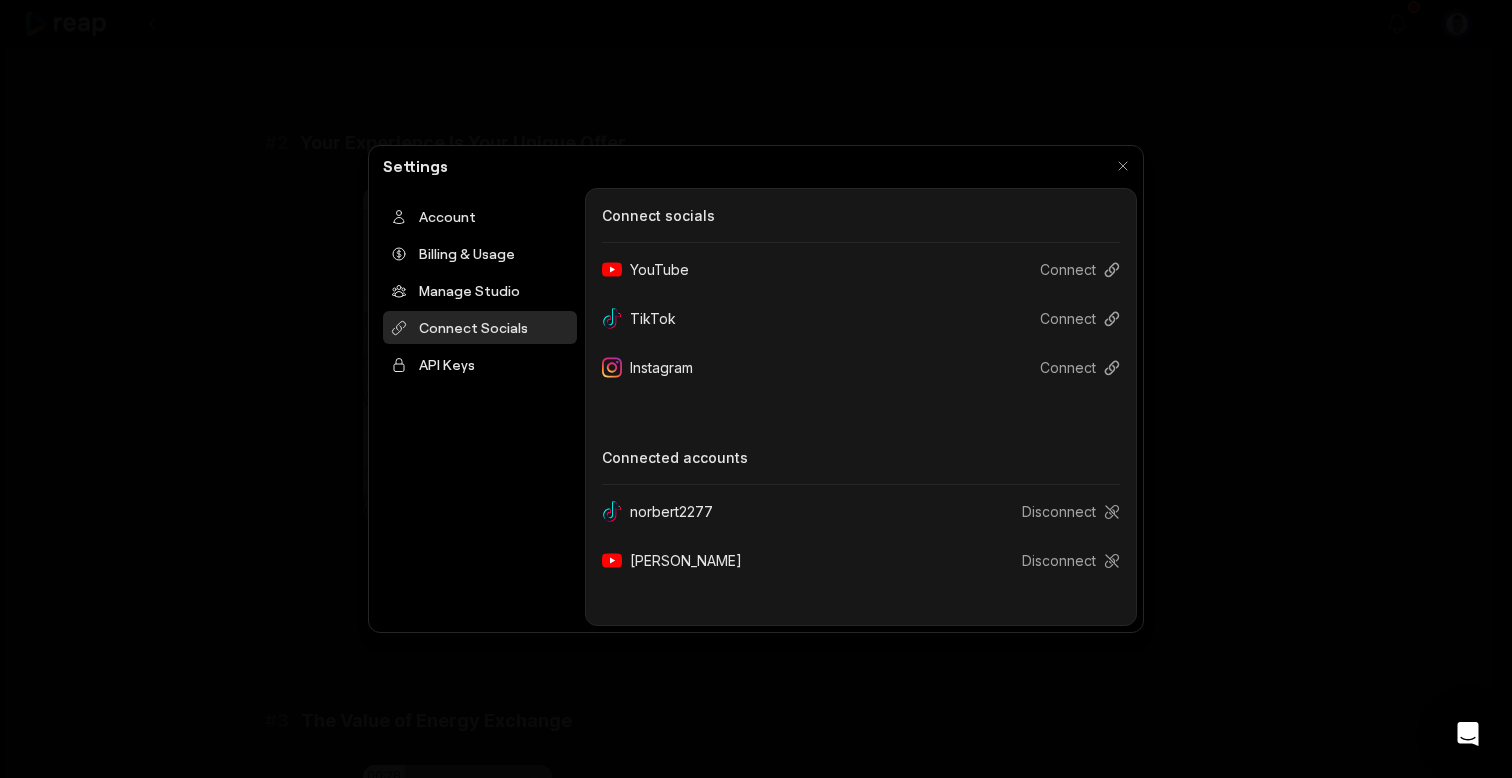 type 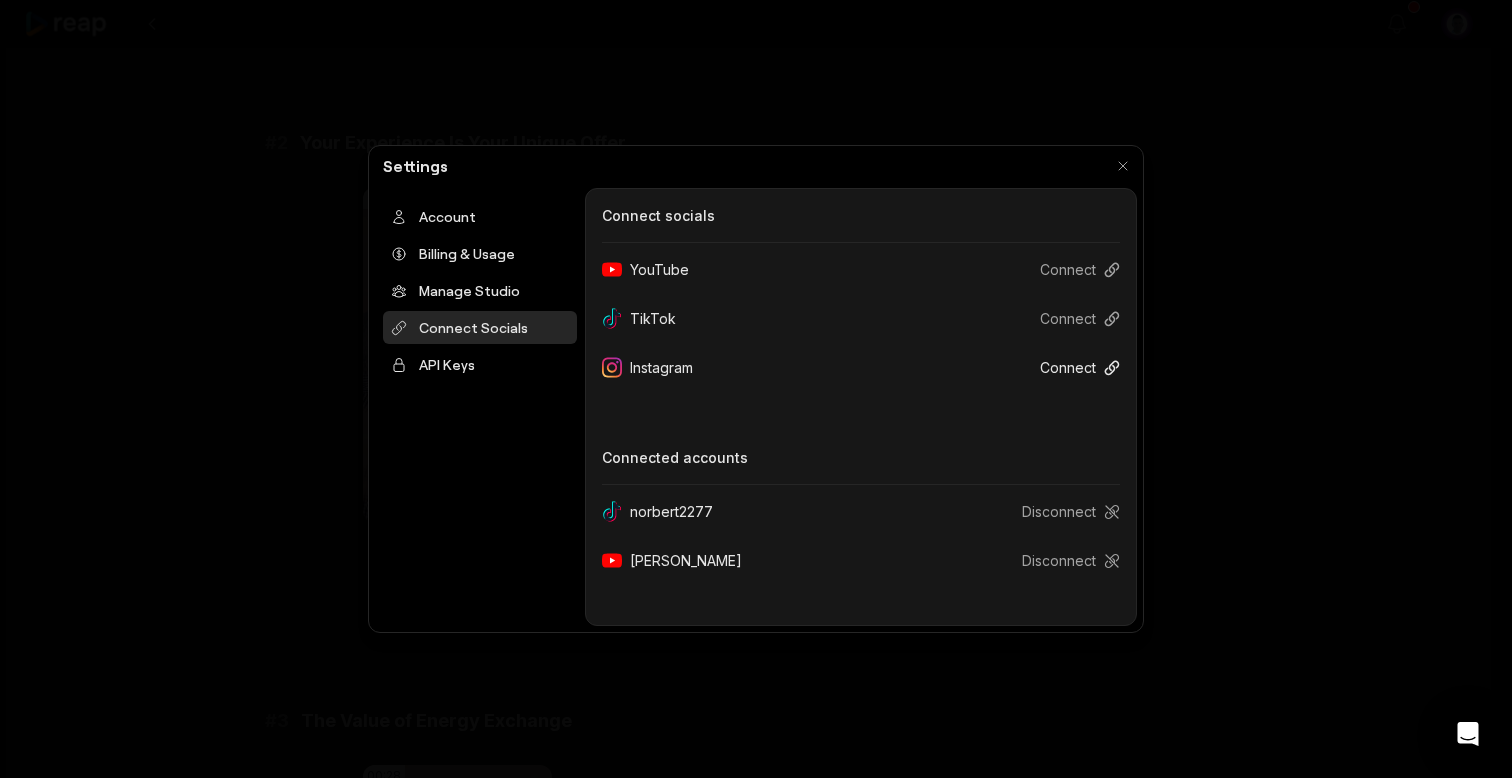 click on "Connect" at bounding box center [1072, 367] 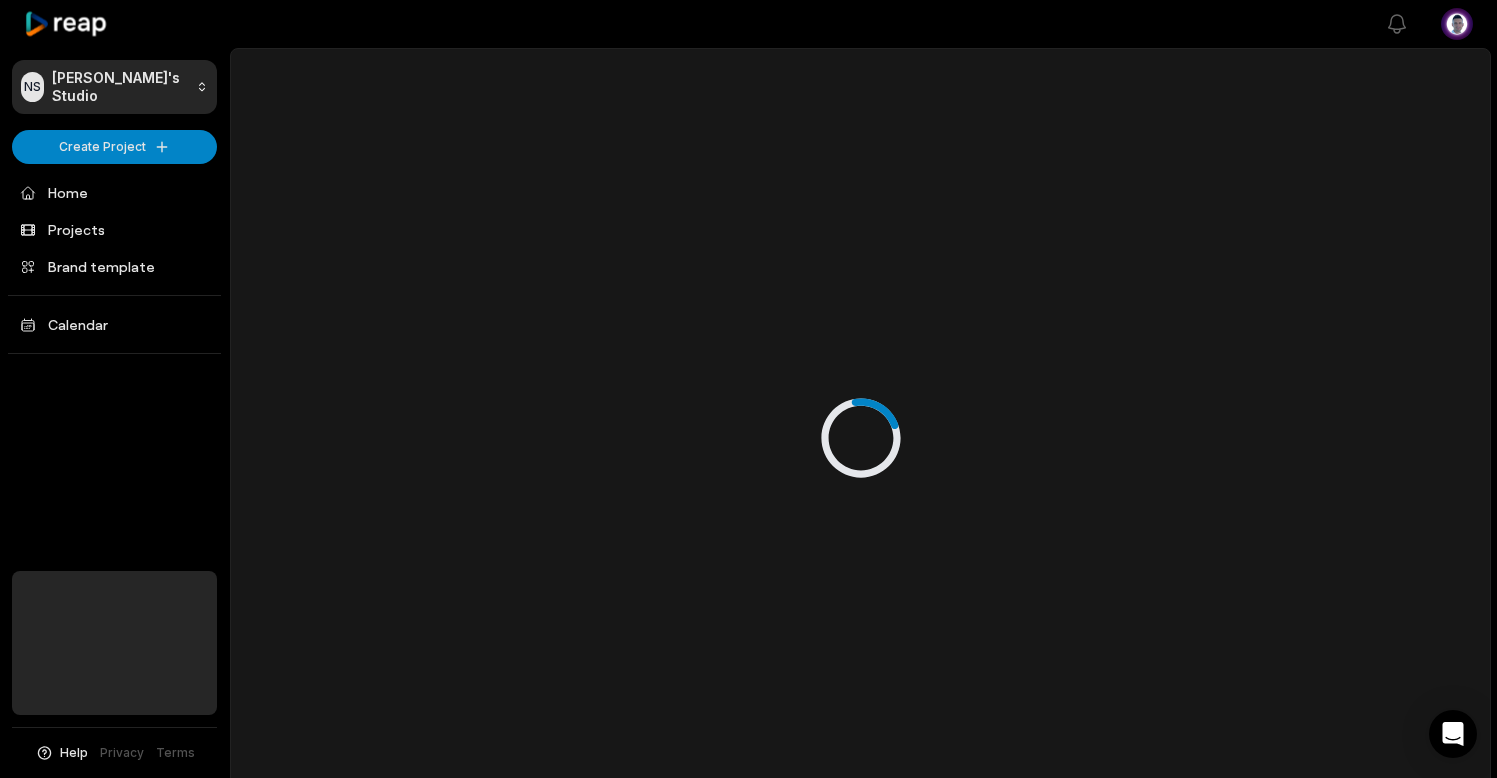 scroll, scrollTop: 0, scrollLeft: 0, axis: both 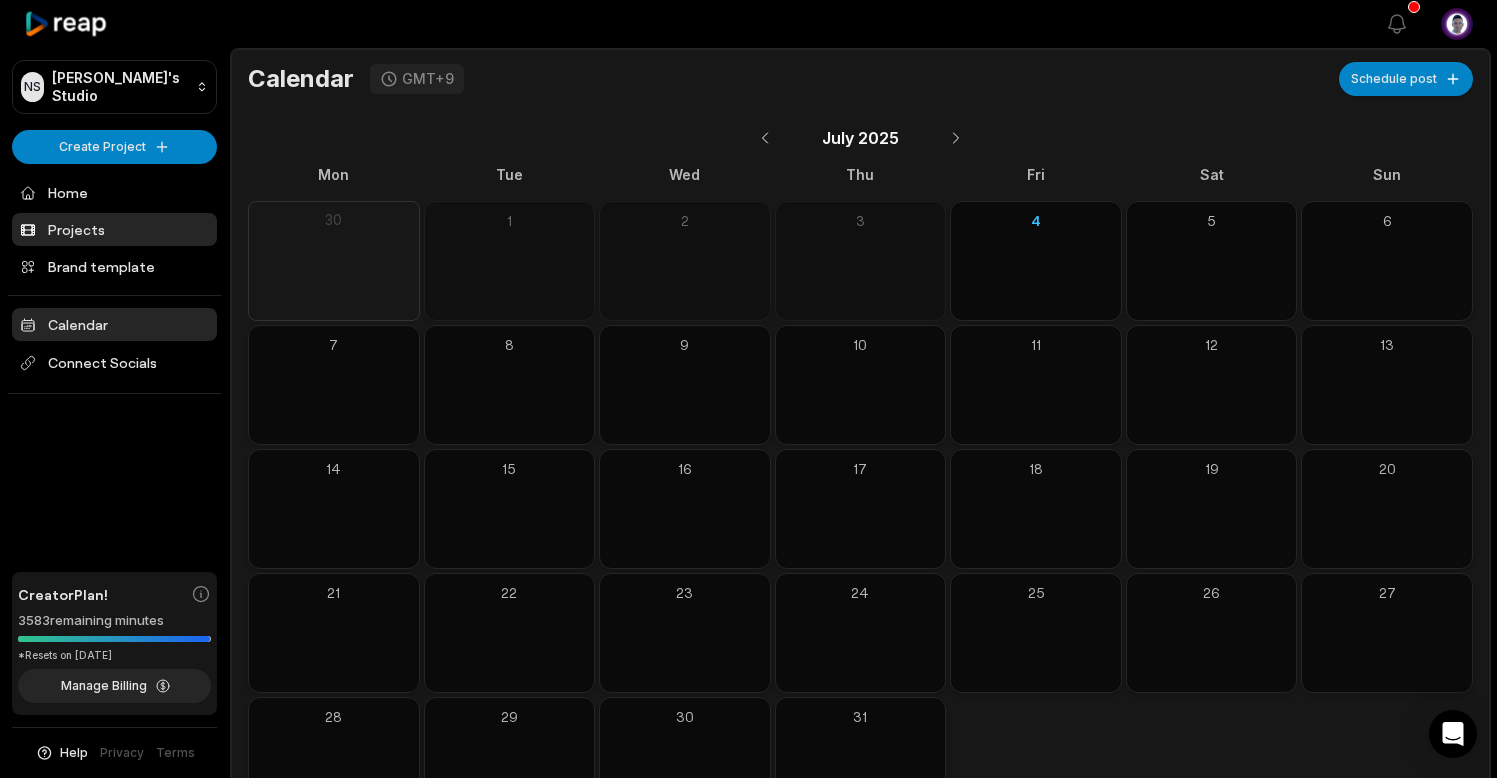 click on "Projects" at bounding box center (114, 229) 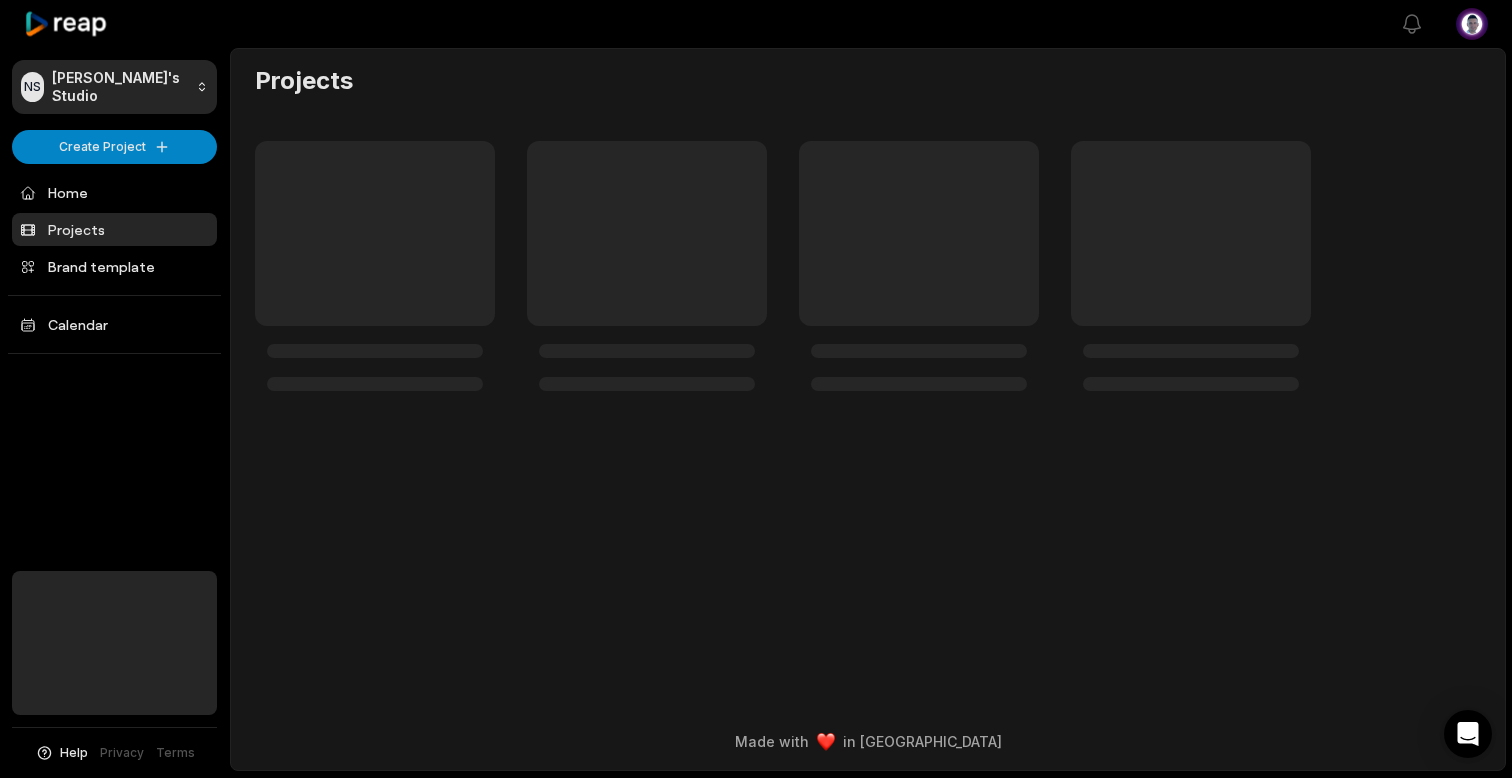 scroll, scrollTop: 0, scrollLeft: 0, axis: both 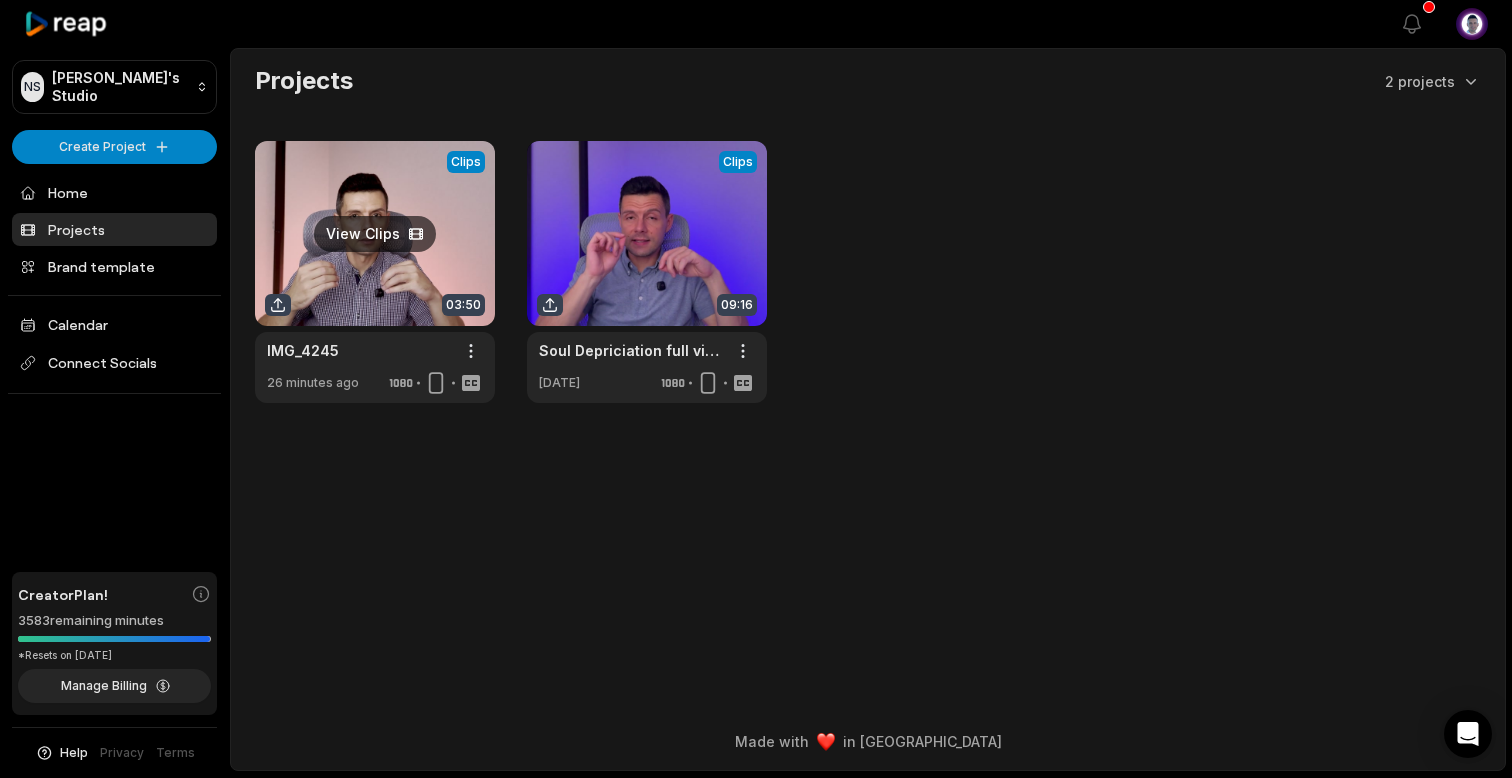 click at bounding box center (375, 272) 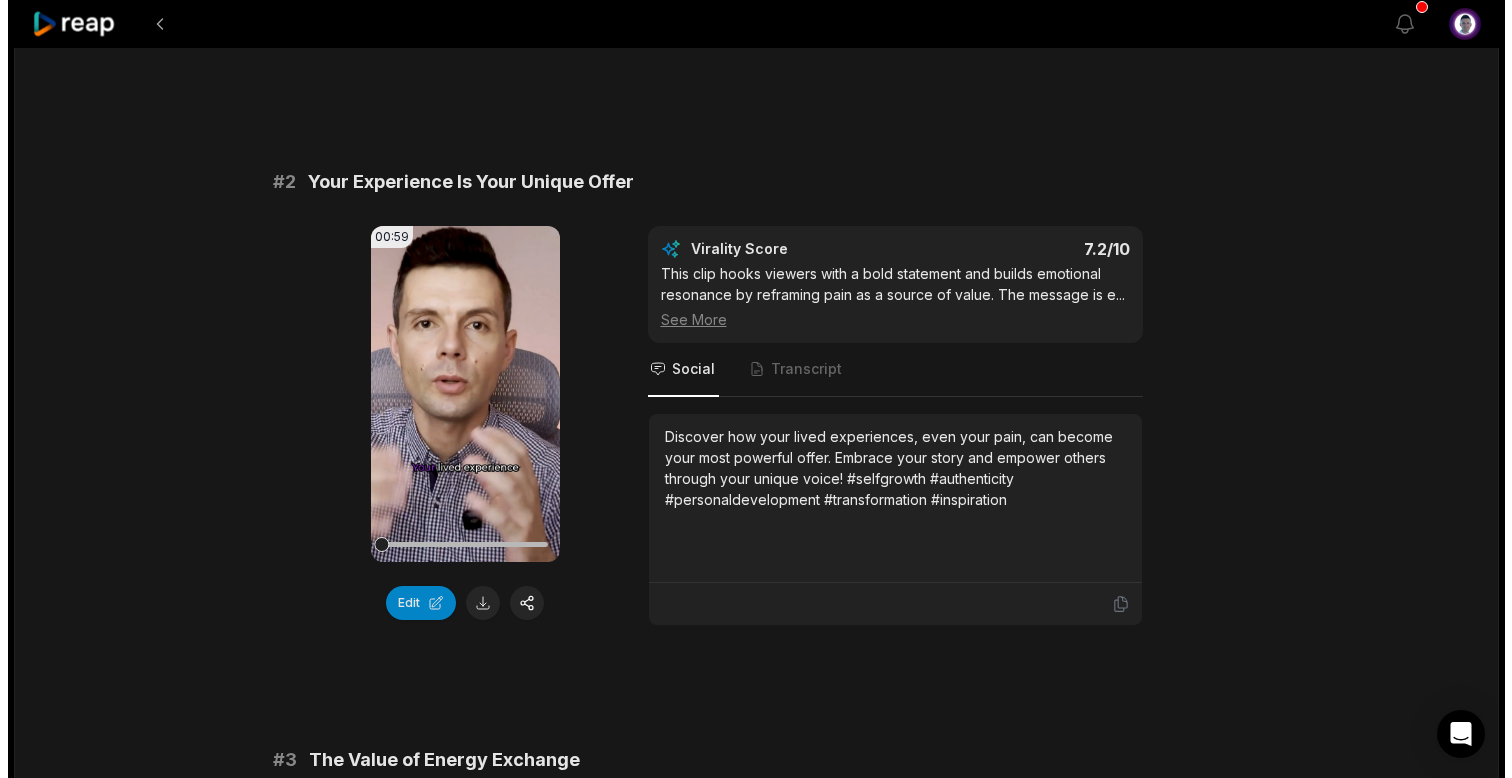 scroll, scrollTop: 692, scrollLeft: 0, axis: vertical 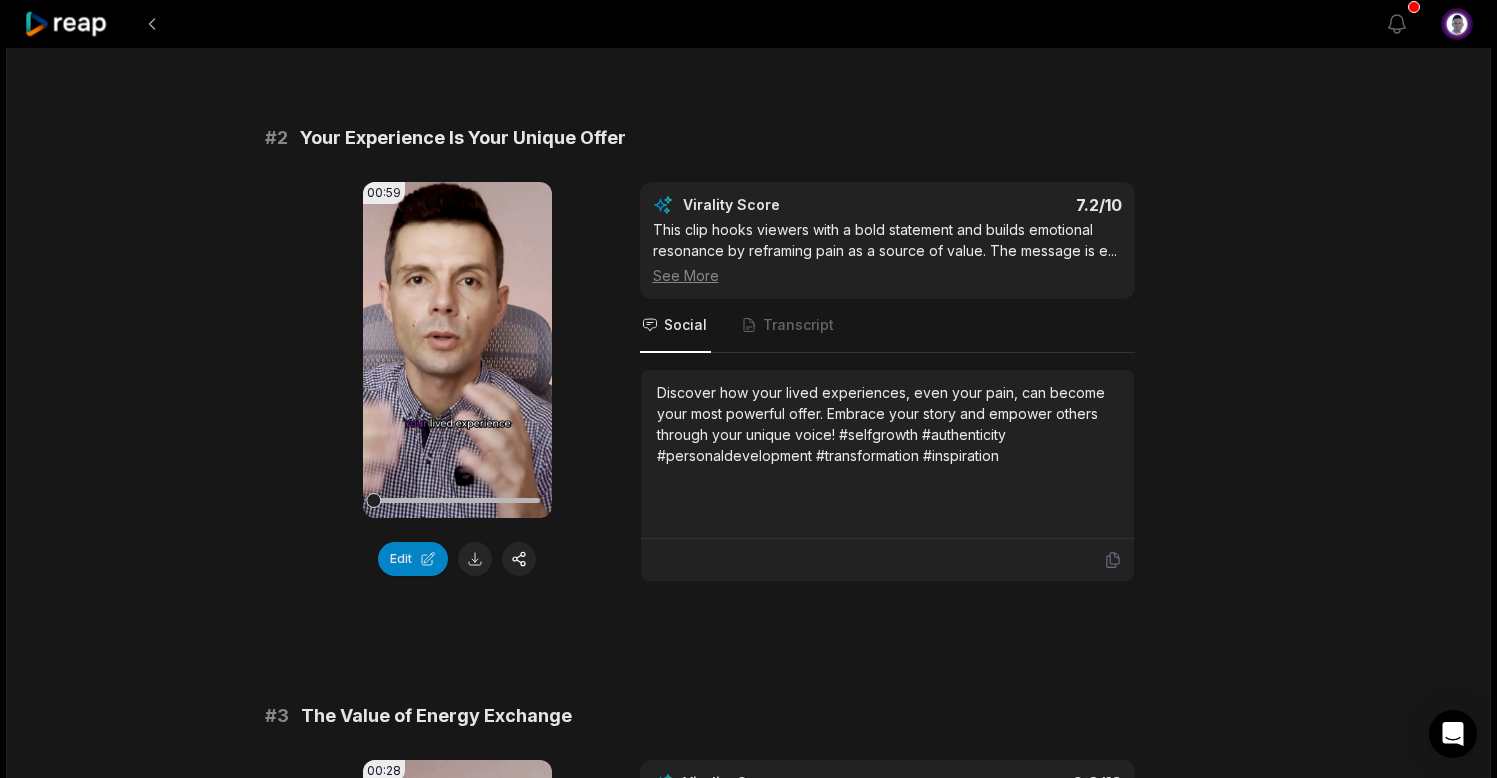 click on "Social" at bounding box center (685, 325) 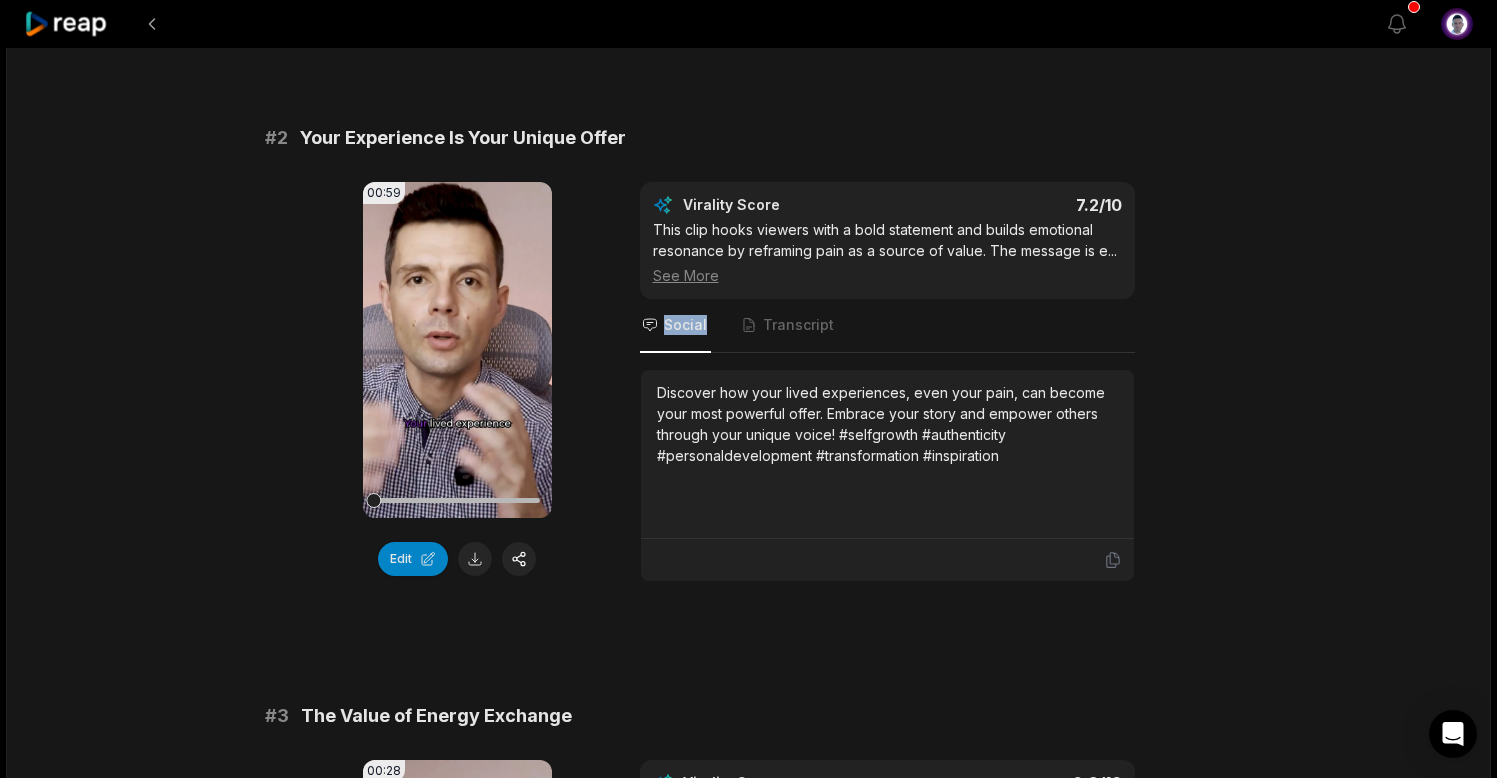 click on "Social" at bounding box center [685, 325] 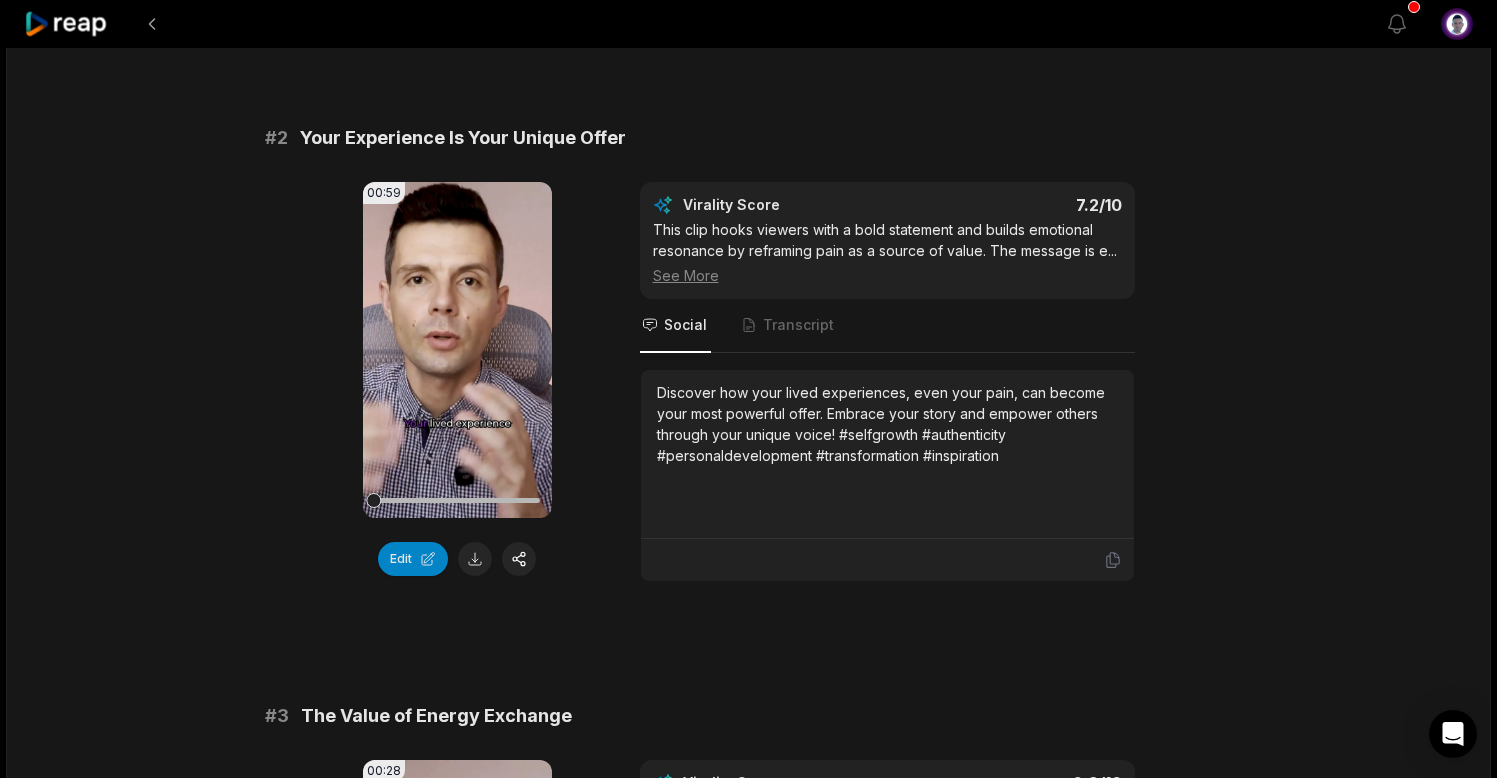click on "Social Transcript" at bounding box center (887, 326) 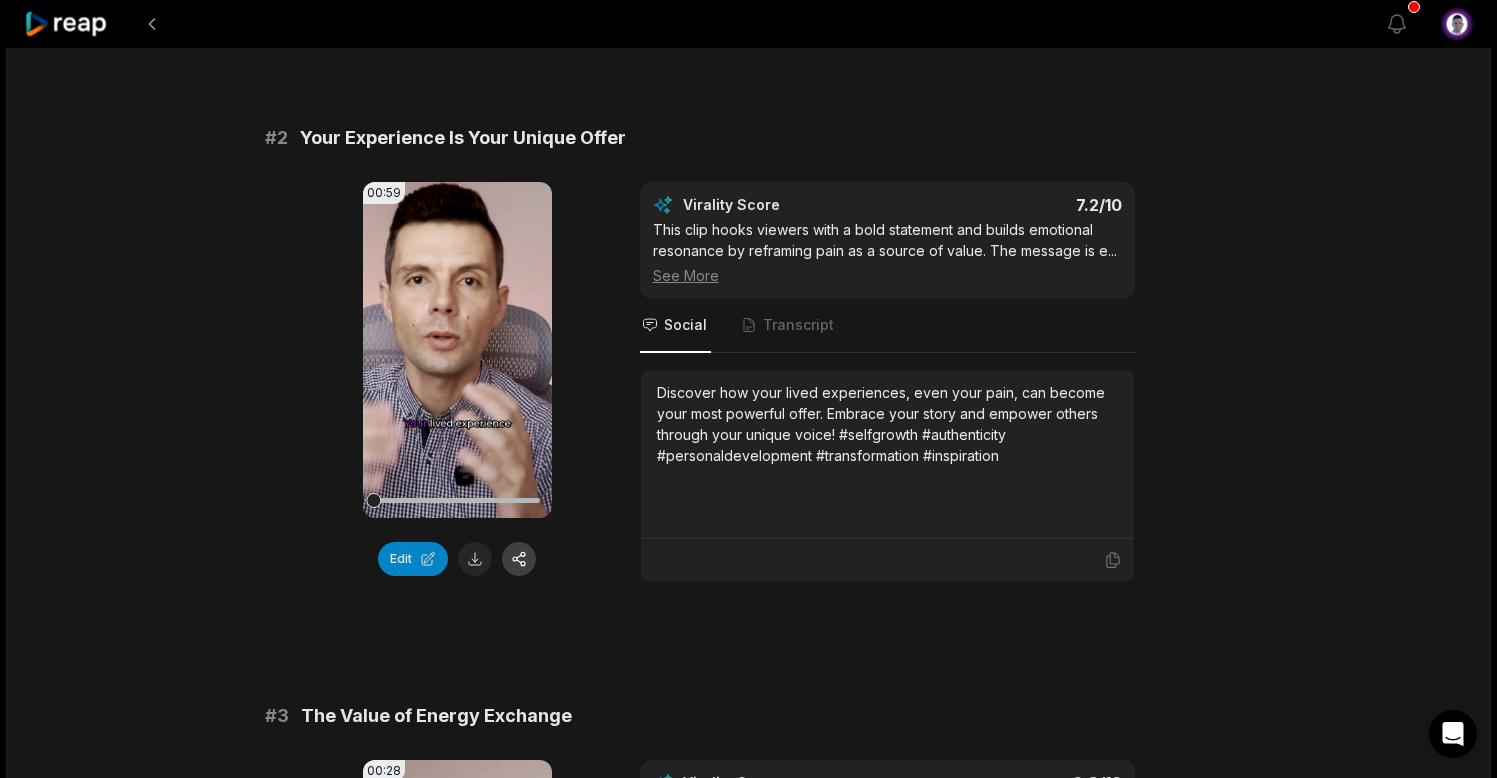 click at bounding box center [519, 559] 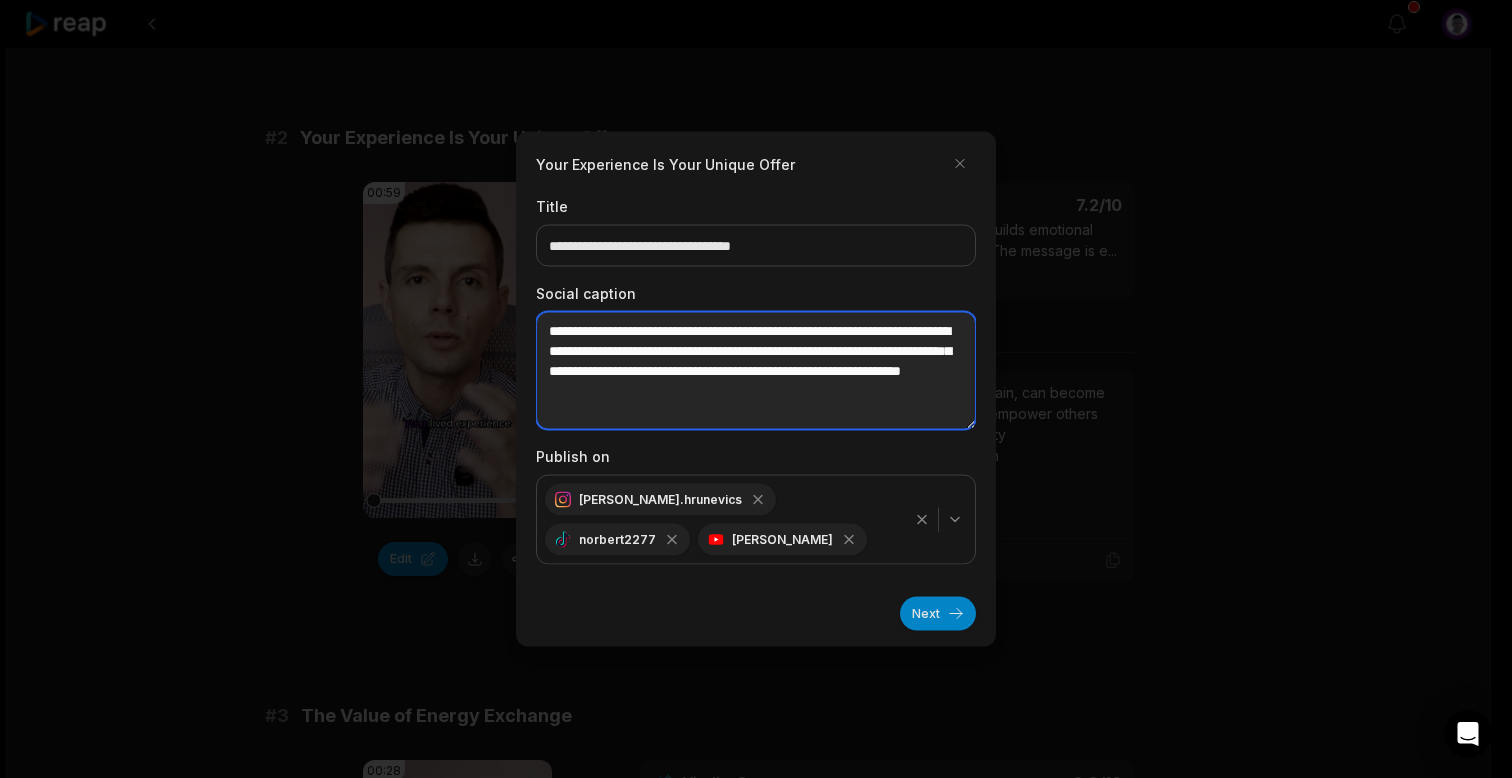 click on "**********" at bounding box center [756, 371] 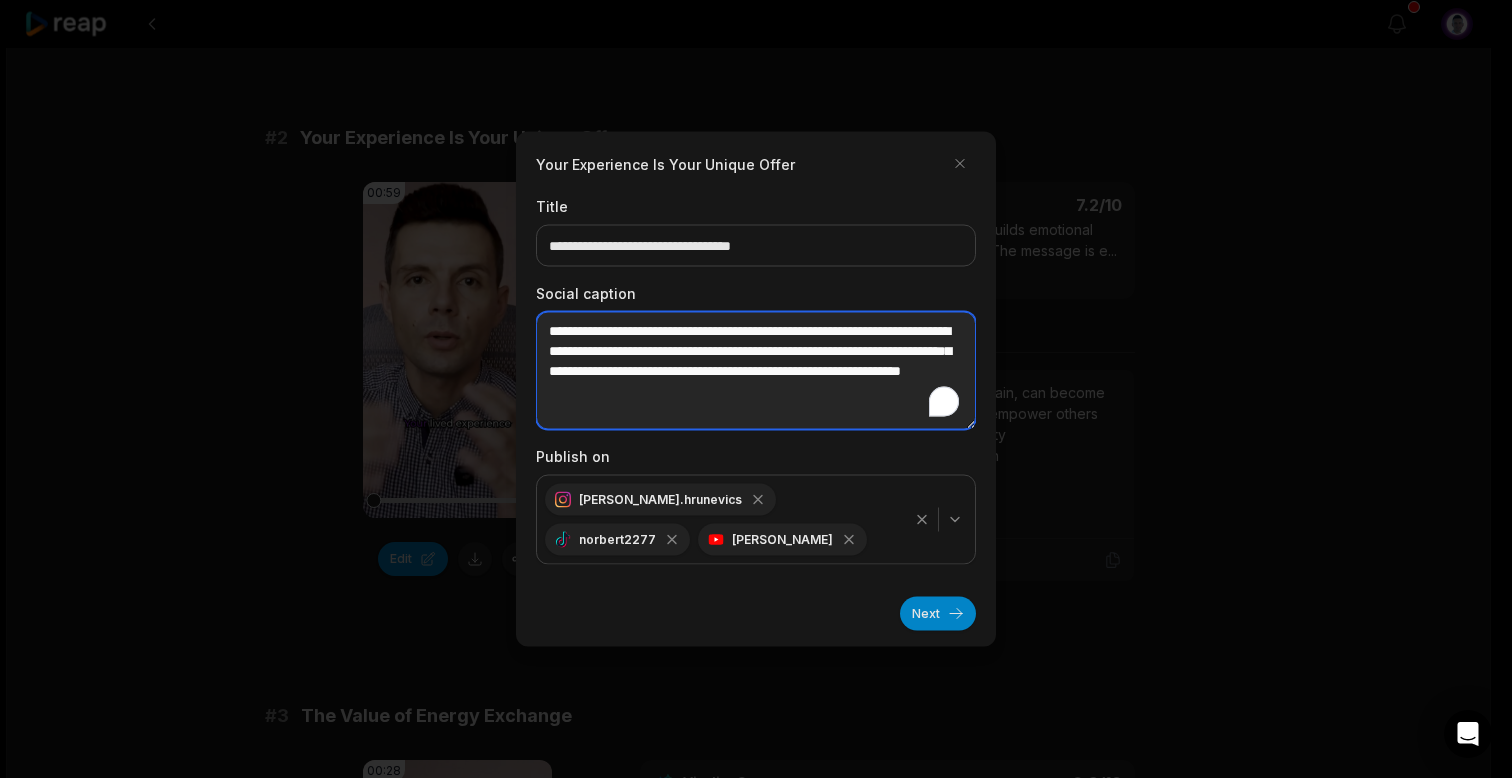 drag, startPoint x: 606, startPoint y: 329, endPoint x: 545, endPoint y: 331, distance: 61.03278 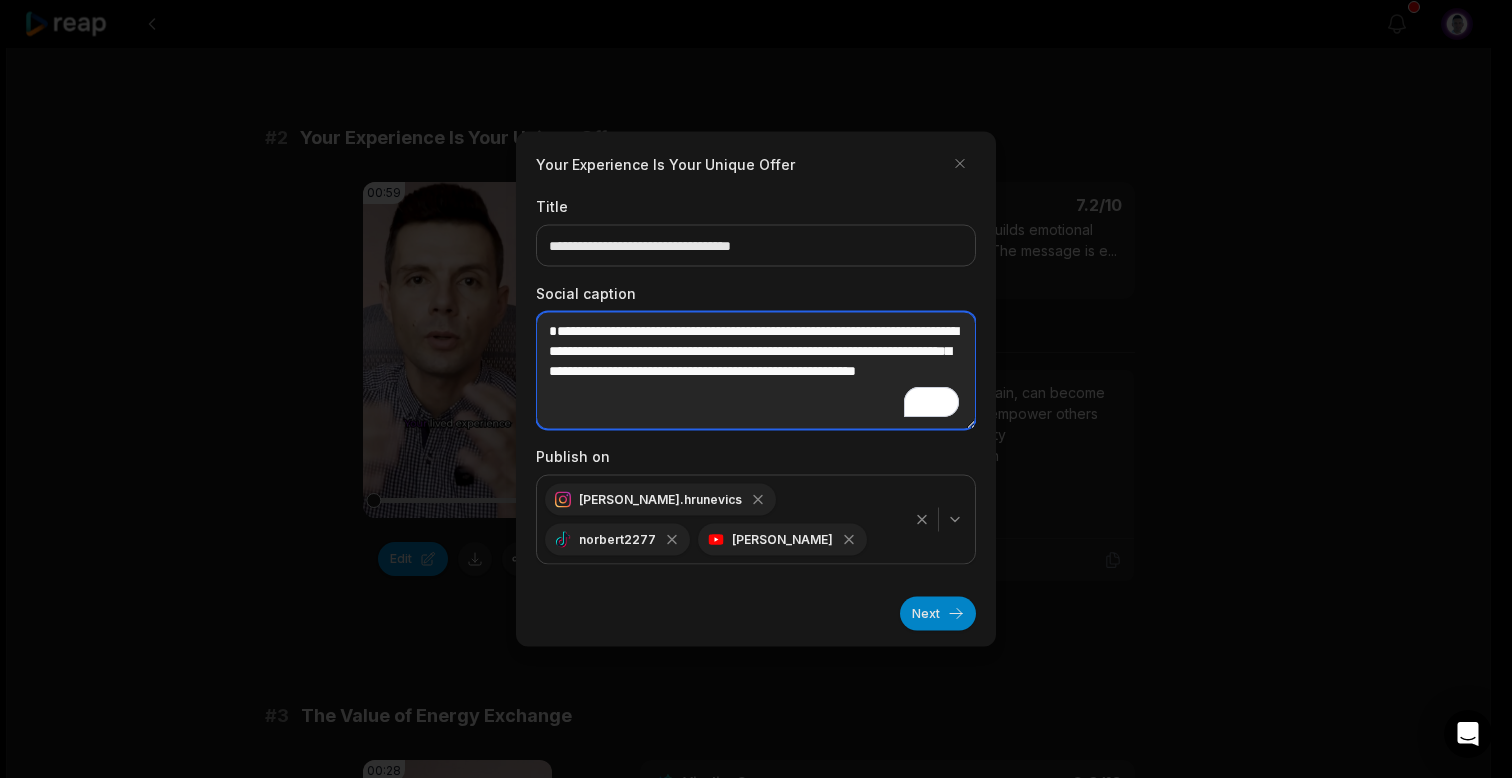 type on "**********" 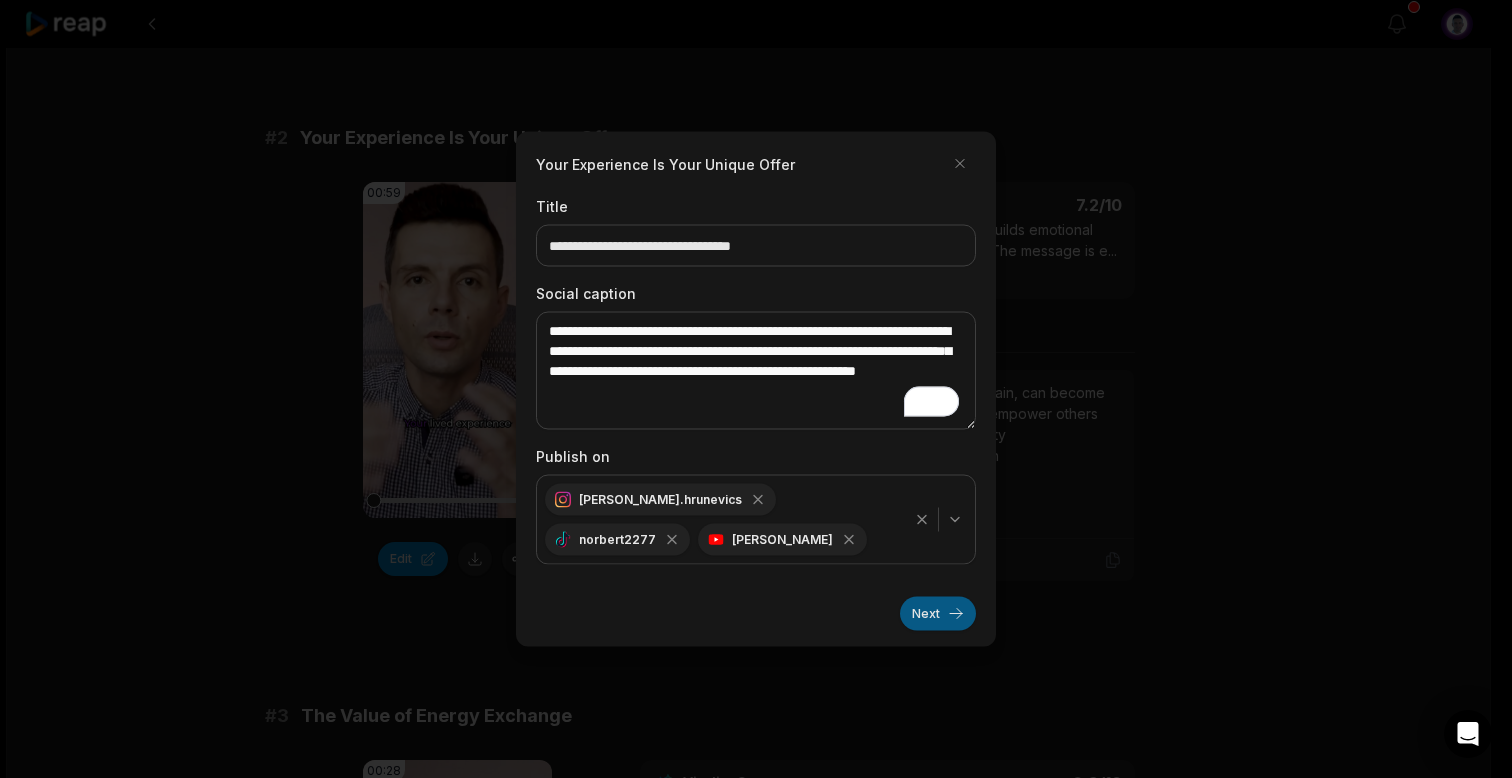 click on "Next" at bounding box center (938, 614) 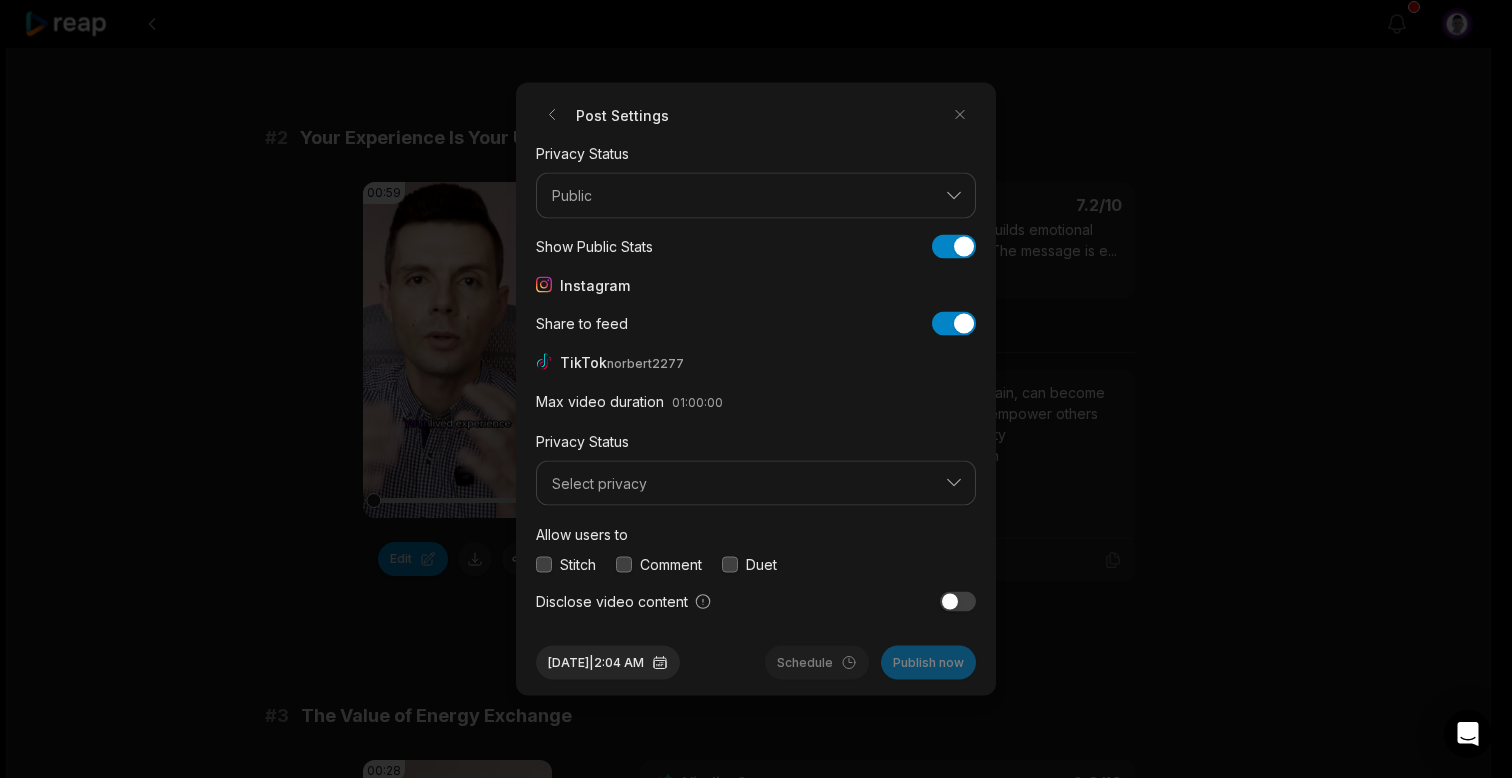 scroll, scrollTop: 75, scrollLeft: 0, axis: vertical 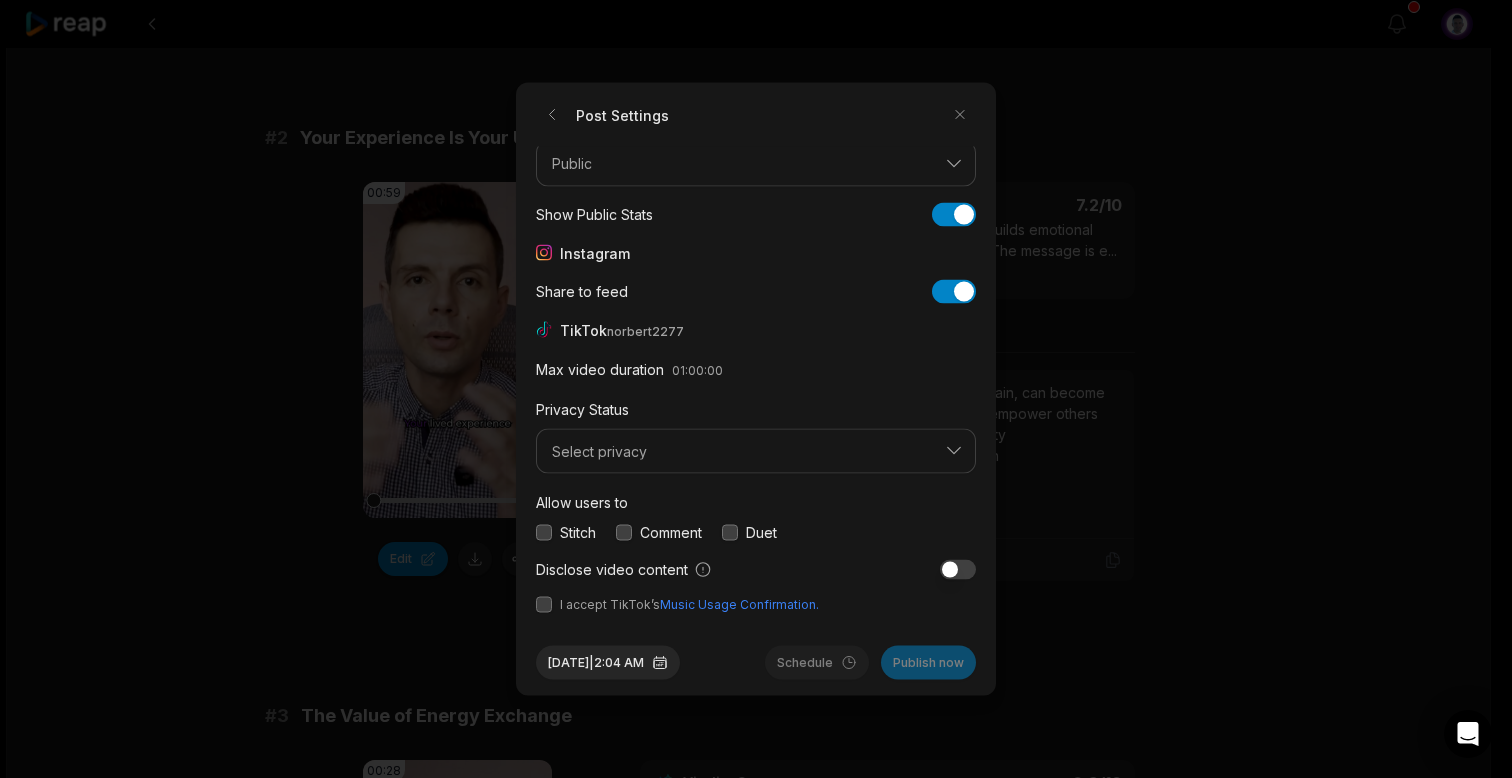 click at bounding box center [624, 532] 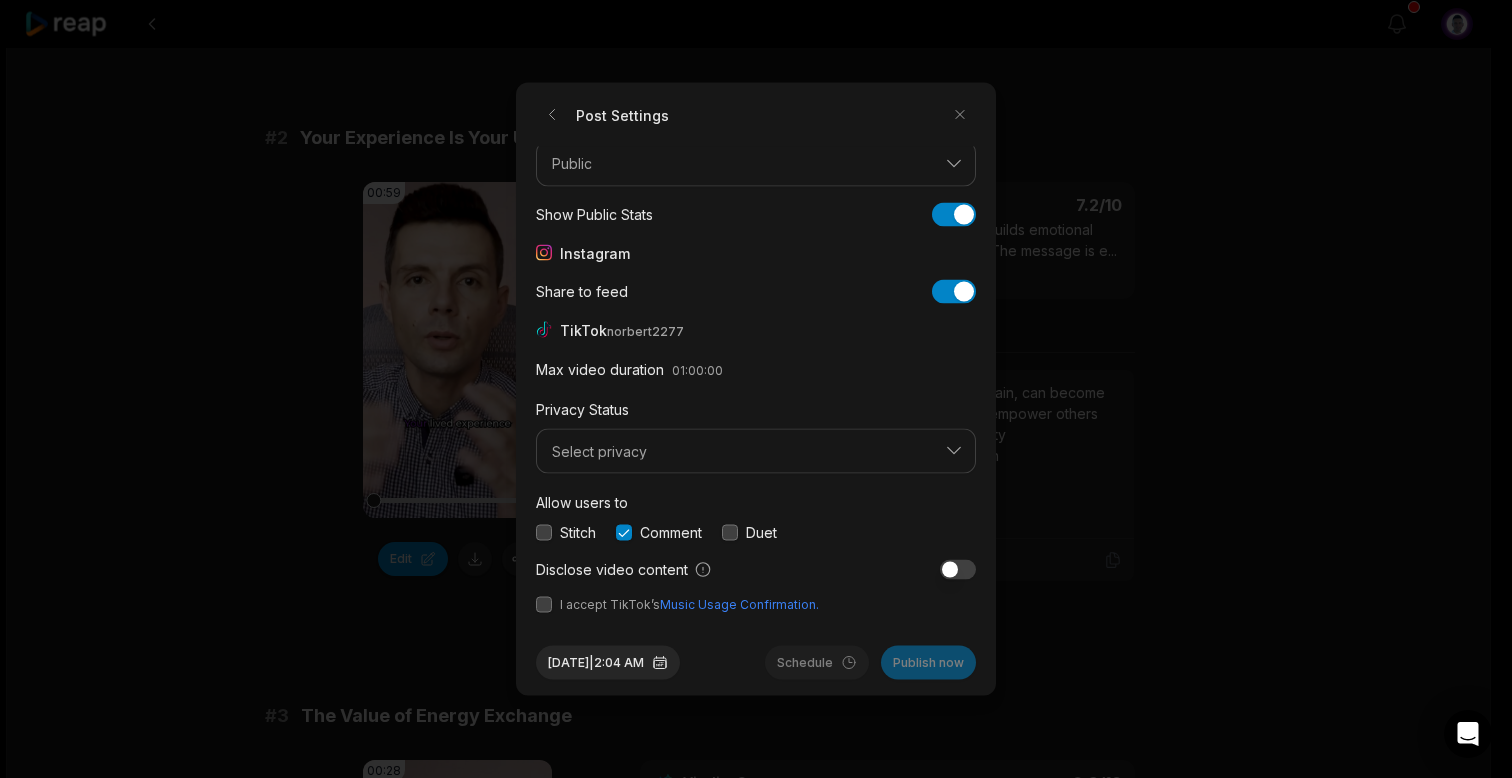 click at bounding box center [544, 532] 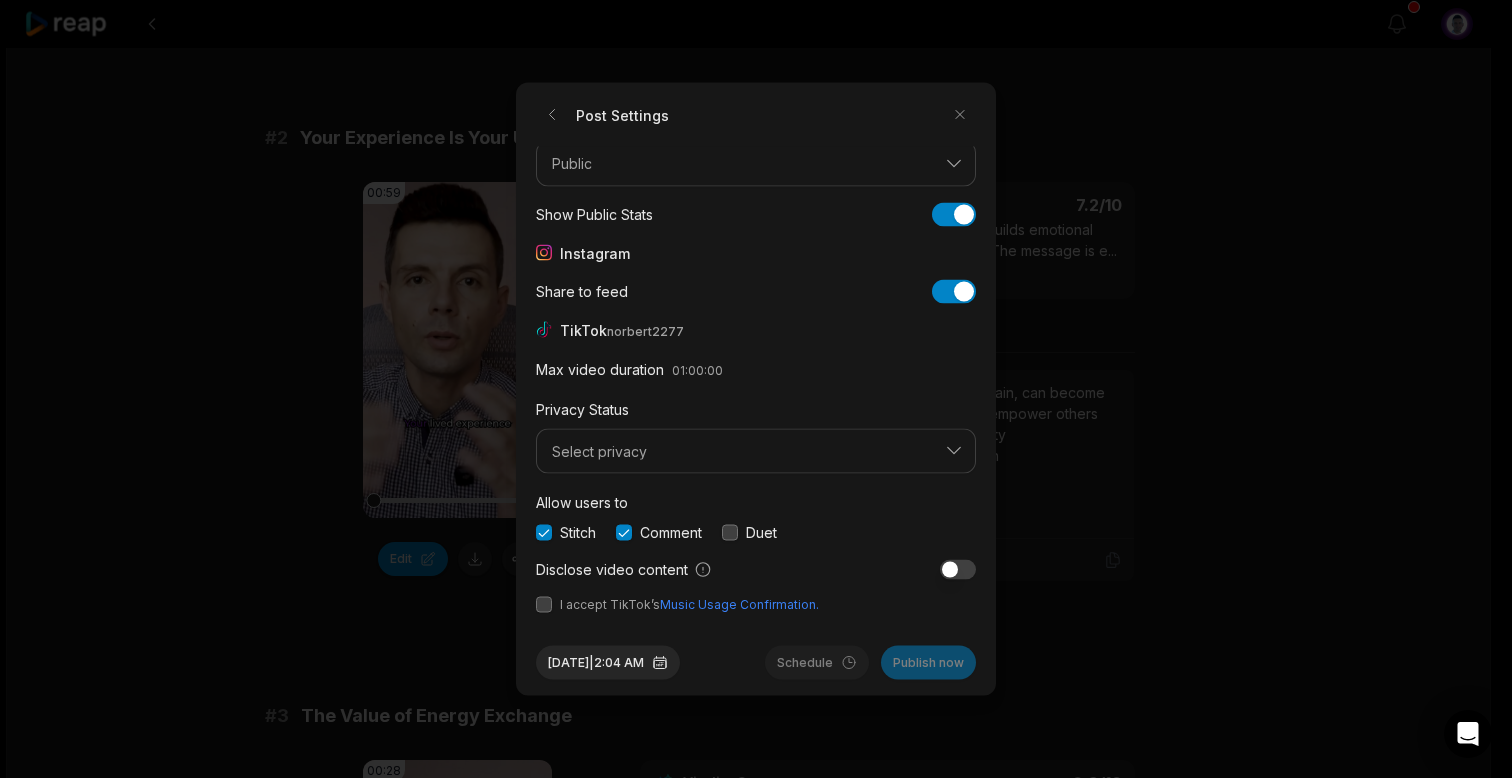 click at bounding box center (730, 532) 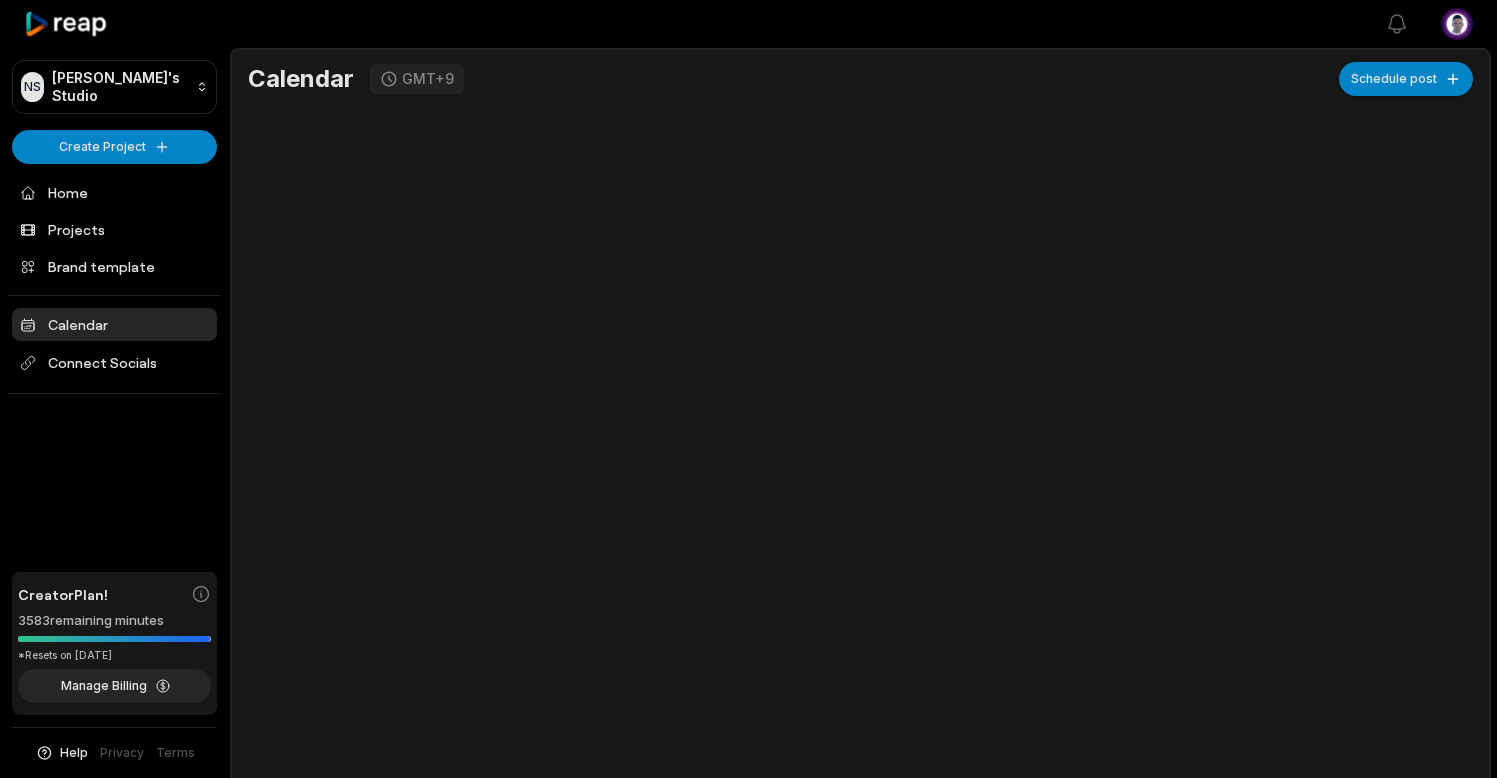 scroll, scrollTop: 0, scrollLeft: 0, axis: both 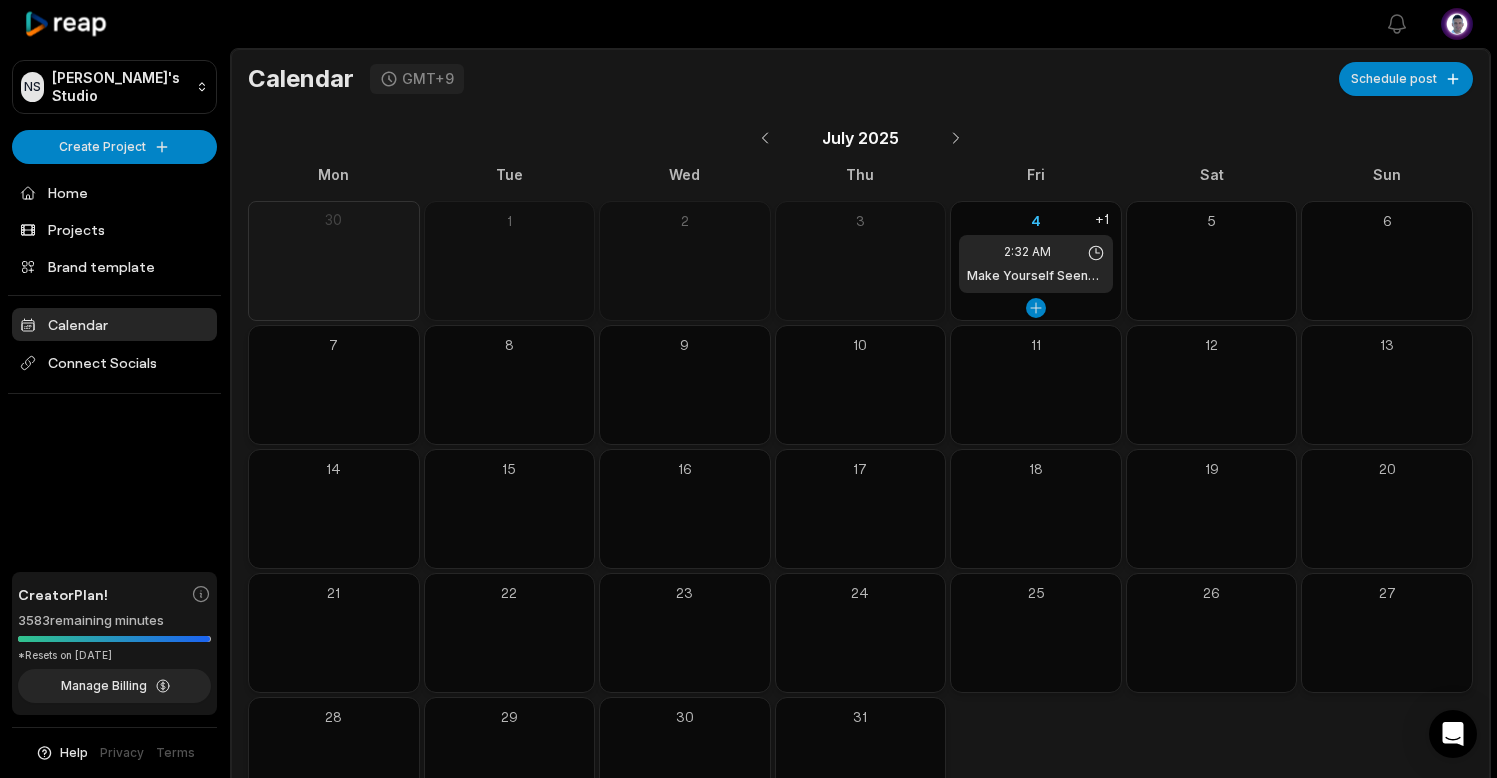 click on "2:32 AM" at bounding box center [1036, 252] 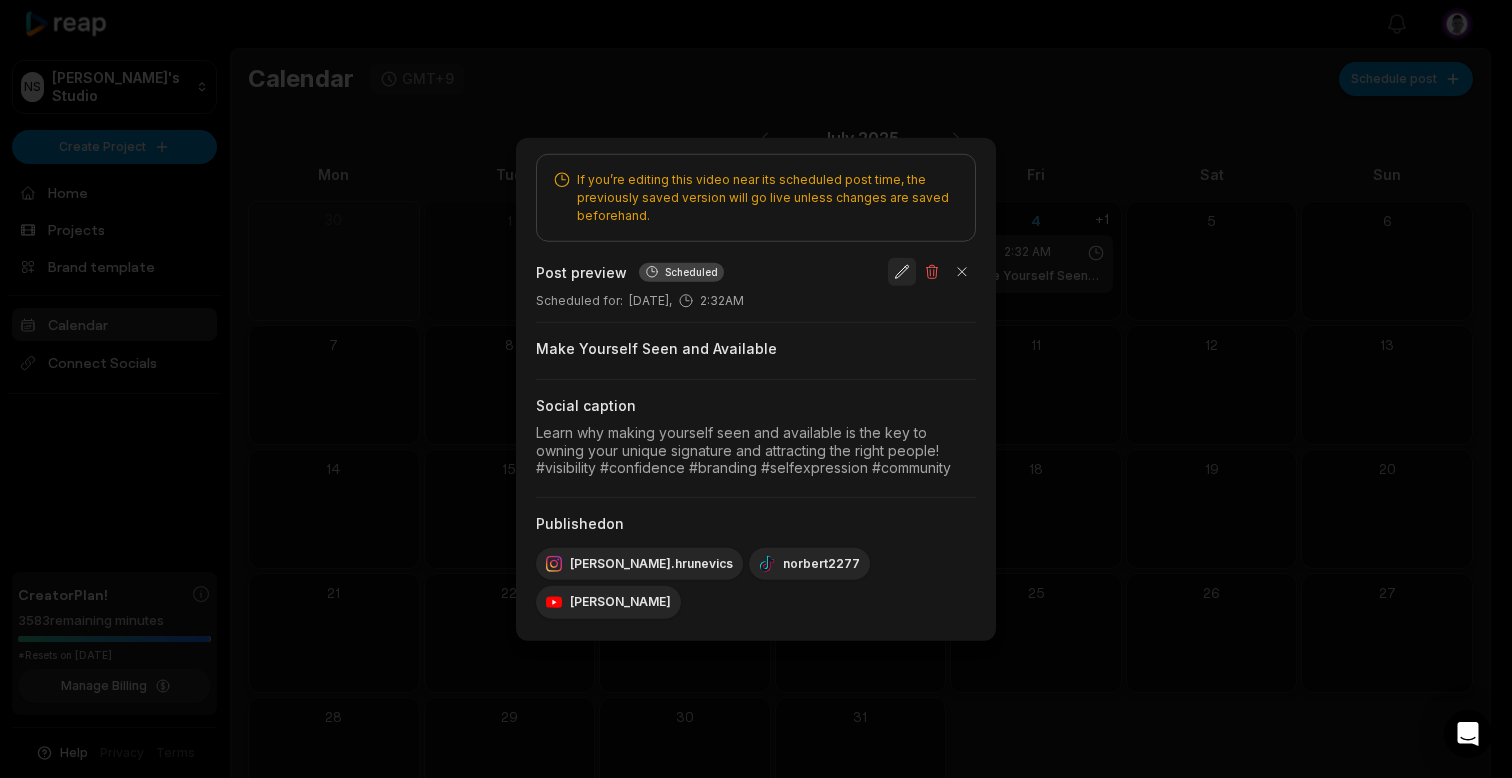 click at bounding box center (902, 272) 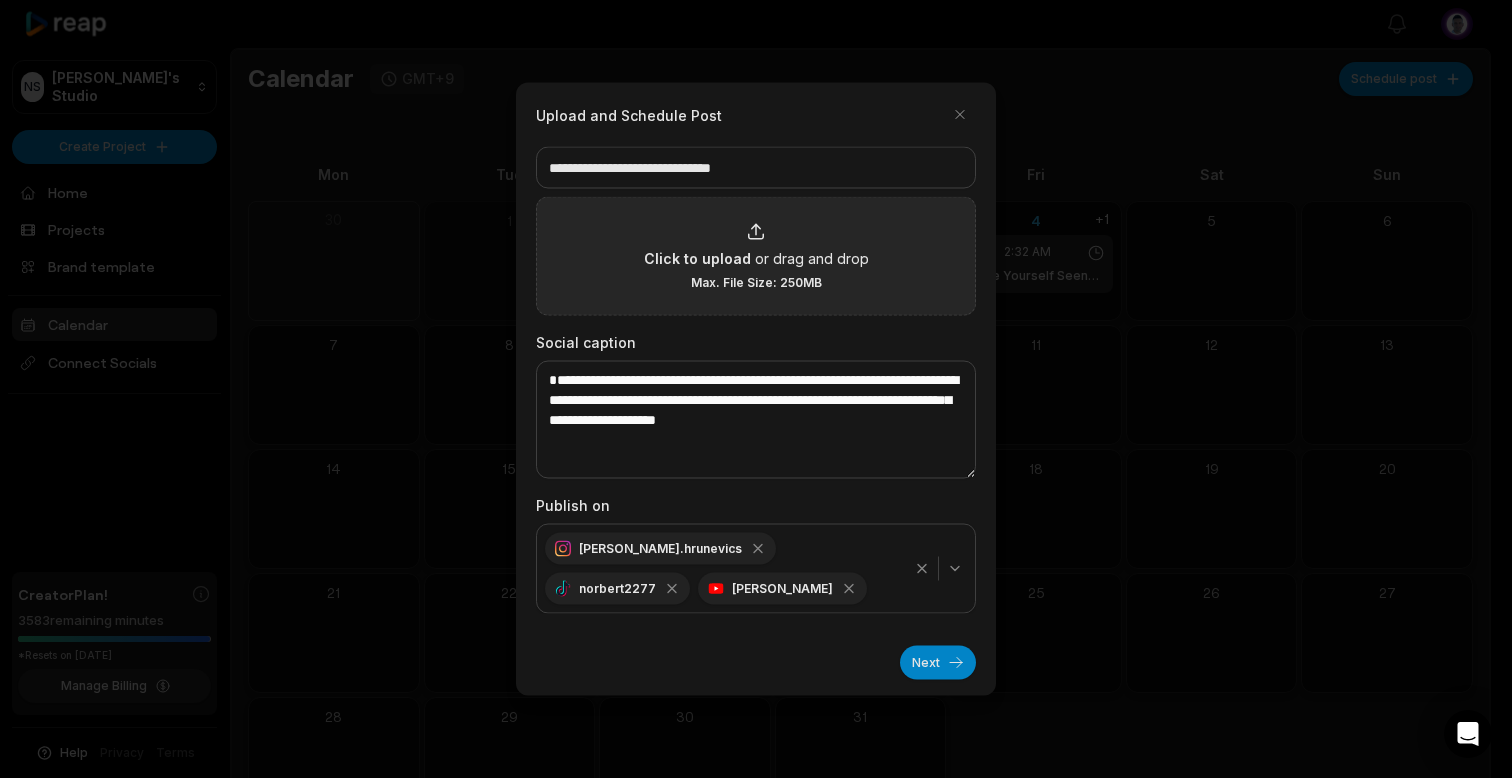 scroll, scrollTop: 0, scrollLeft: 0, axis: both 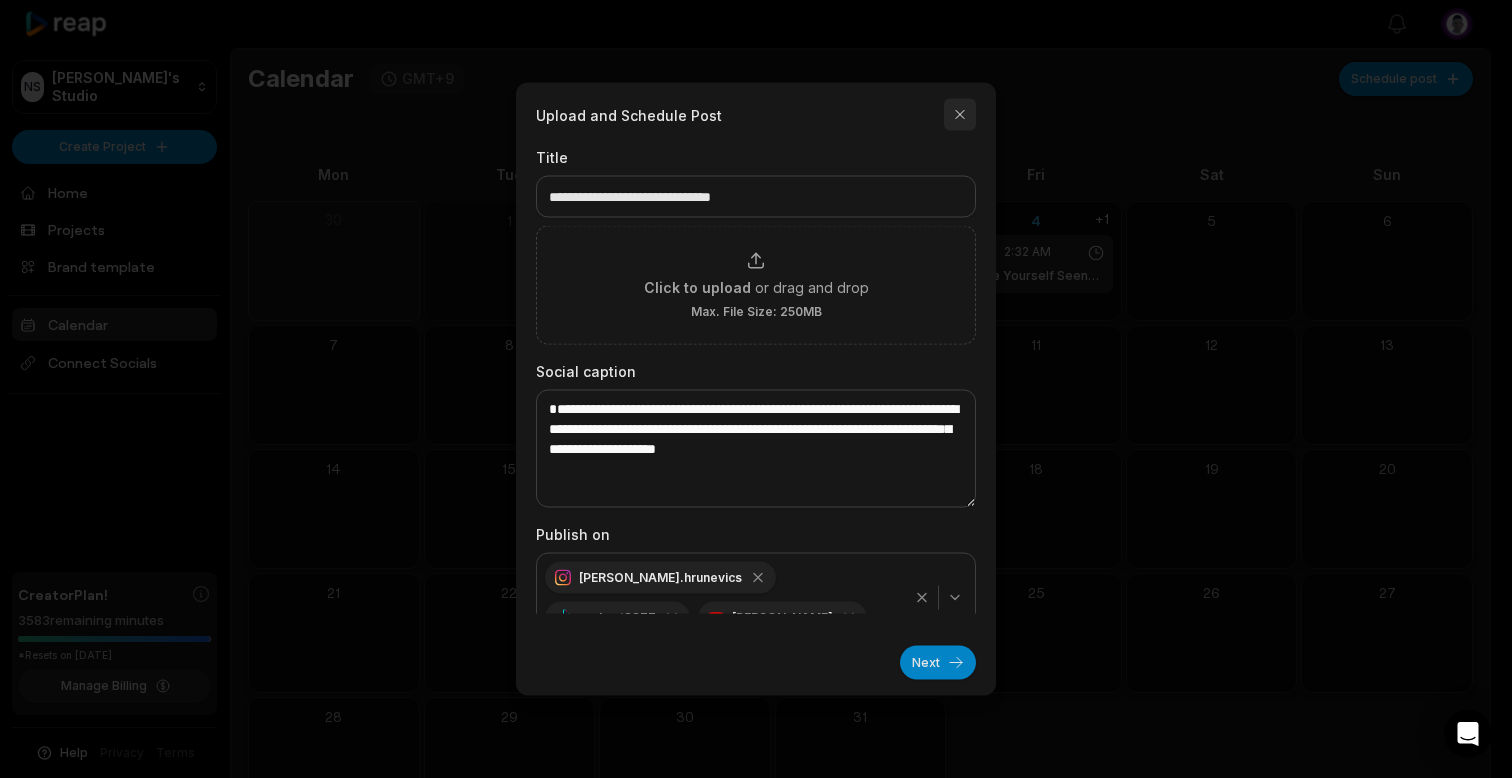 click at bounding box center (960, 115) 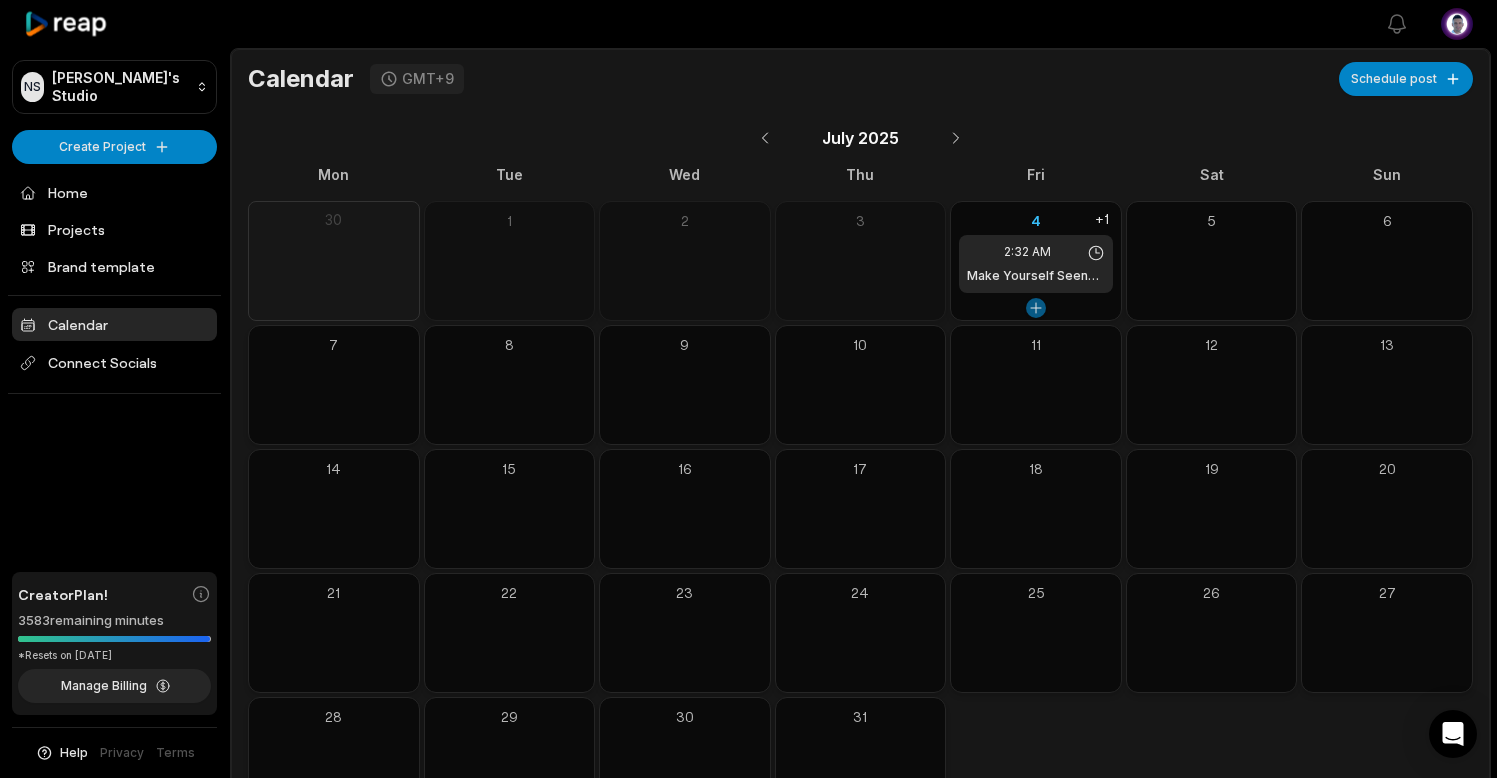 click at bounding box center [1036, 308] 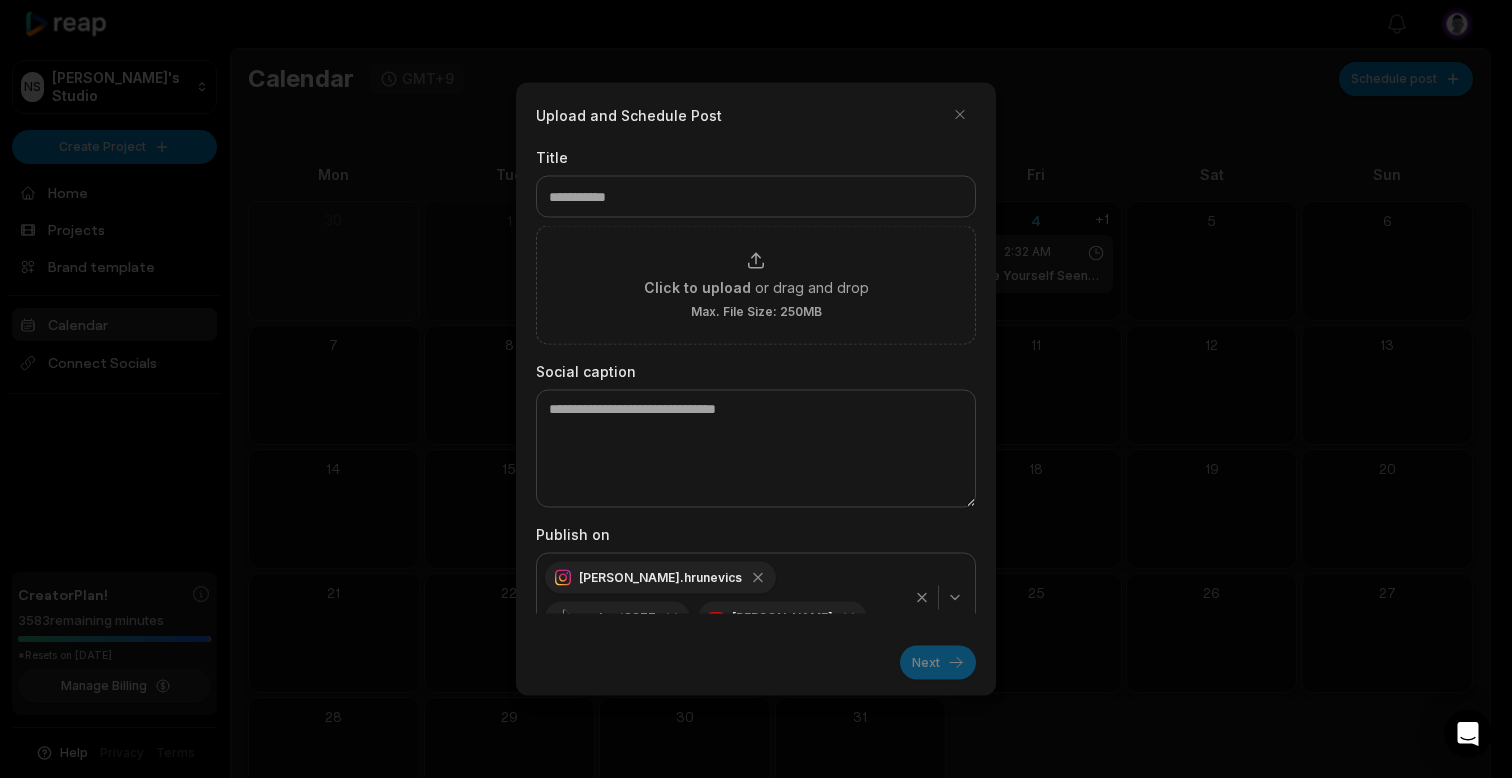 scroll, scrollTop: 29, scrollLeft: 0, axis: vertical 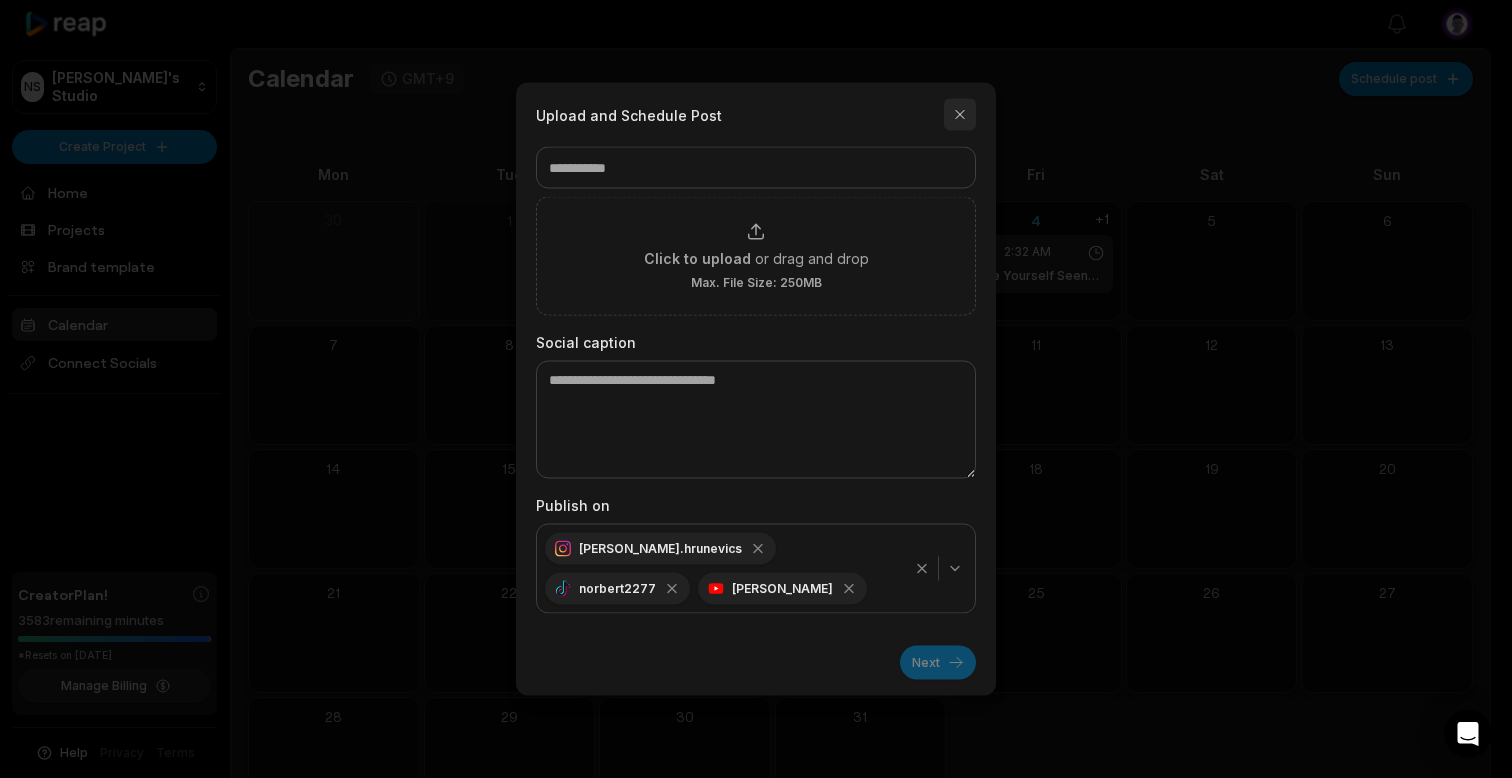 click at bounding box center [960, 115] 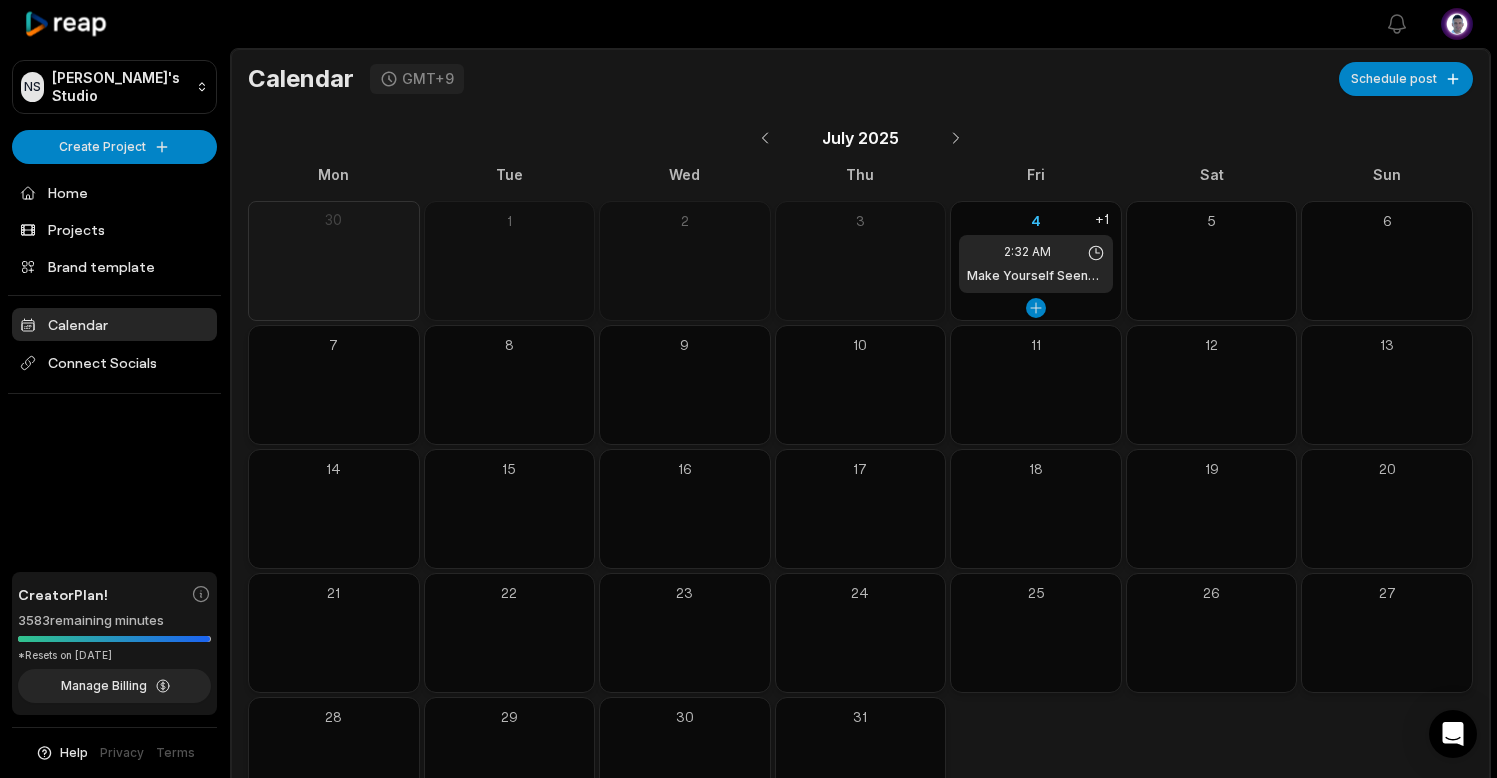 click on "2:32 AM Make Yourself Seen and Available" at bounding box center [1036, 264] 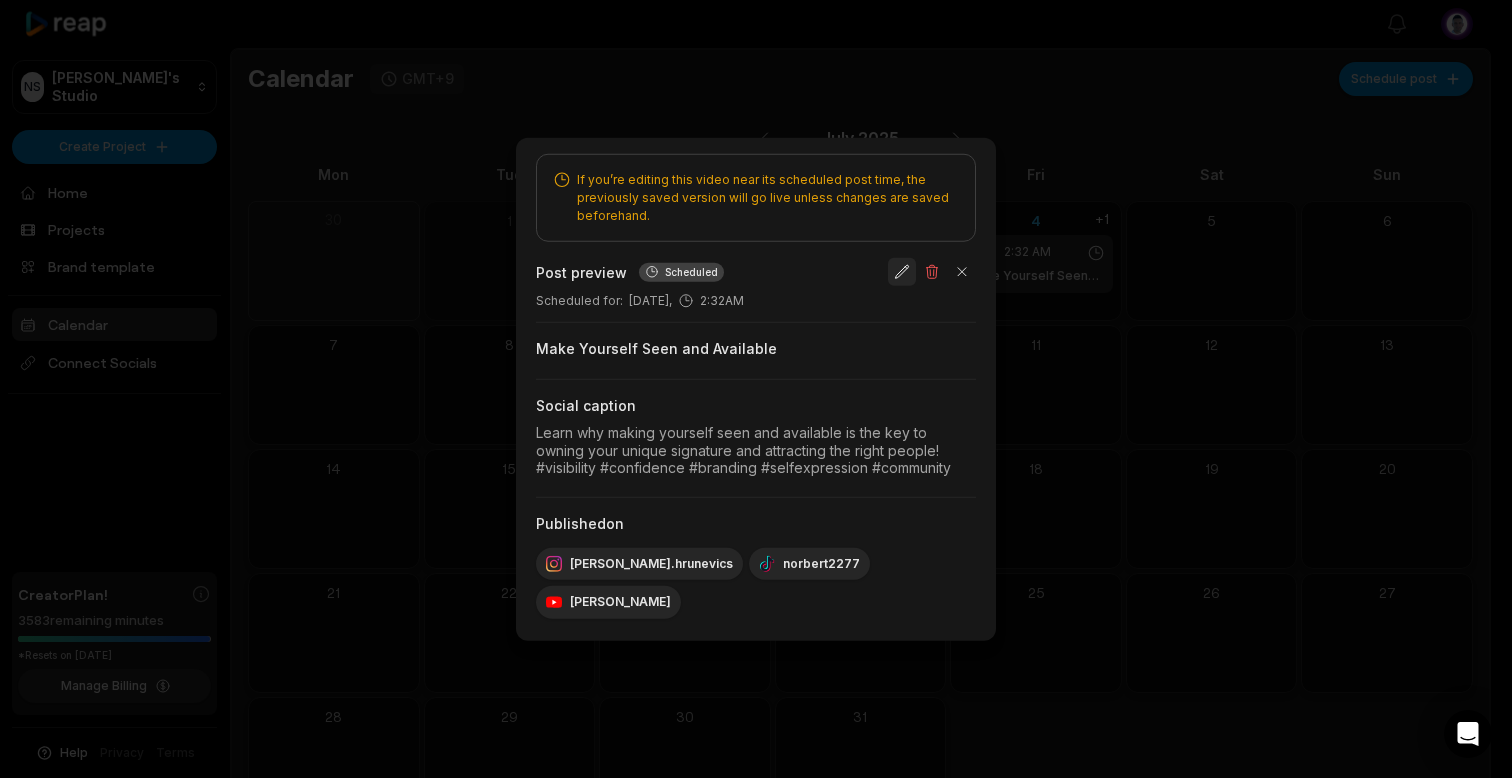 click at bounding box center [902, 272] 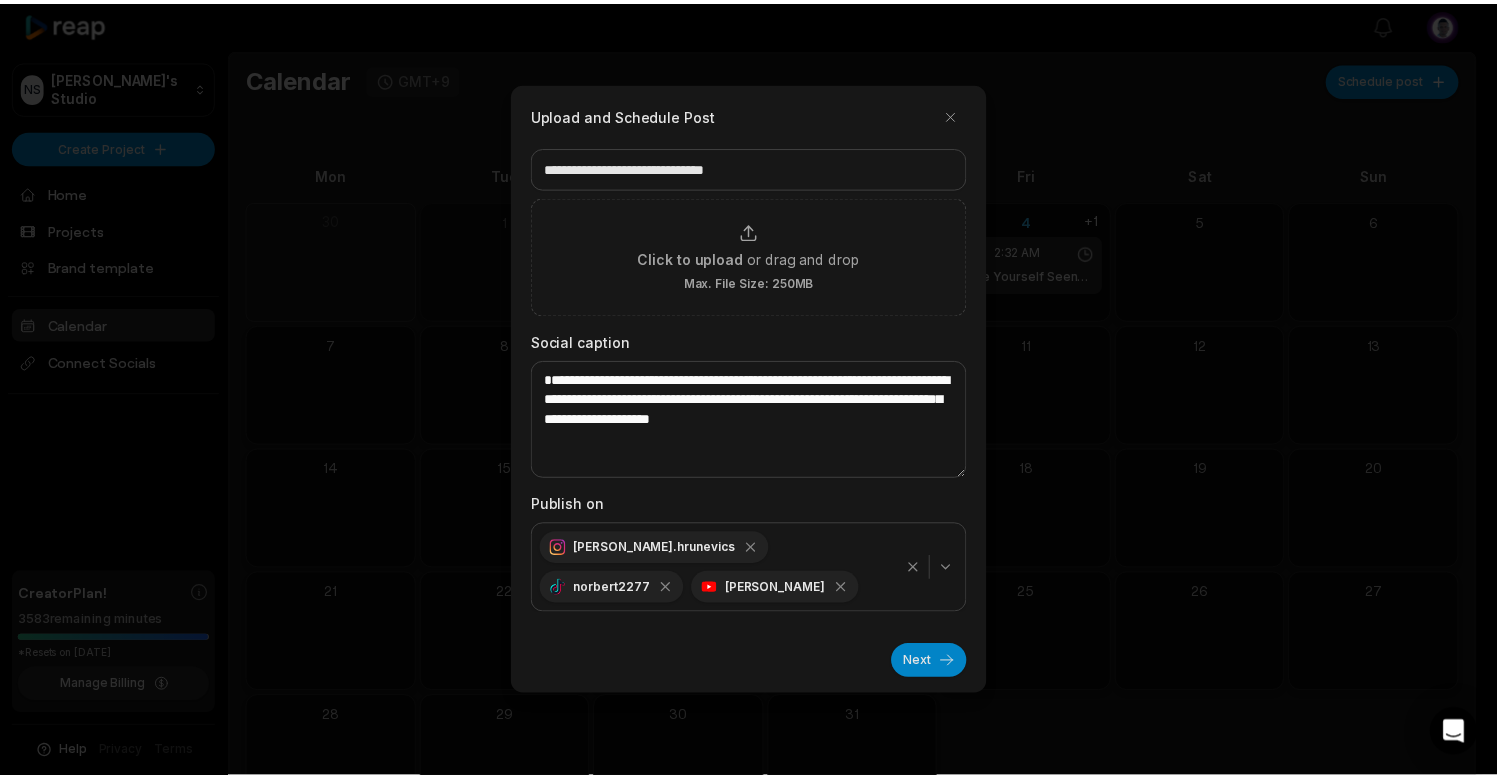 scroll, scrollTop: 0, scrollLeft: 0, axis: both 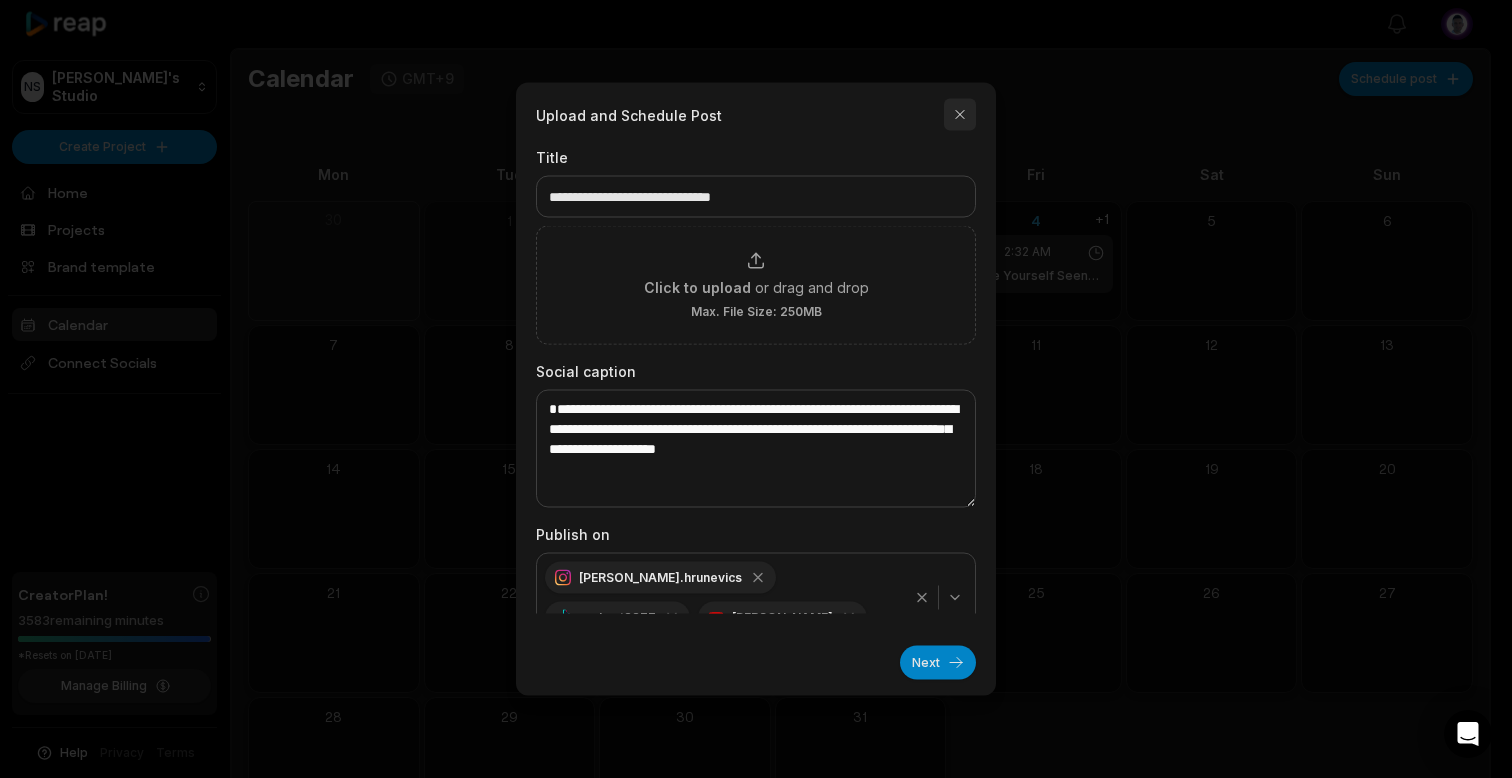 click at bounding box center (960, 115) 